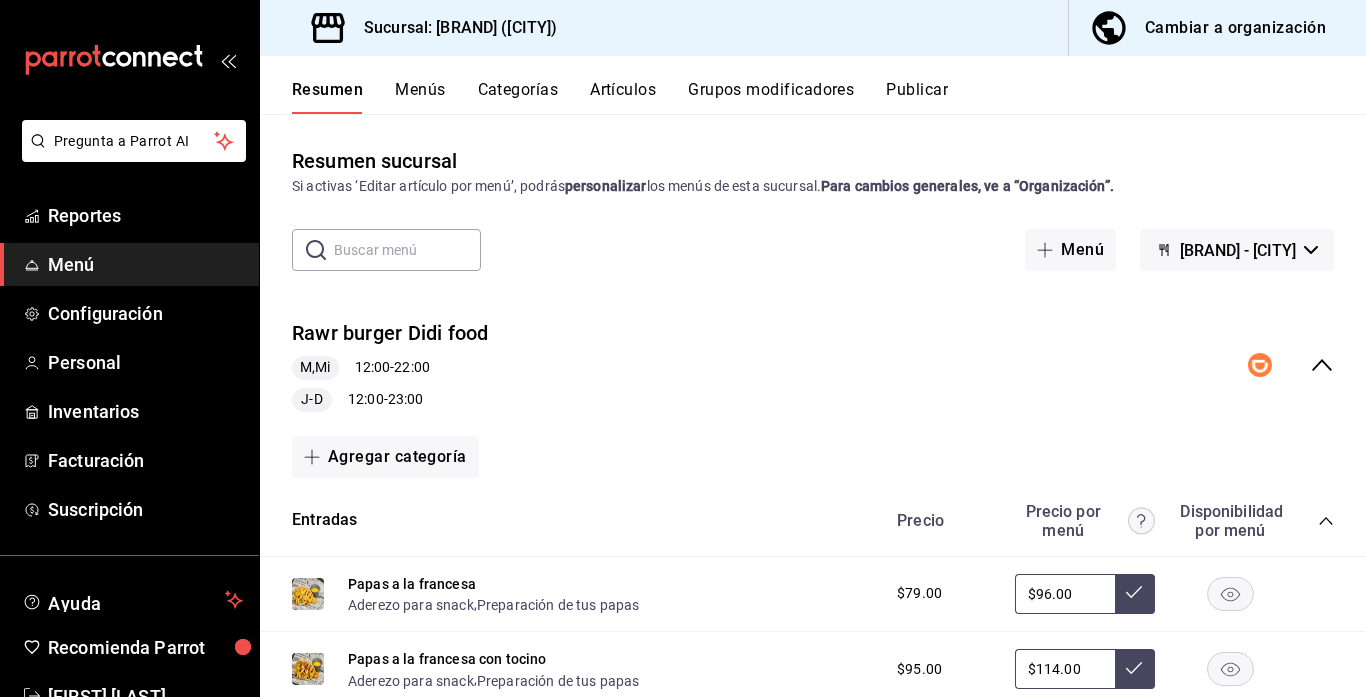 scroll, scrollTop: 0, scrollLeft: 0, axis: both 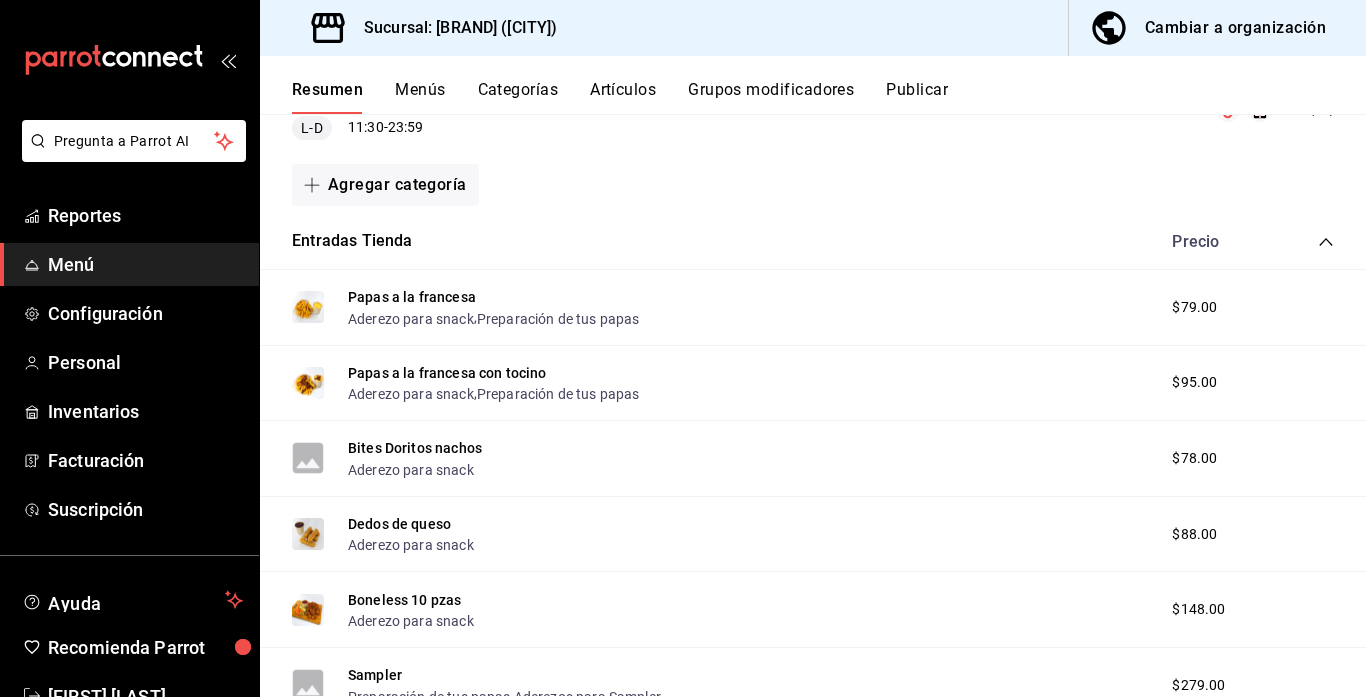 click on "Categorías" at bounding box center (518, 97) 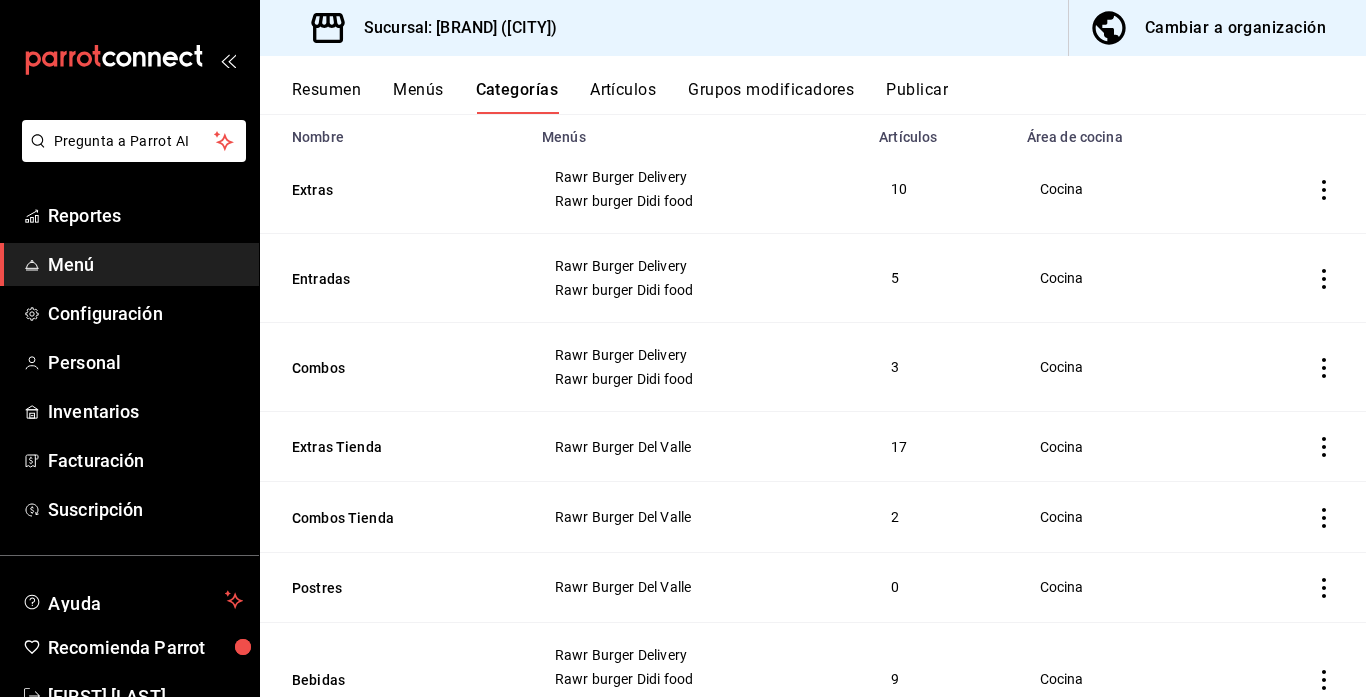 scroll, scrollTop: 0, scrollLeft: 0, axis: both 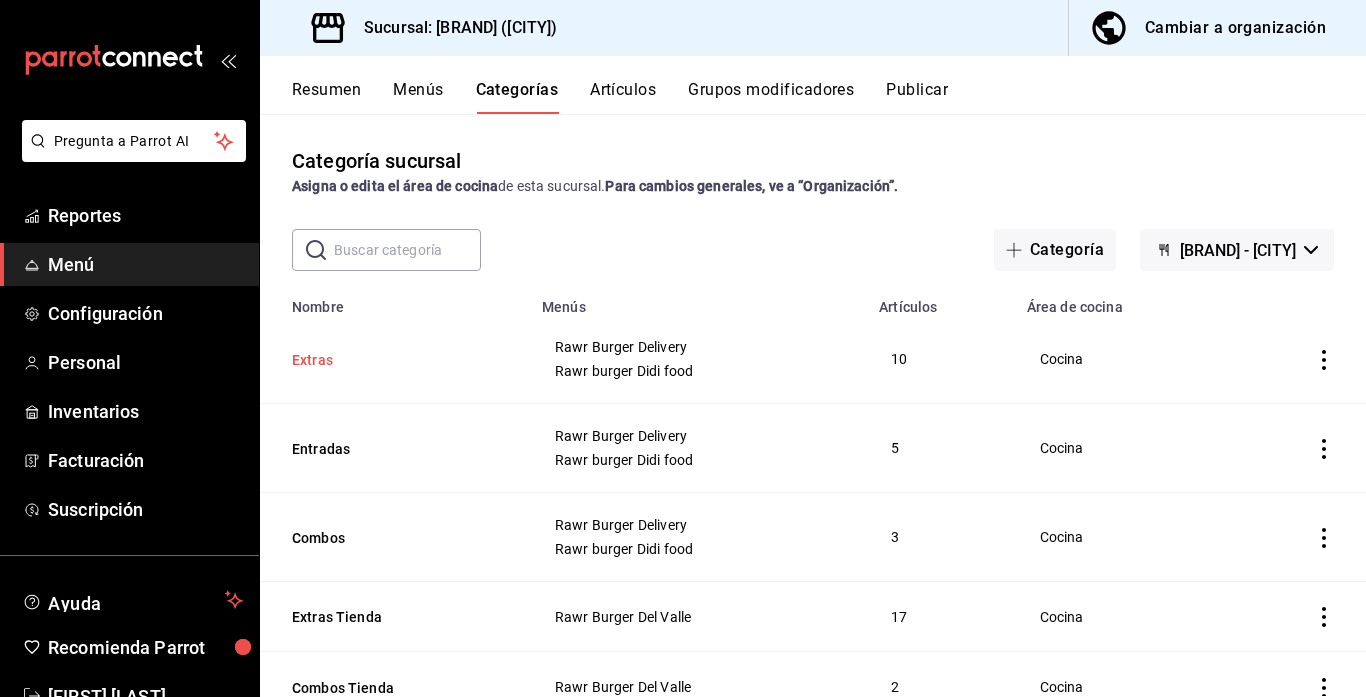 click on "Extras" at bounding box center (392, 360) 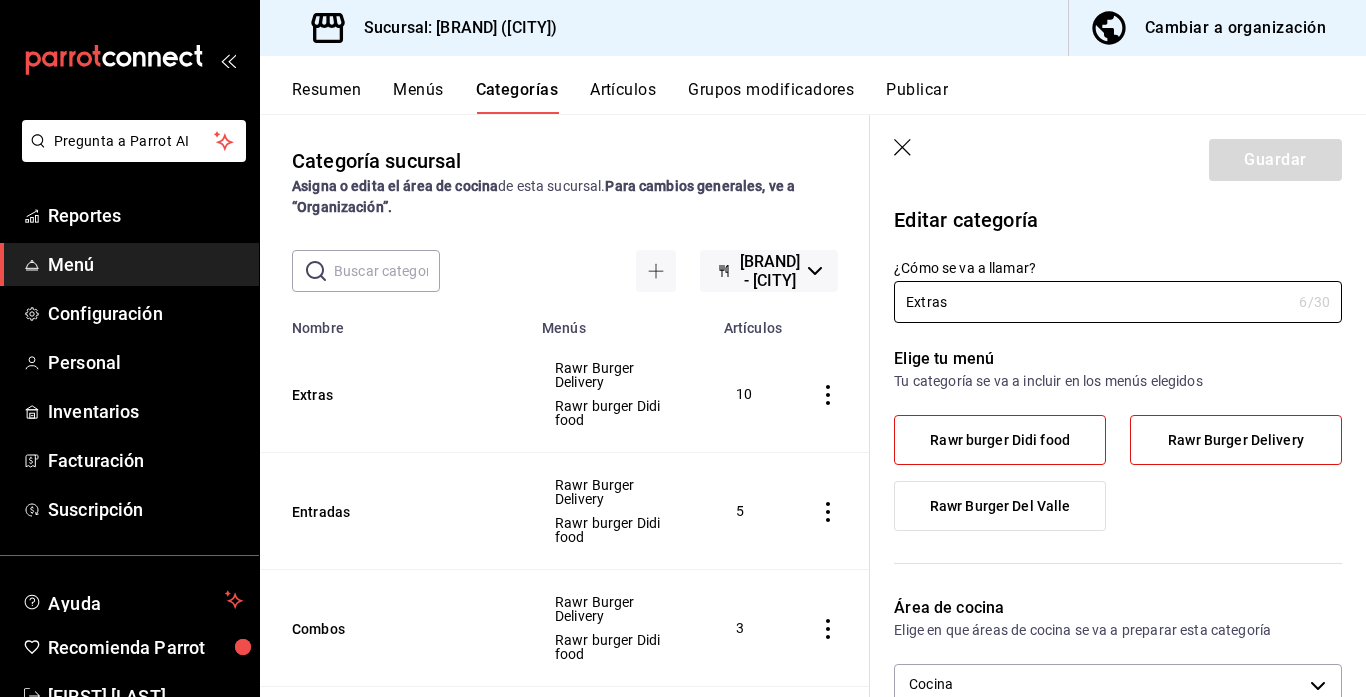 type on "[UUID]" 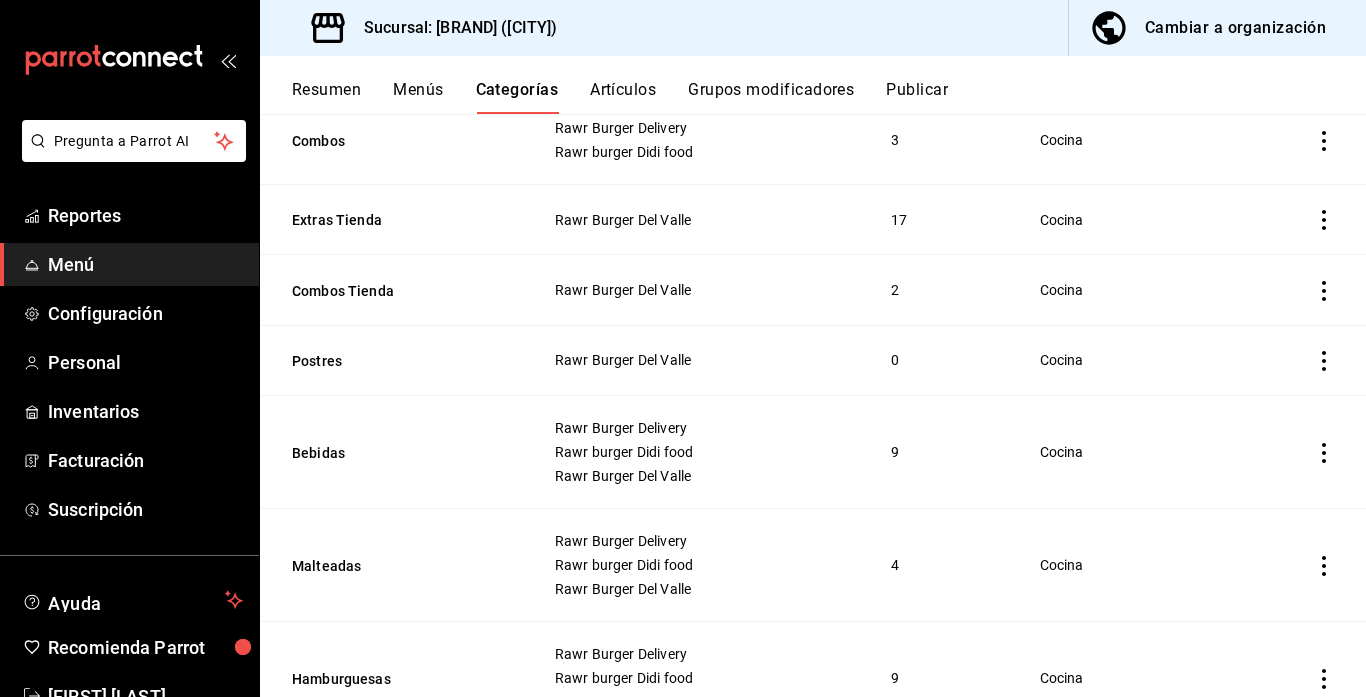 scroll, scrollTop: 409, scrollLeft: 0, axis: vertical 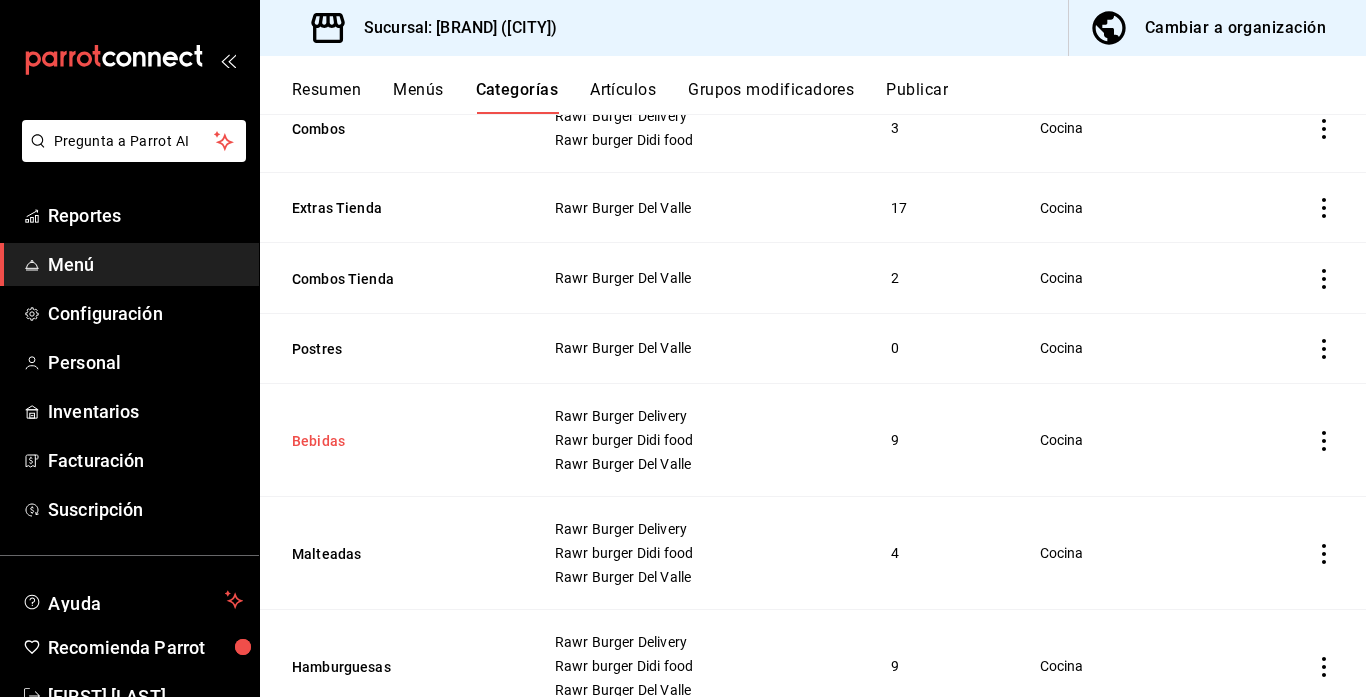 click on "Bebidas" at bounding box center [392, 441] 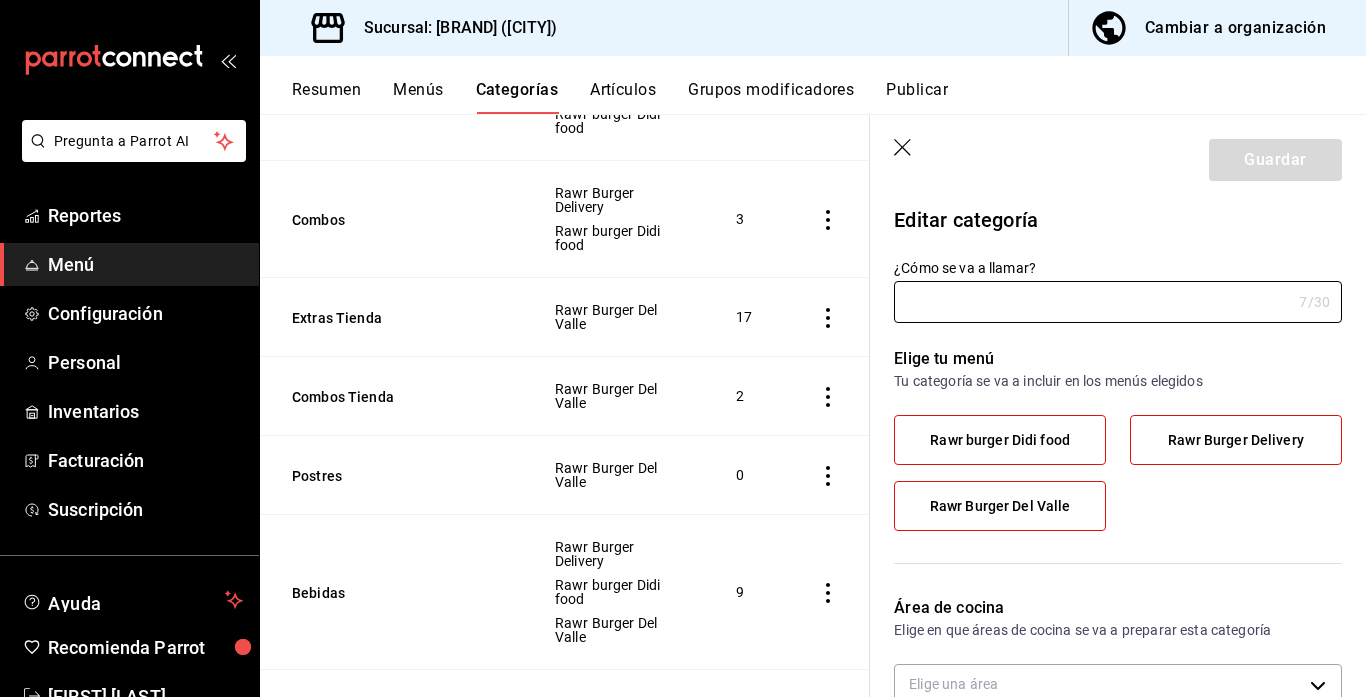 type on "Bebidas" 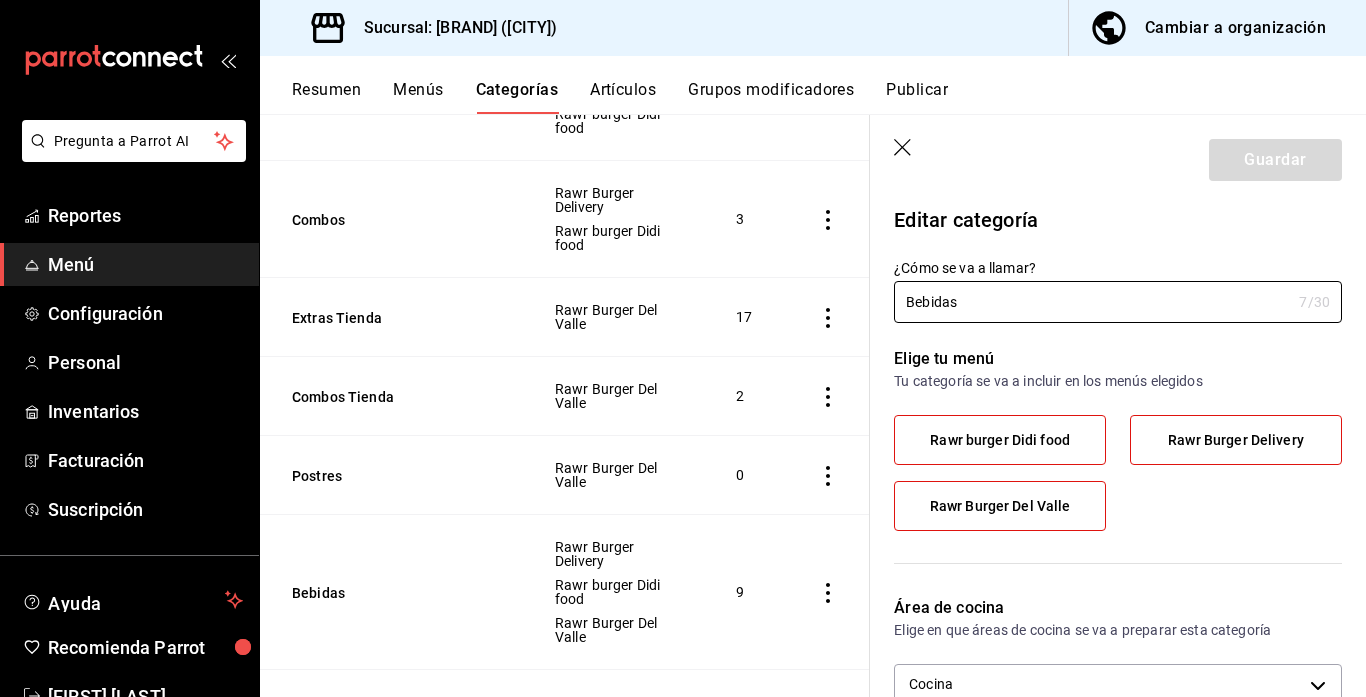 click on "Rawr Burger Del Valle" at bounding box center [1000, 506] 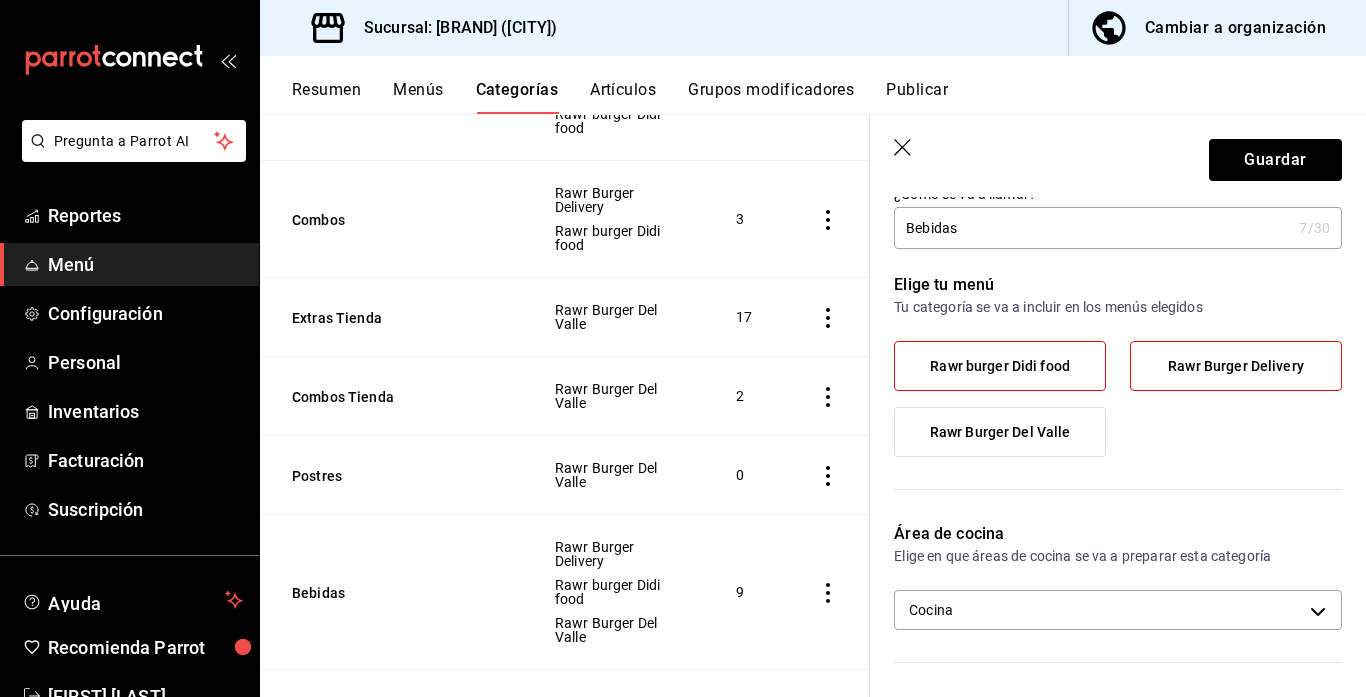 scroll, scrollTop: 76, scrollLeft: 0, axis: vertical 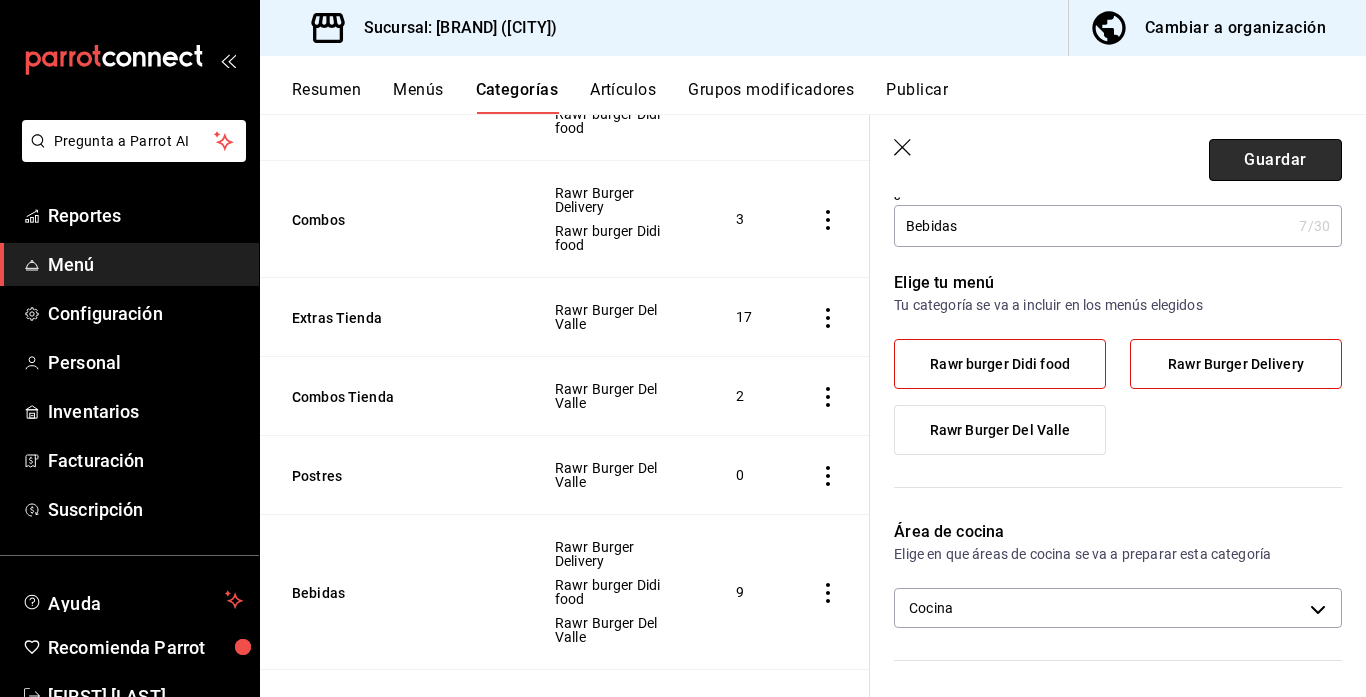 click on "Guardar" at bounding box center [1275, 160] 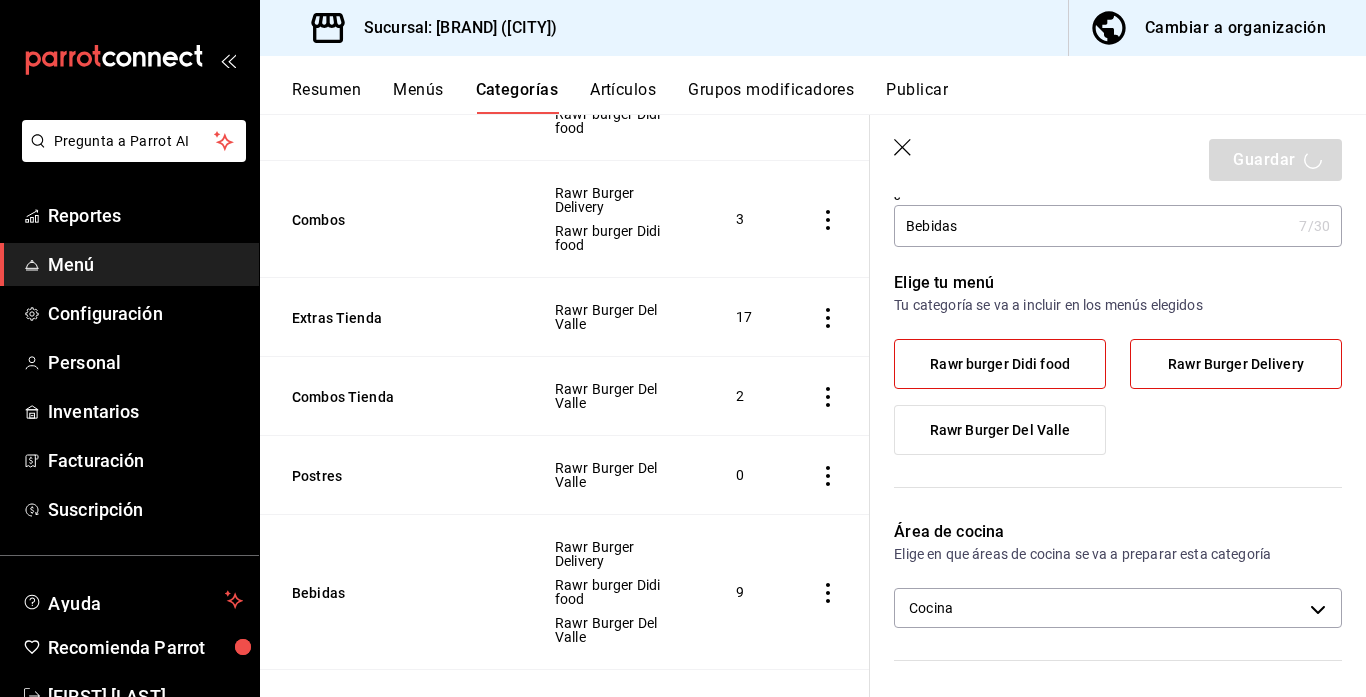 drag, startPoint x: 867, startPoint y: 344, endPoint x: 552, endPoint y: 409, distance: 321.63644 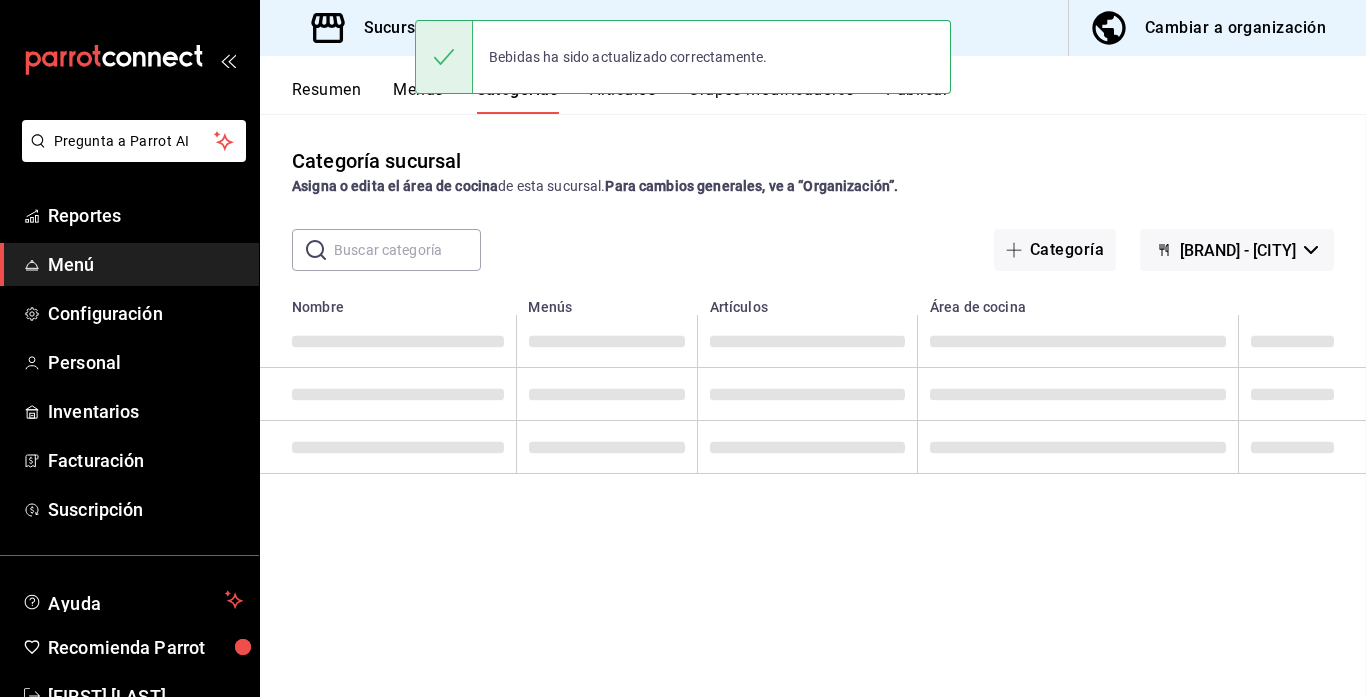 scroll, scrollTop: 0, scrollLeft: 0, axis: both 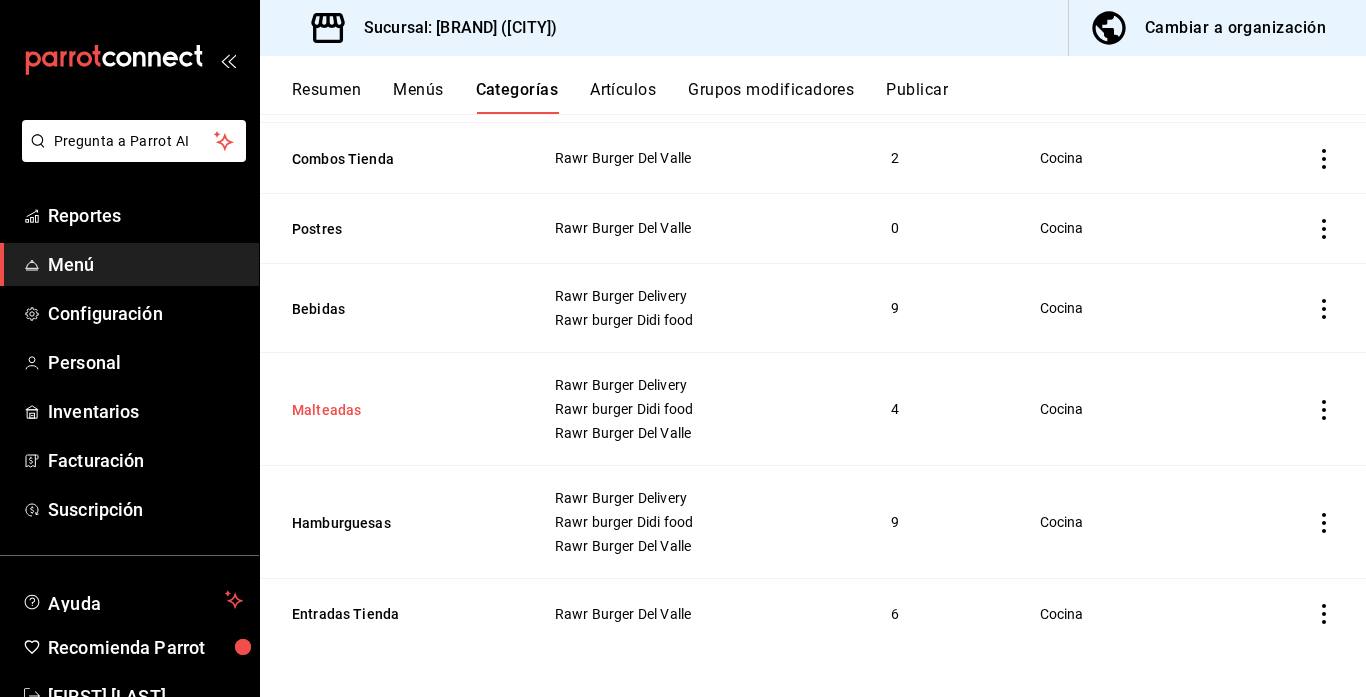 click on "Malteadas" at bounding box center (392, 410) 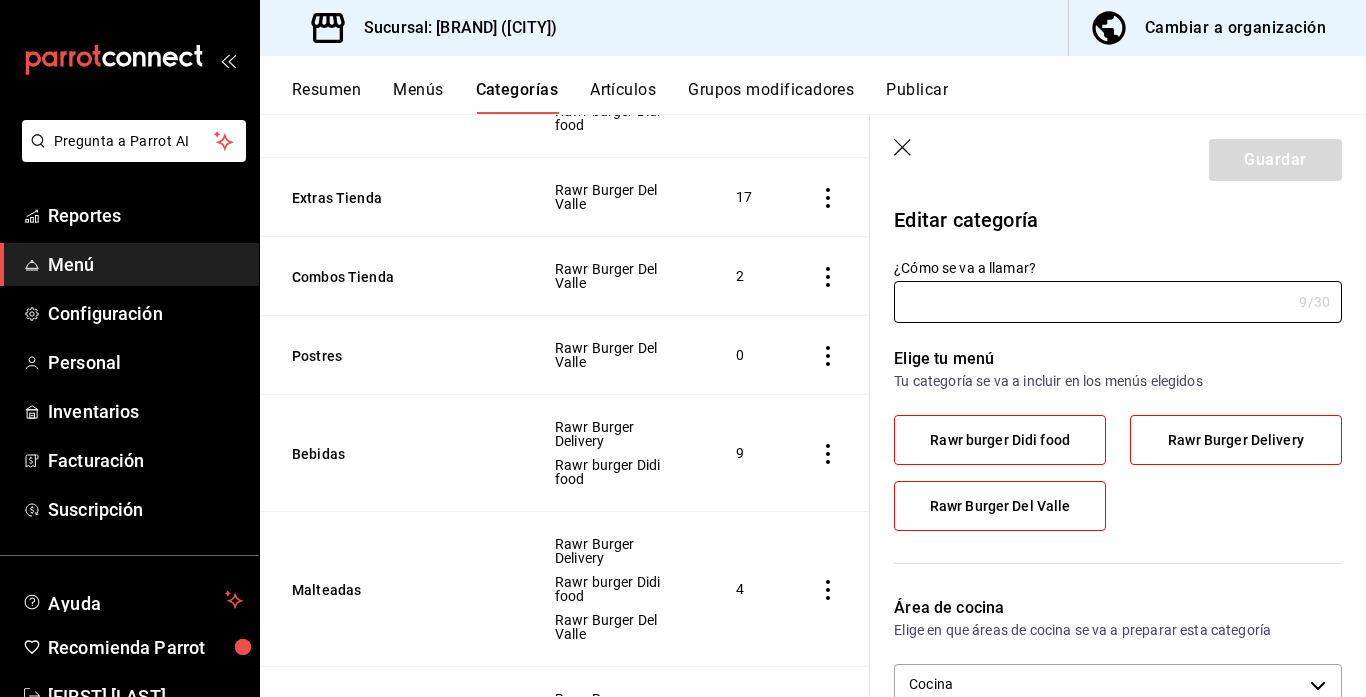type on "Malteadas" 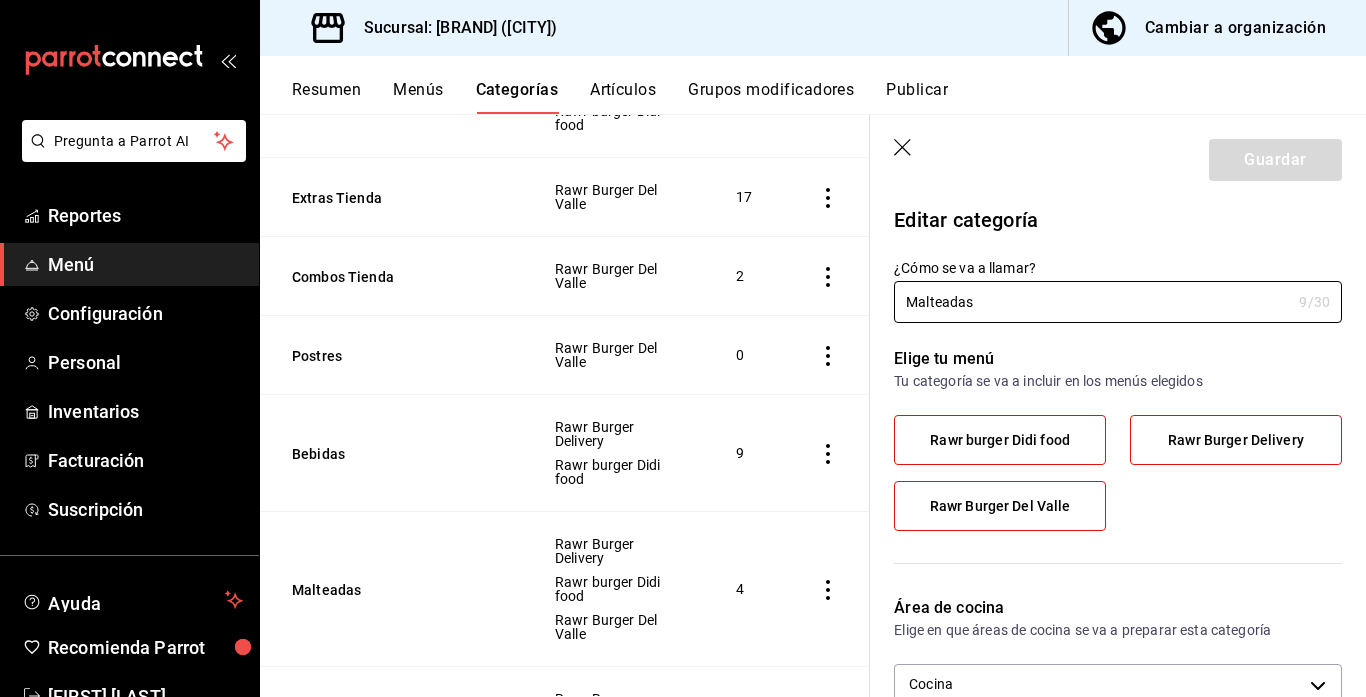 type on "[UUID]" 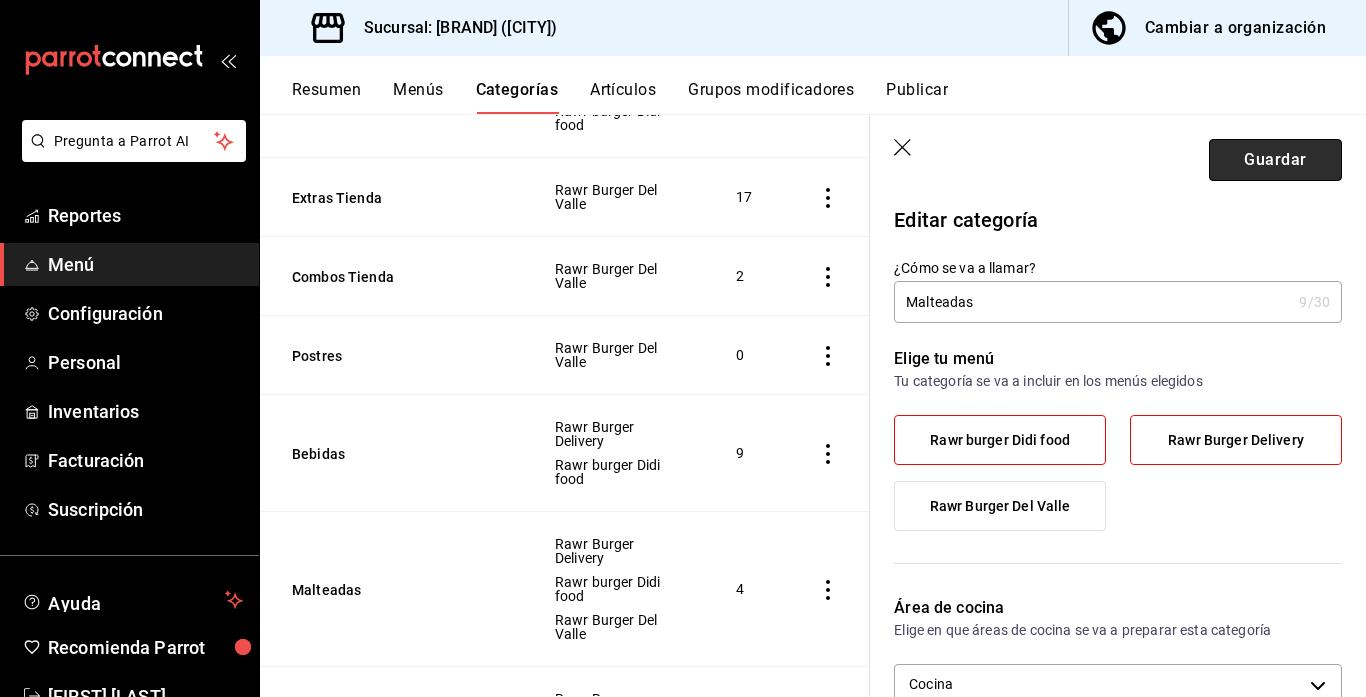 click on "Guardar" at bounding box center [1275, 160] 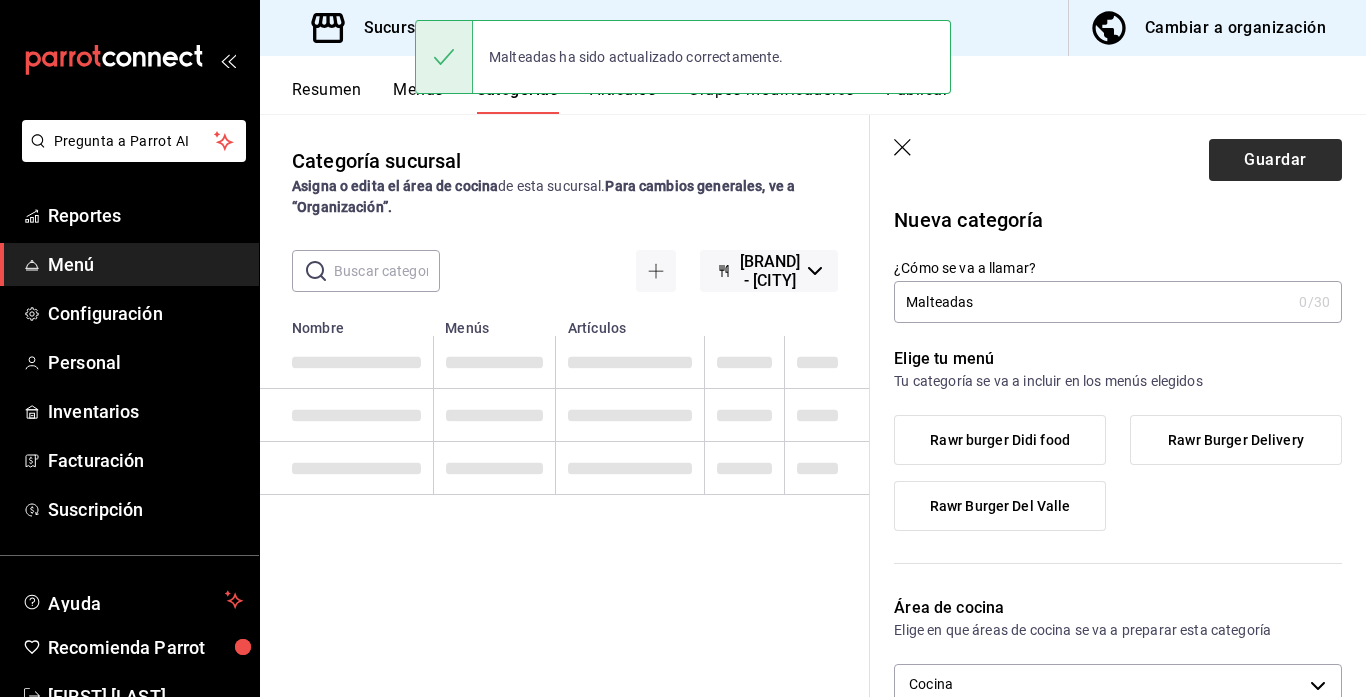 type 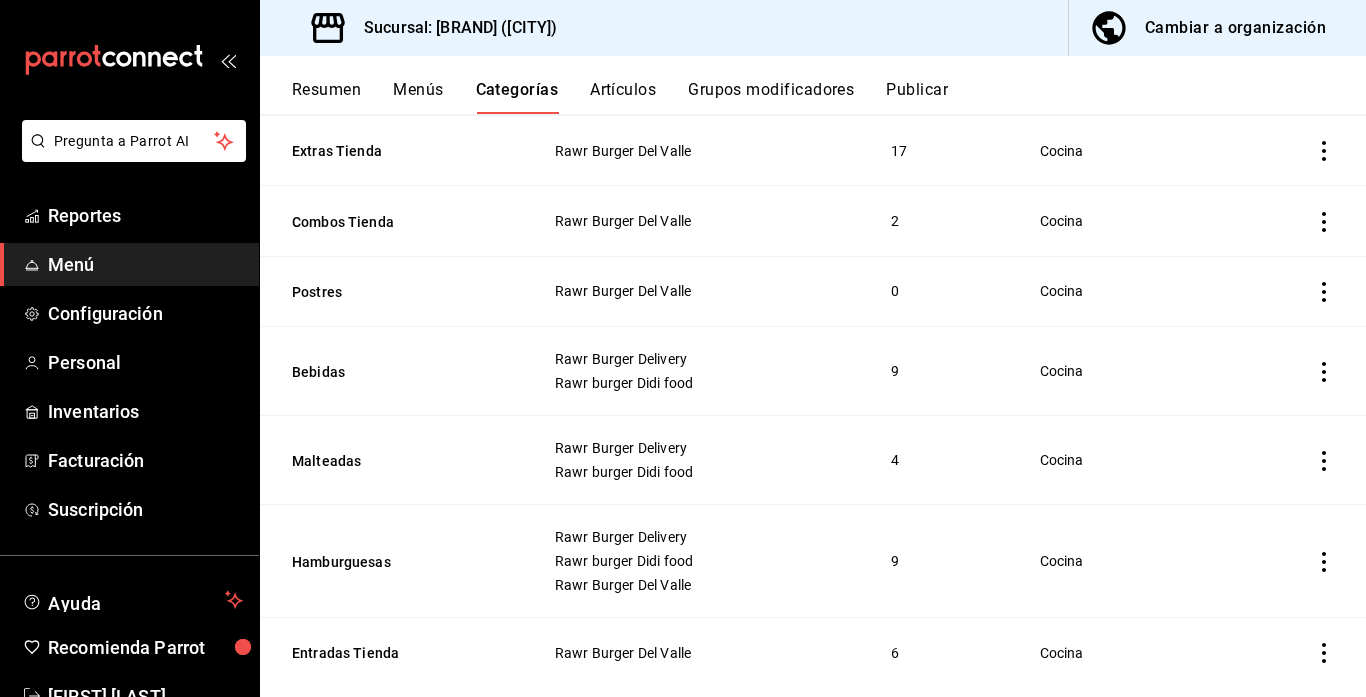 scroll, scrollTop: 505, scrollLeft: 0, axis: vertical 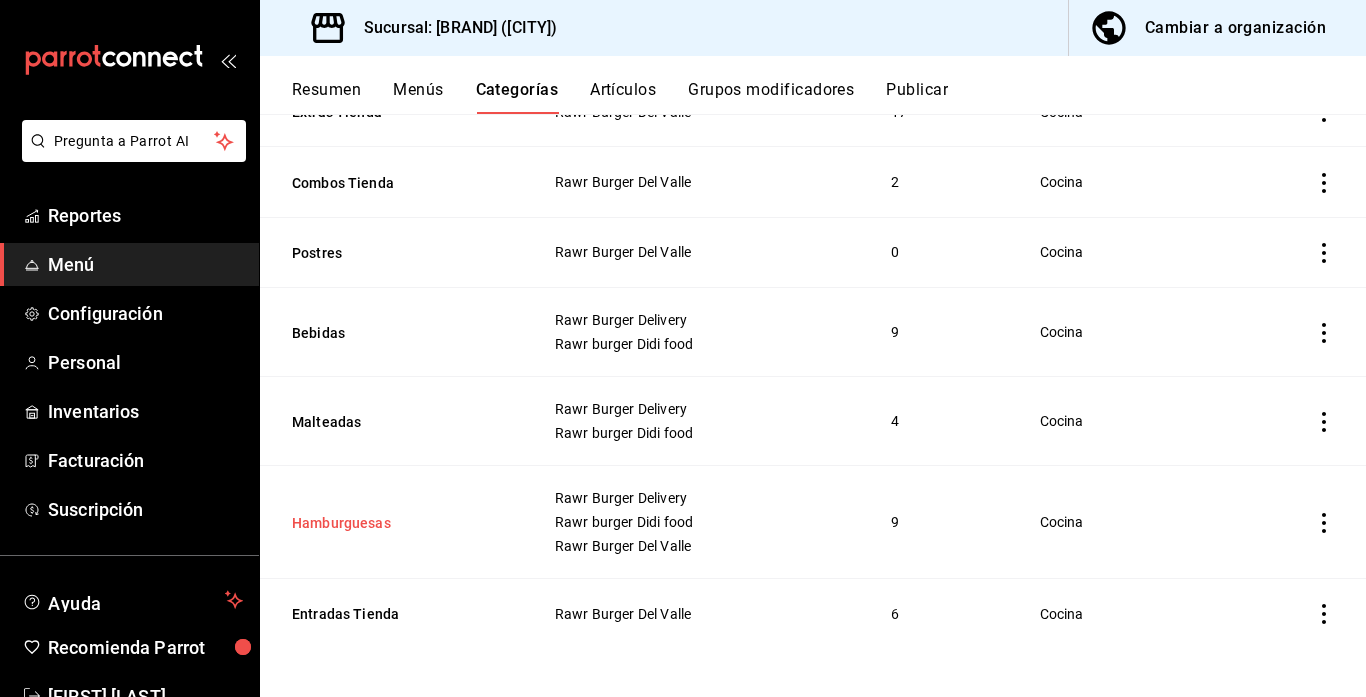 click on "Hamburguesas" at bounding box center [392, 523] 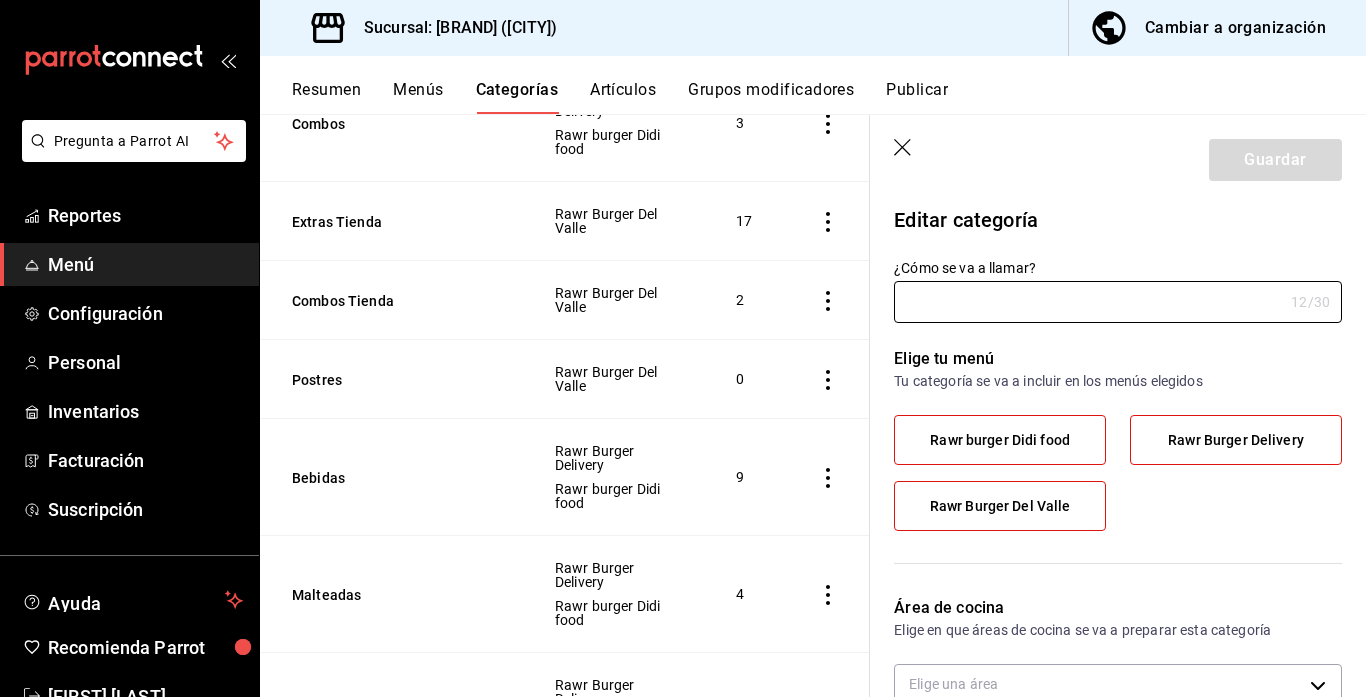 type on "Hamburguesas" 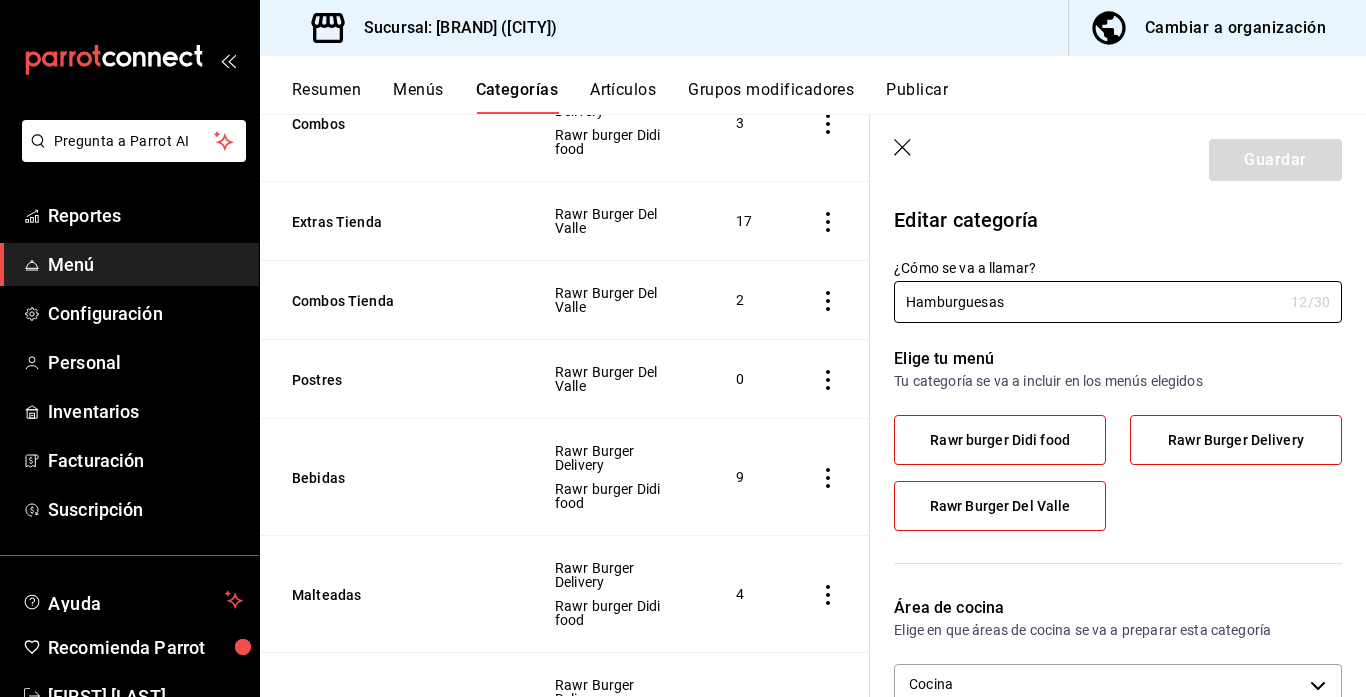 click on "Rawr Burger Del Valle" at bounding box center (1000, 506) 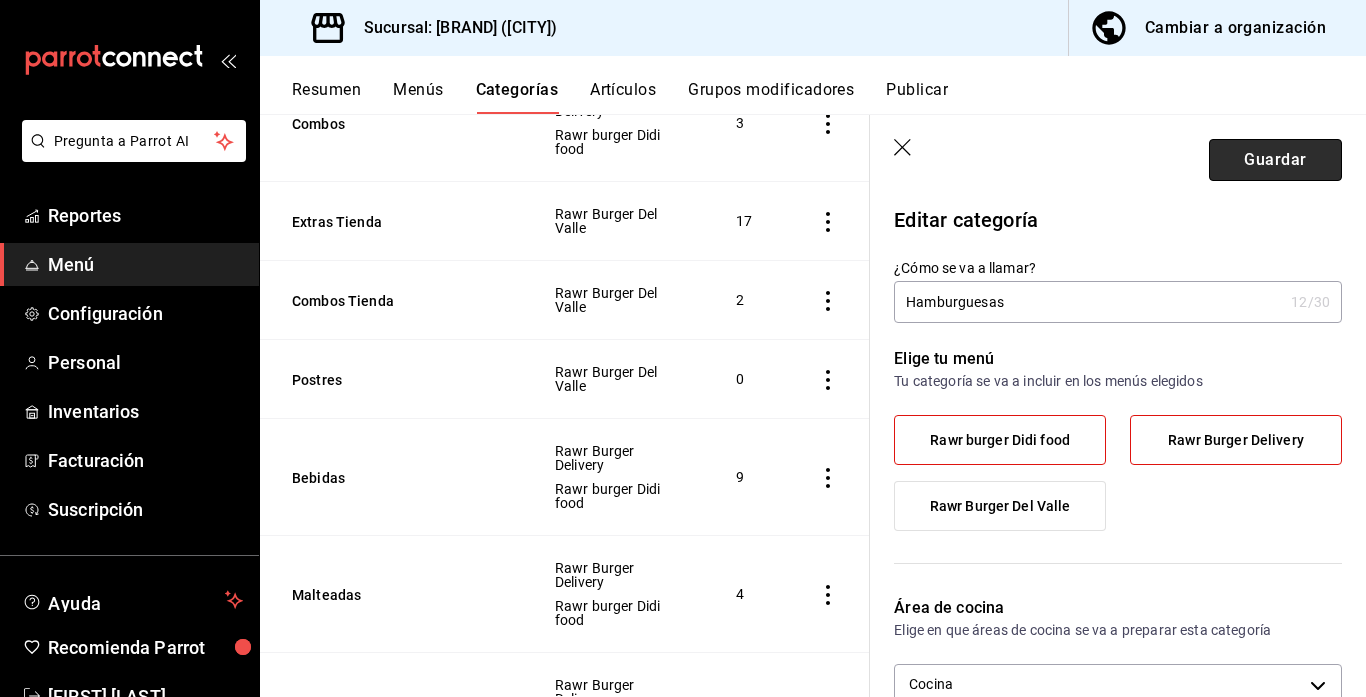 click on "Guardar" at bounding box center [1275, 160] 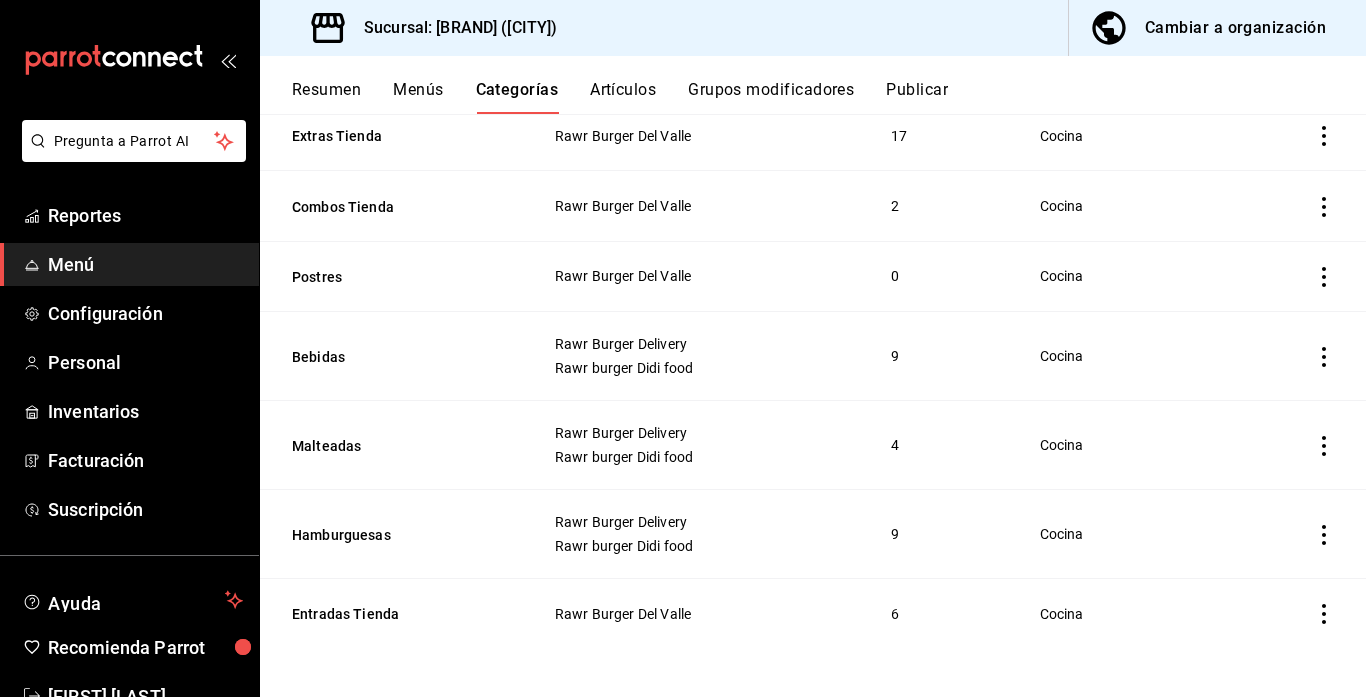 scroll, scrollTop: 0, scrollLeft: 0, axis: both 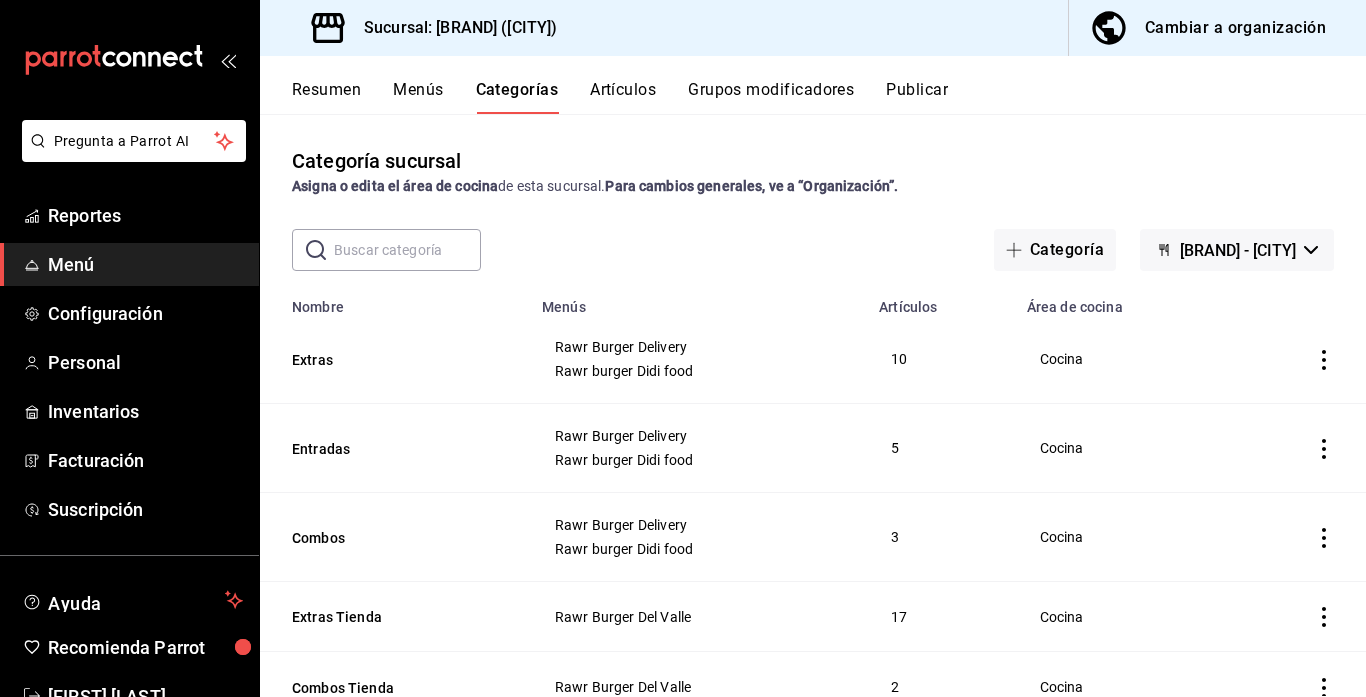 click on "Resumen" at bounding box center [326, 97] 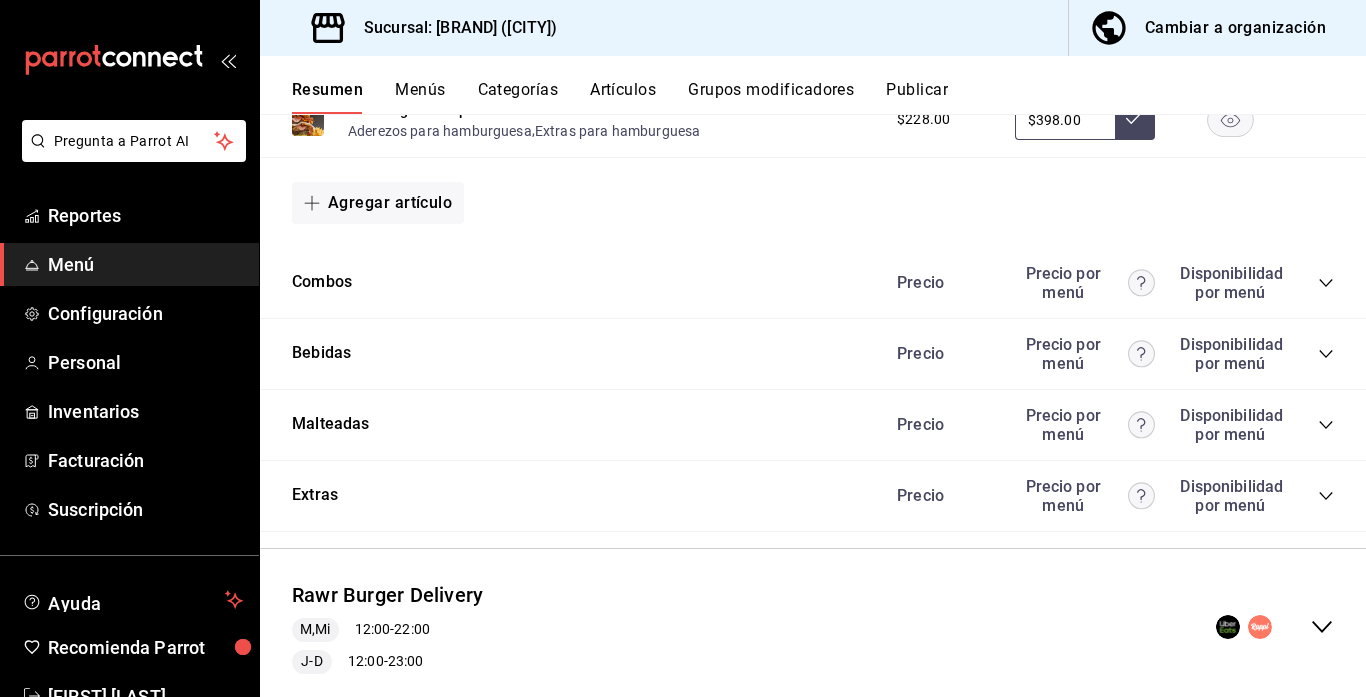 scroll, scrollTop: 1751, scrollLeft: 0, axis: vertical 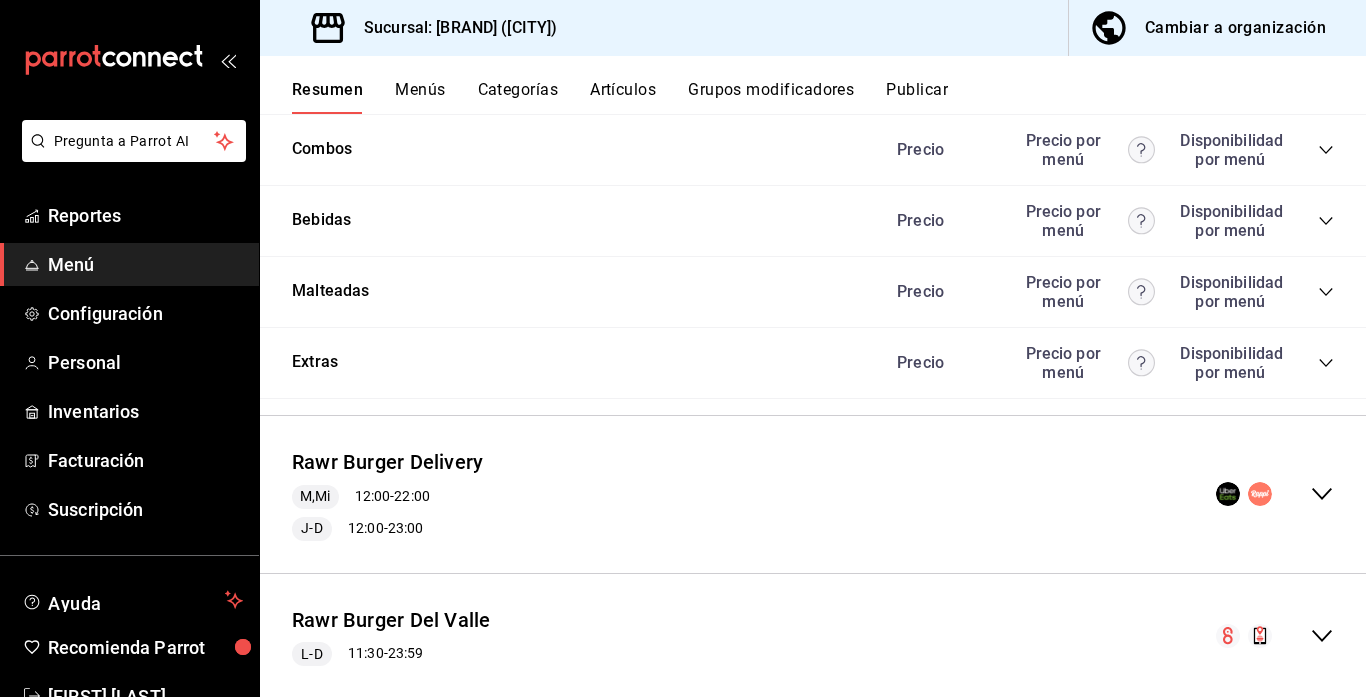 click 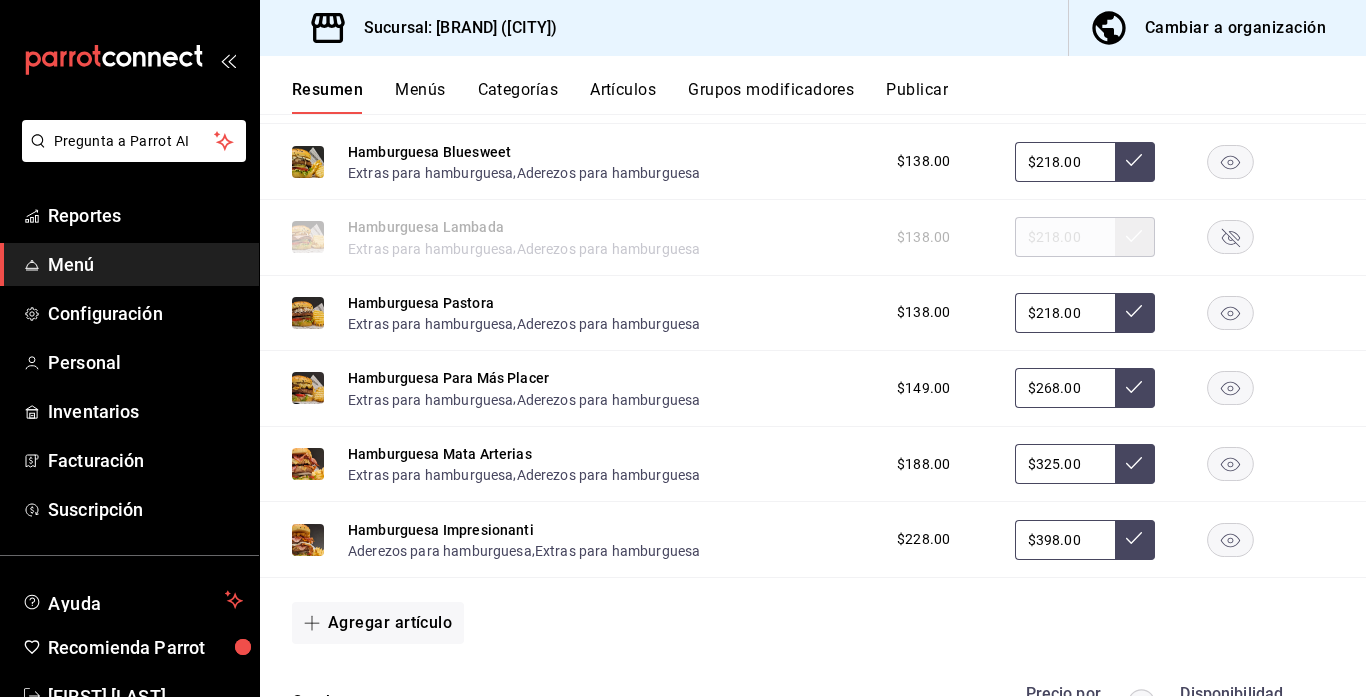 scroll, scrollTop: 1199, scrollLeft: 0, axis: vertical 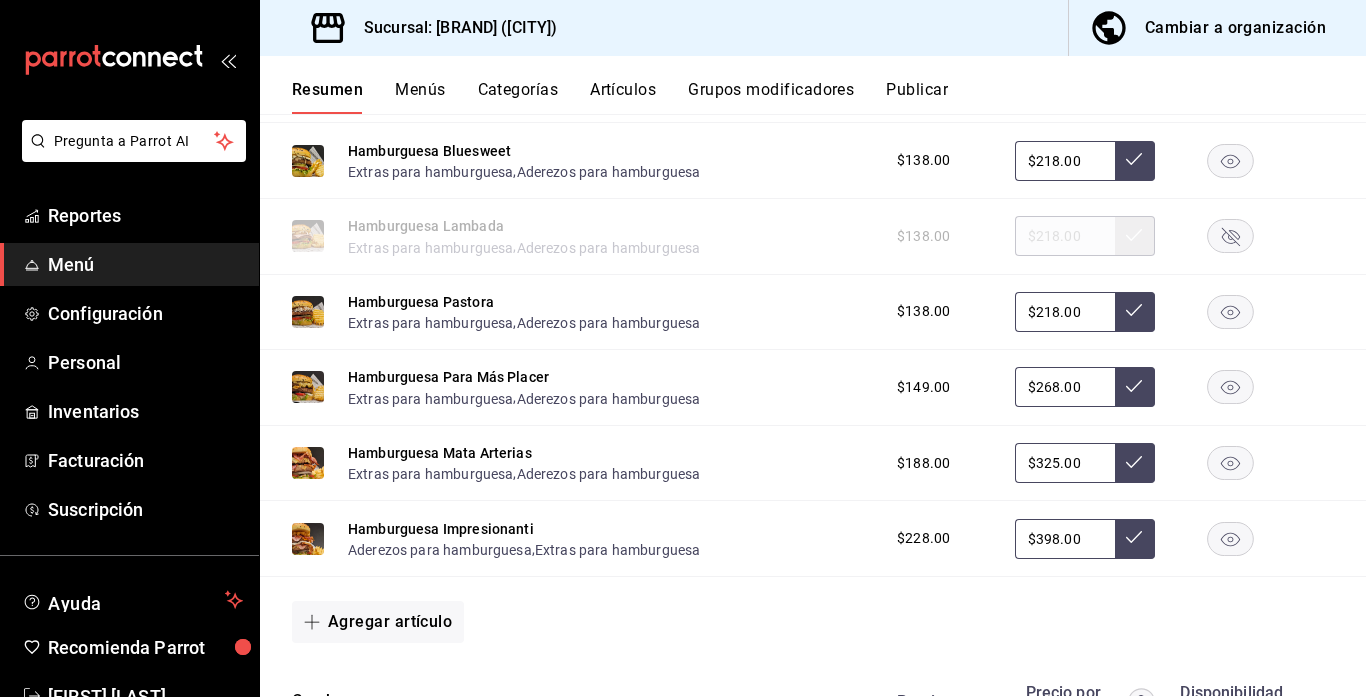 click on "Grupos modificadores" at bounding box center (771, 97) 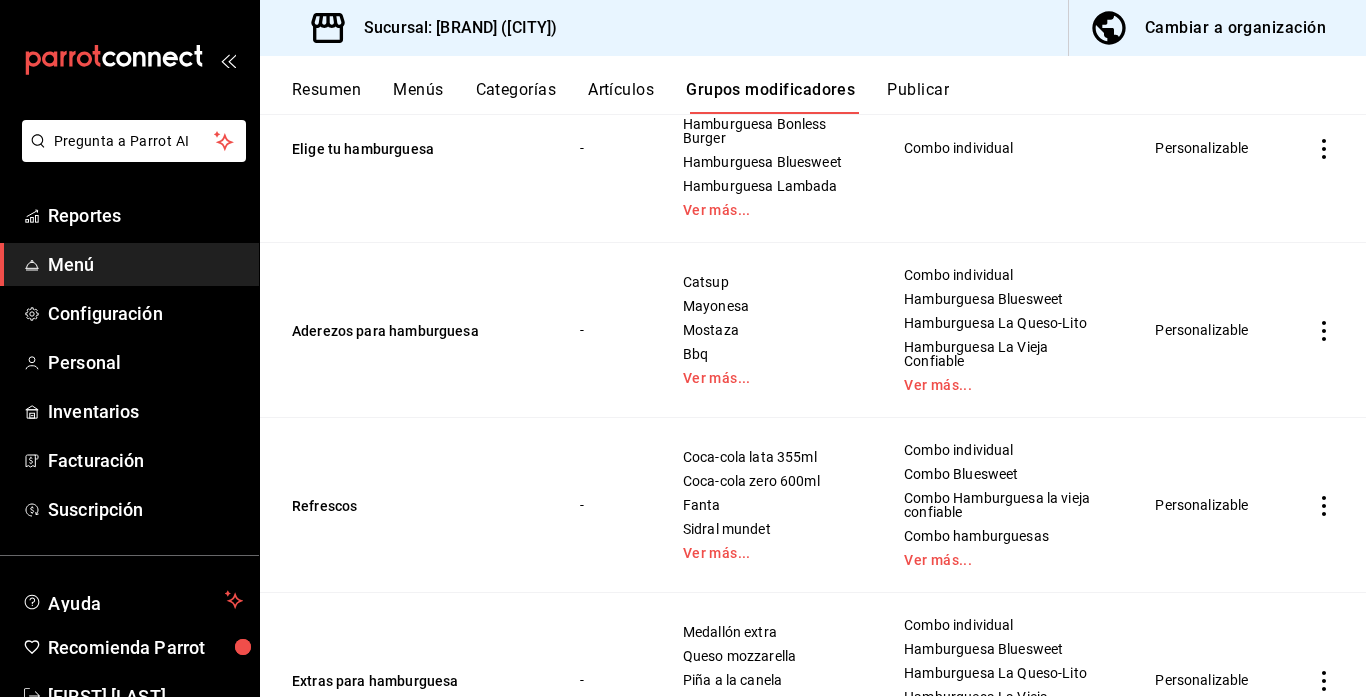 scroll, scrollTop: 551, scrollLeft: 0, axis: vertical 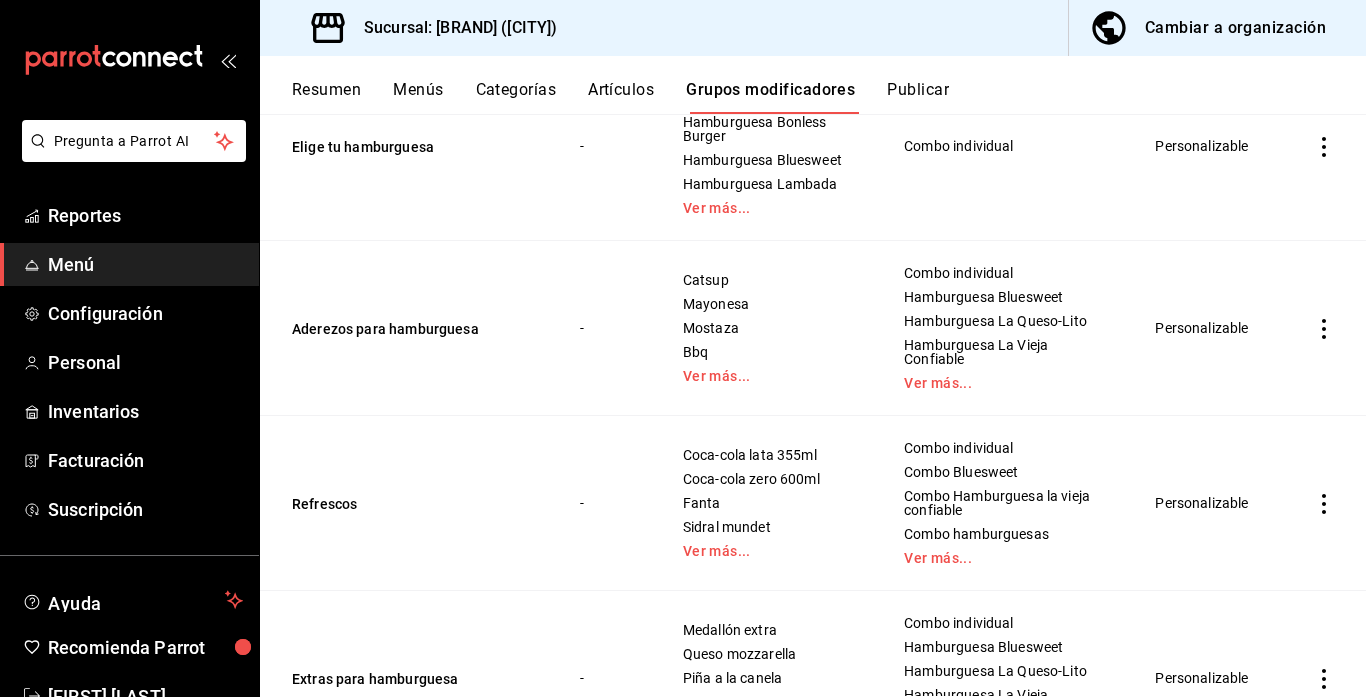 click 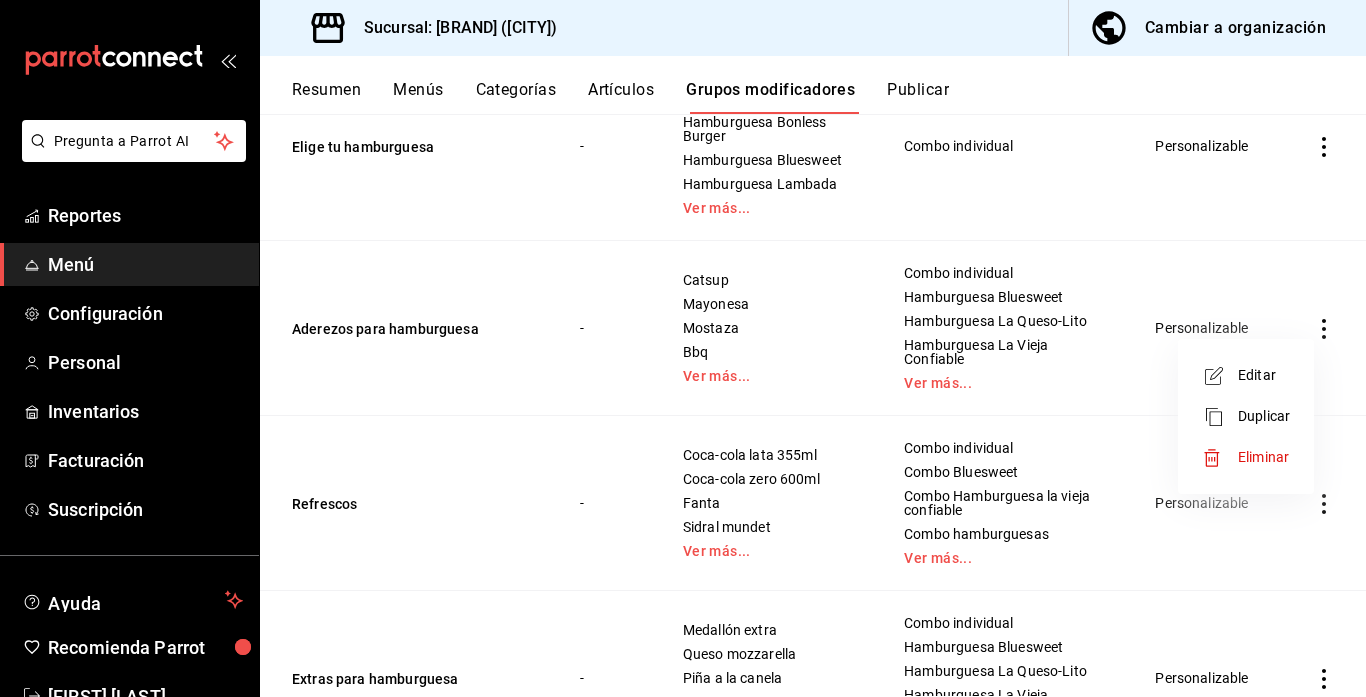 click on "Editar" at bounding box center [1264, 375] 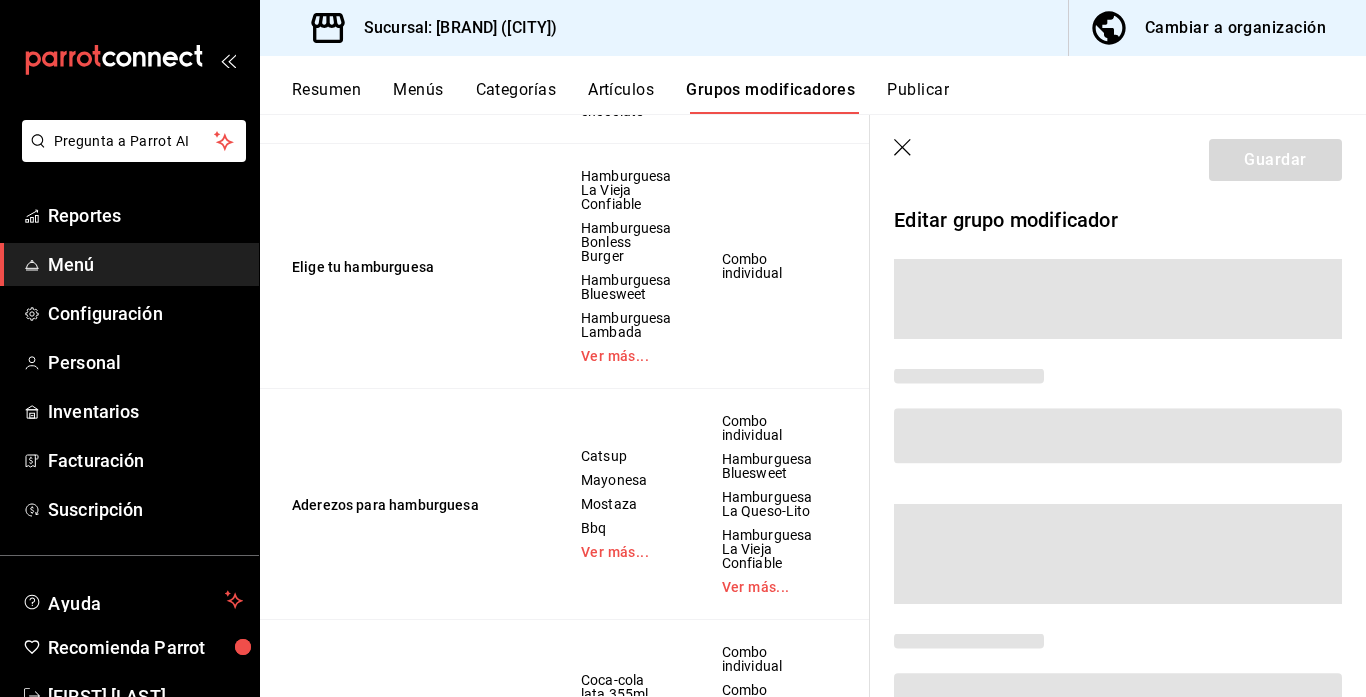 scroll, scrollTop: 521, scrollLeft: 0, axis: vertical 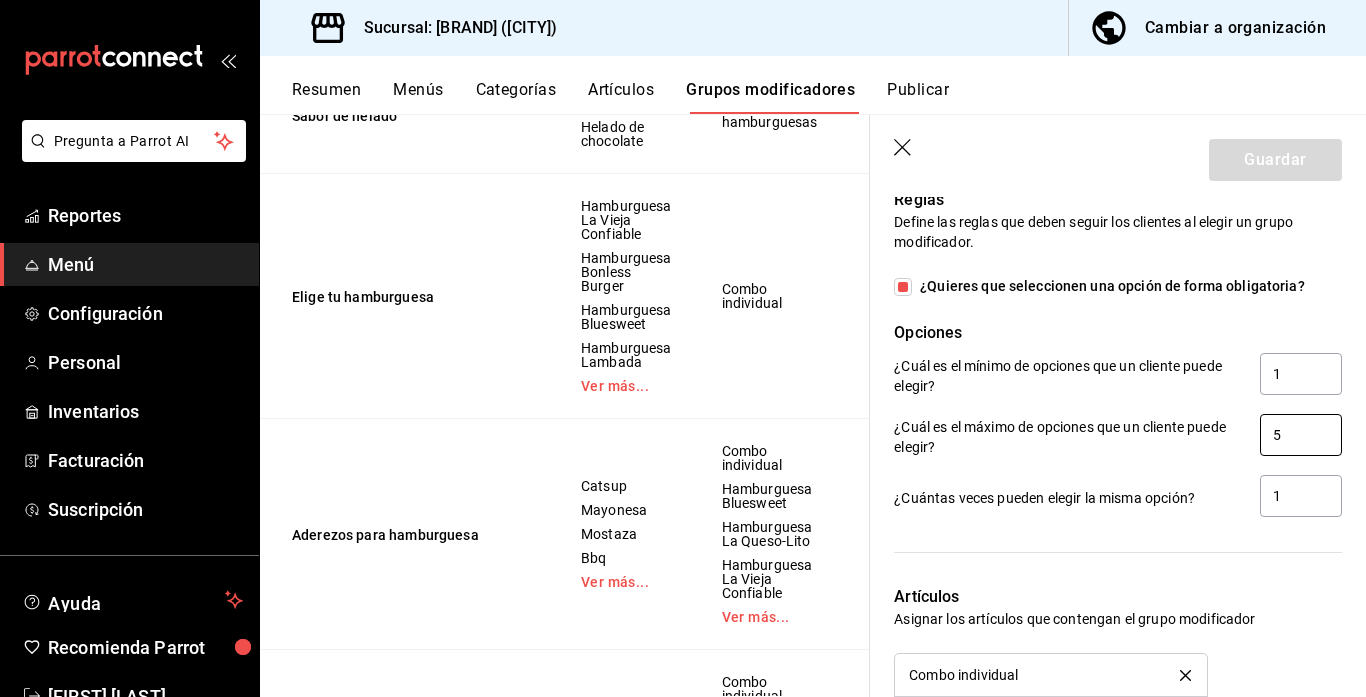 click on "5" at bounding box center [1301, 435] 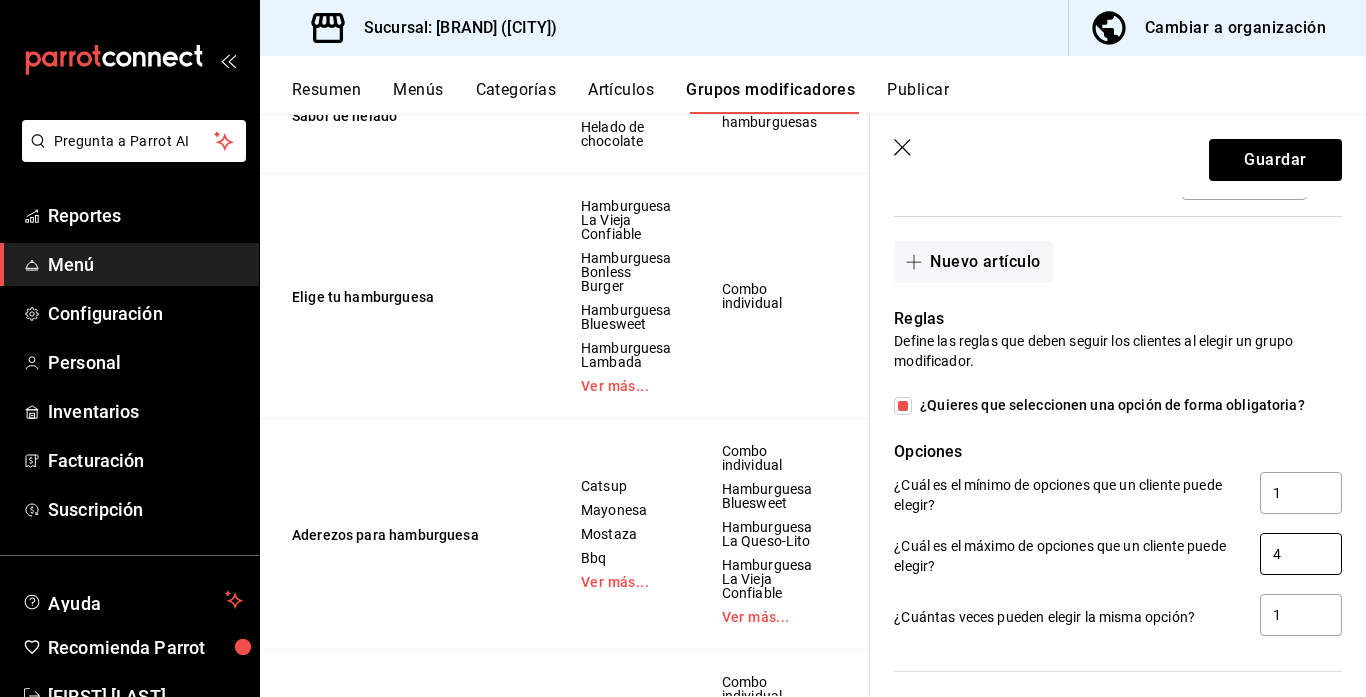 scroll, scrollTop: 1129, scrollLeft: 0, axis: vertical 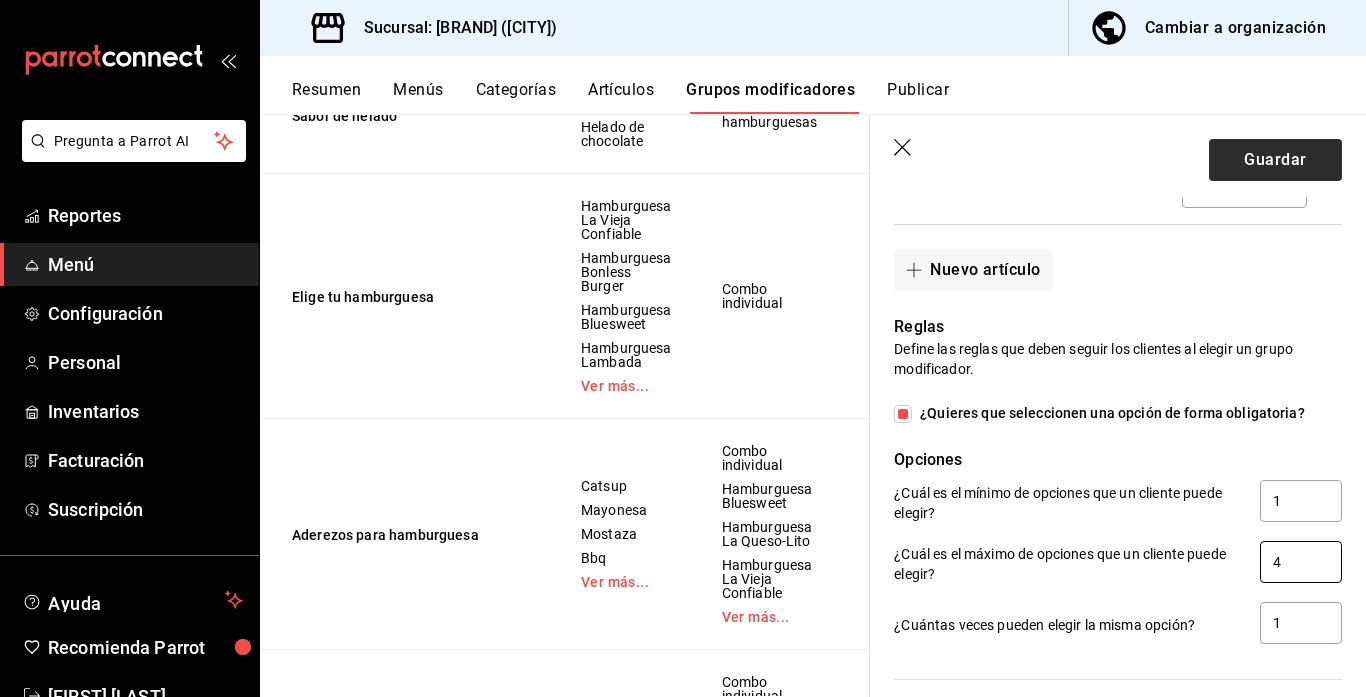 type on "4" 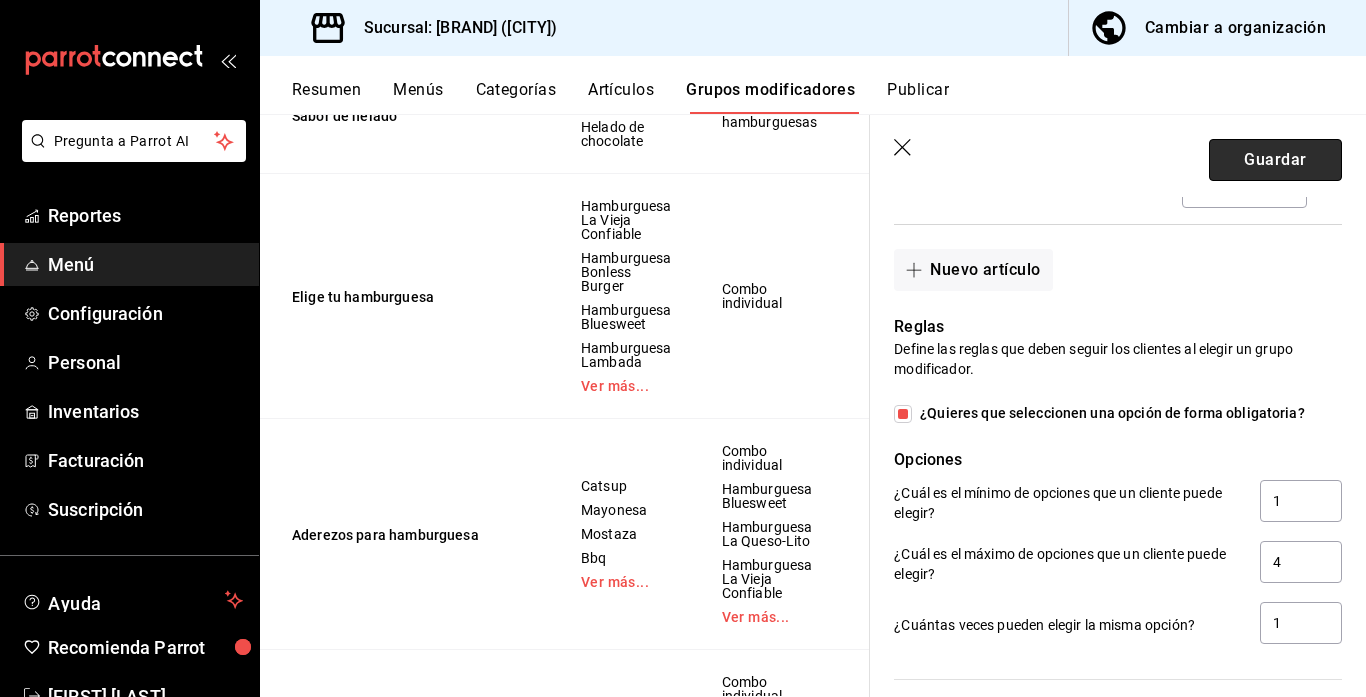 click on "Guardar" at bounding box center (1275, 160) 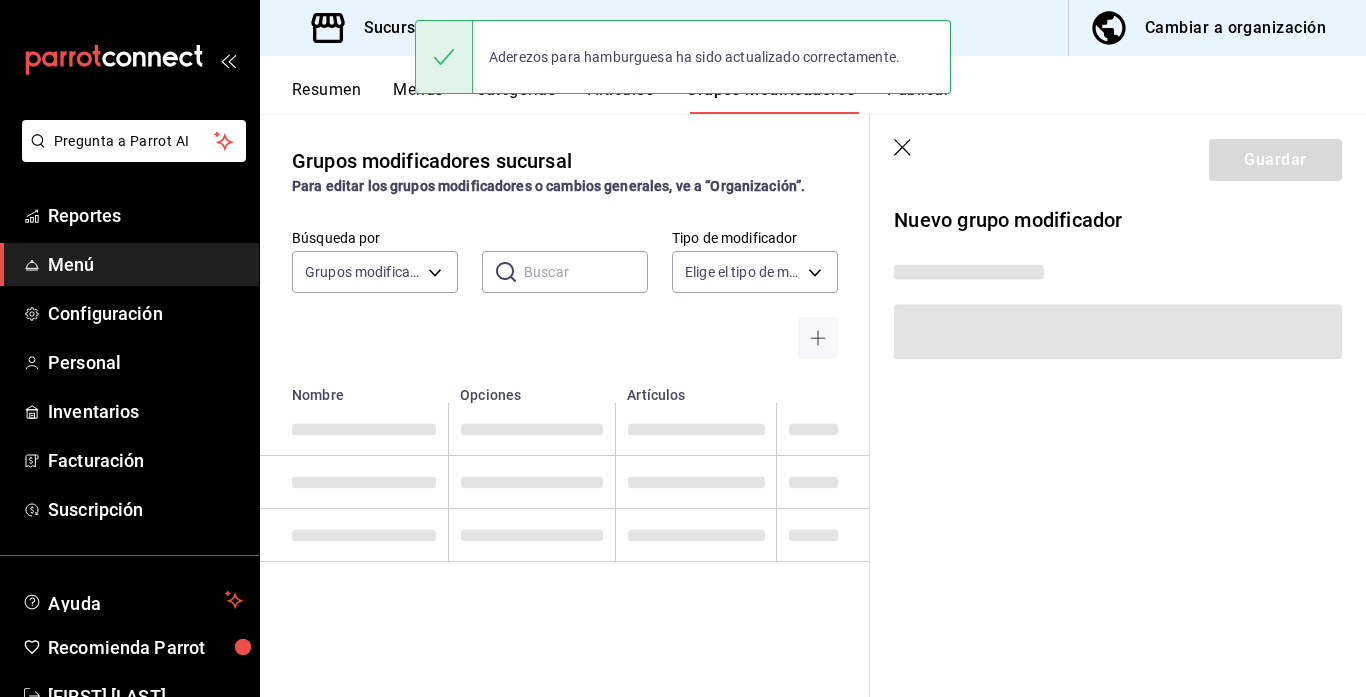 scroll, scrollTop: 0, scrollLeft: 0, axis: both 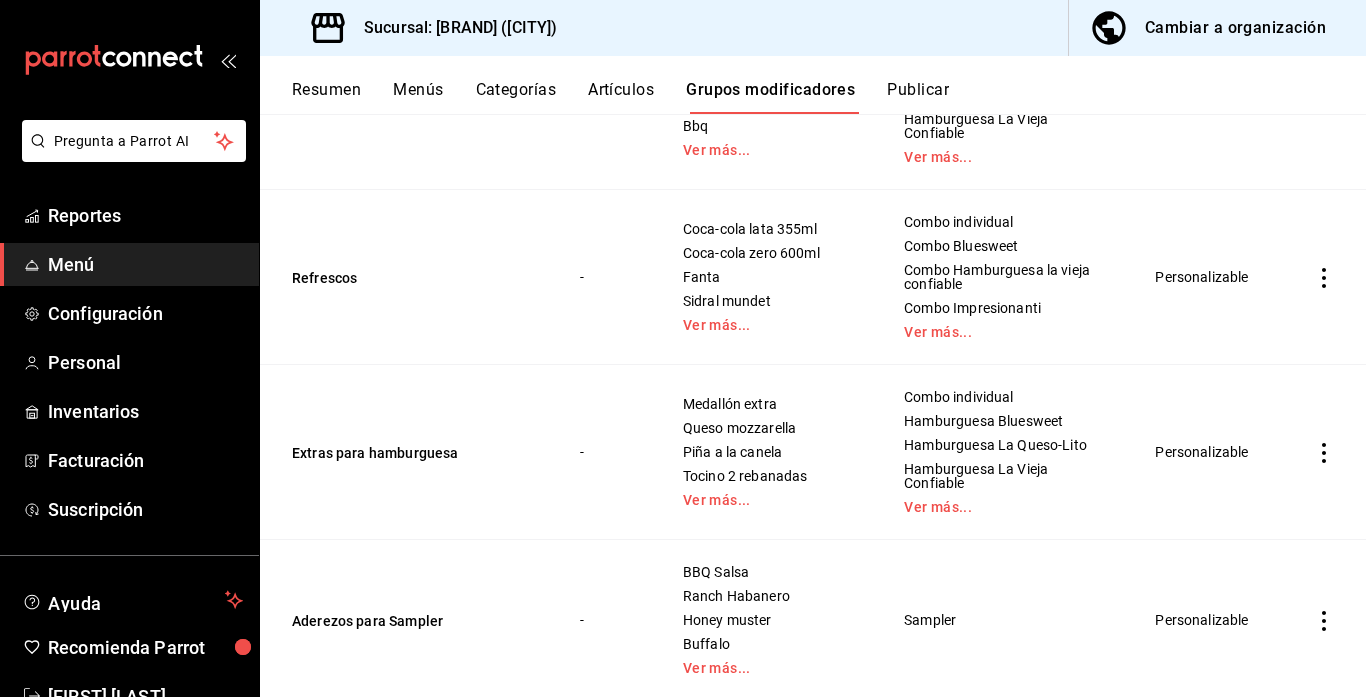 click 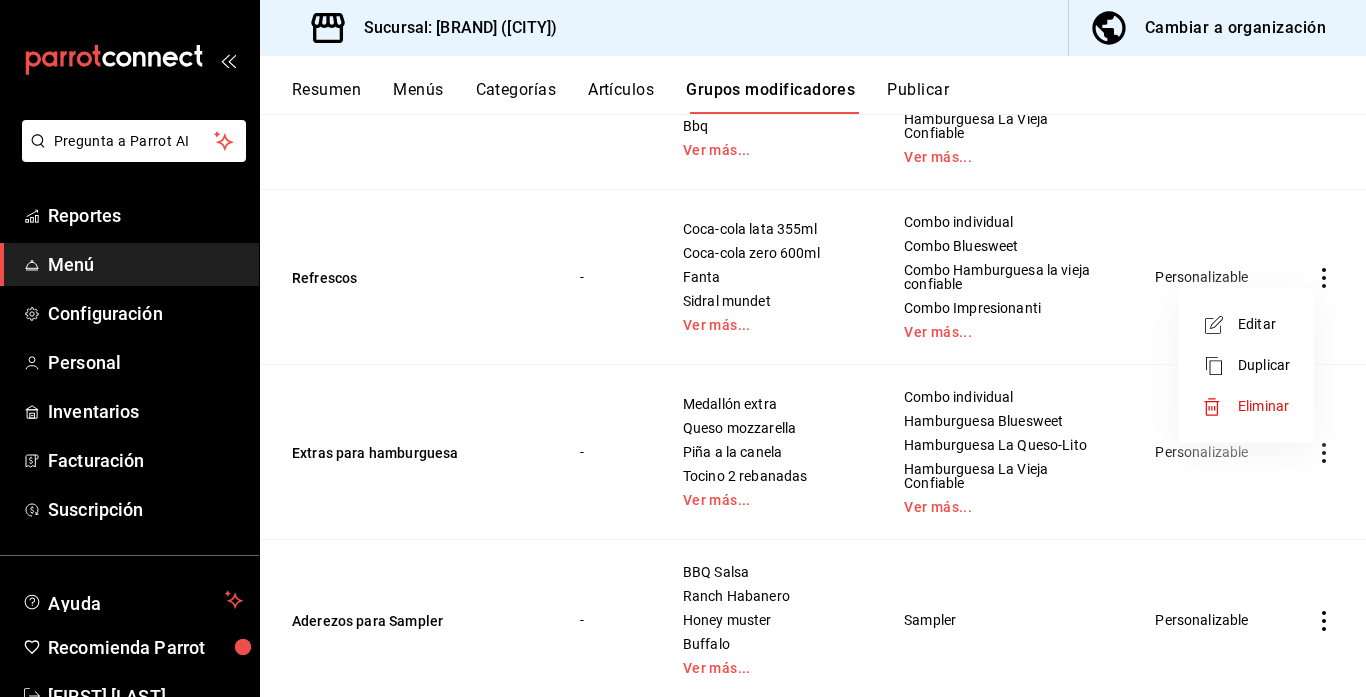 click on "Editar" at bounding box center [1264, 324] 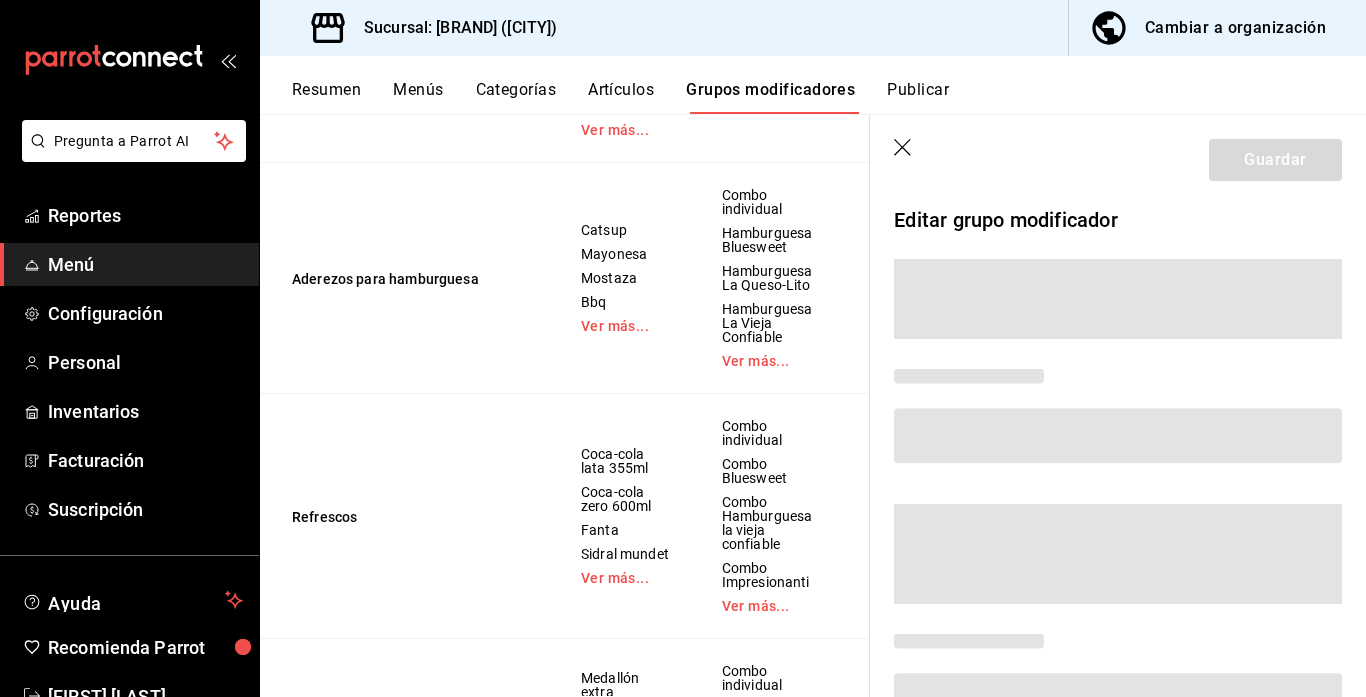 scroll, scrollTop: 733, scrollLeft: 0, axis: vertical 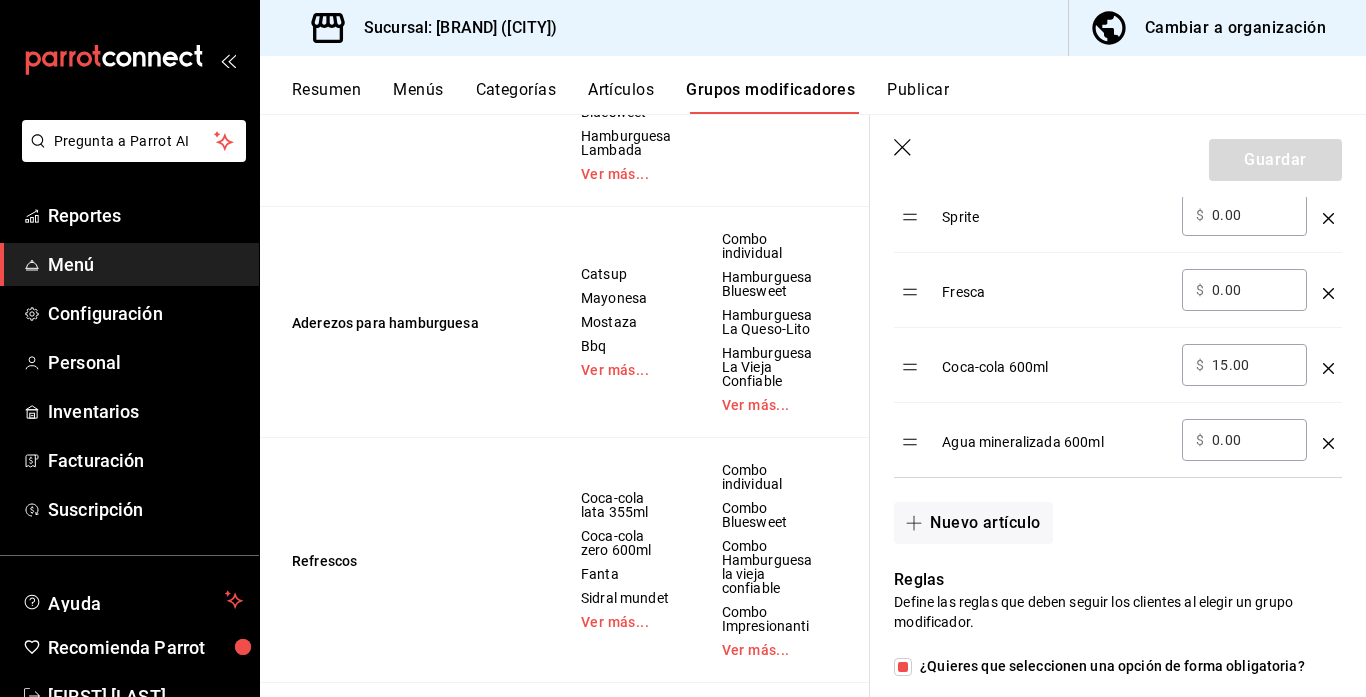 click 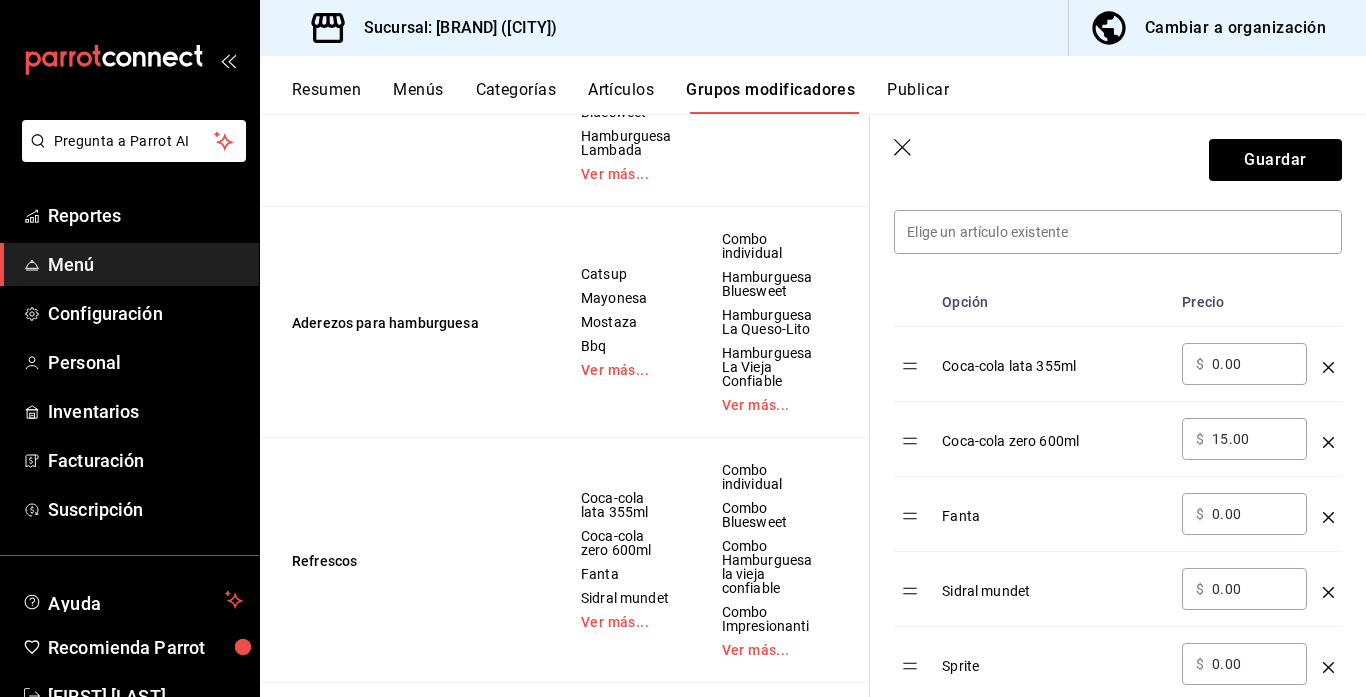 scroll, scrollTop: 576, scrollLeft: 0, axis: vertical 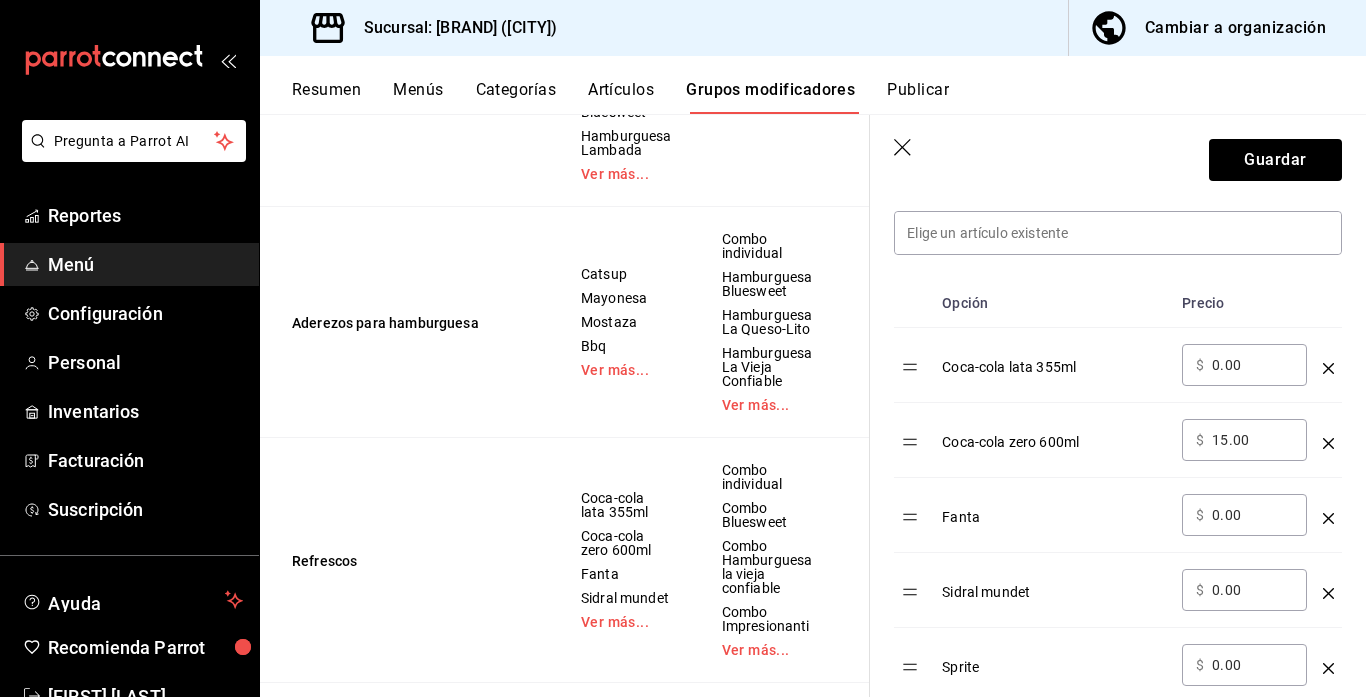 click 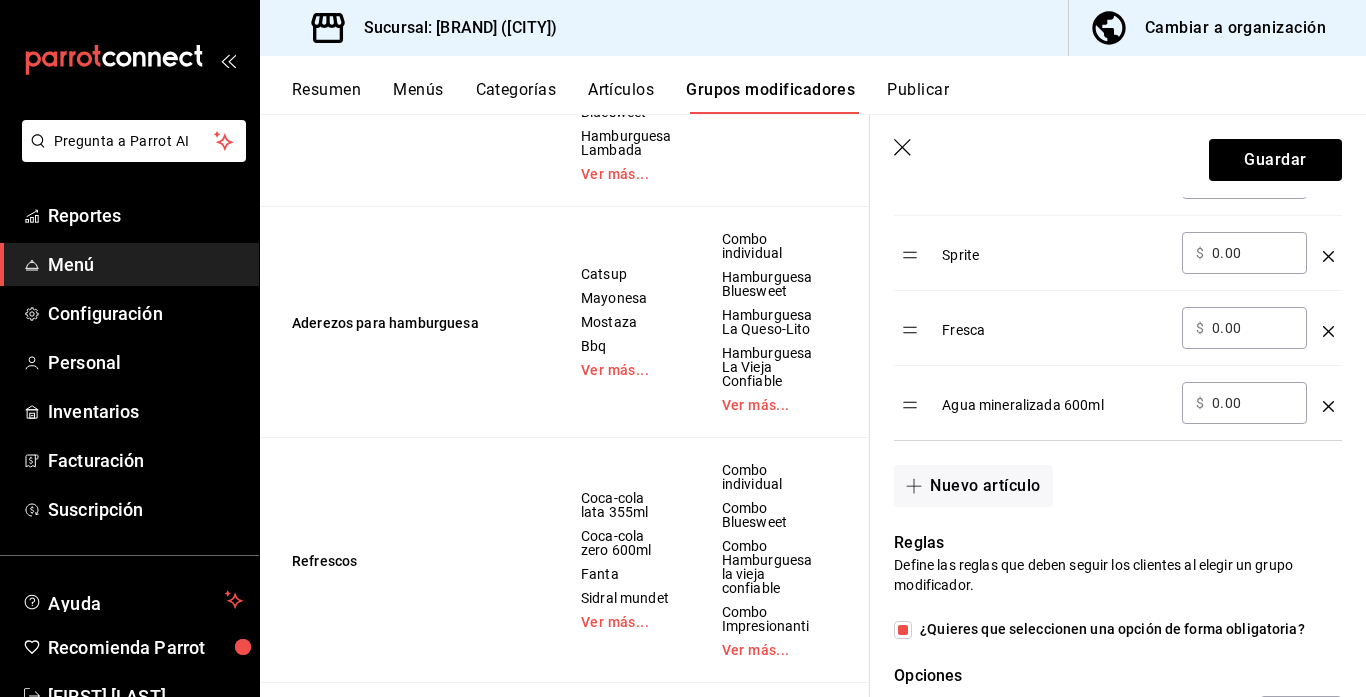 scroll, scrollTop: 922, scrollLeft: 0, axis: vertical 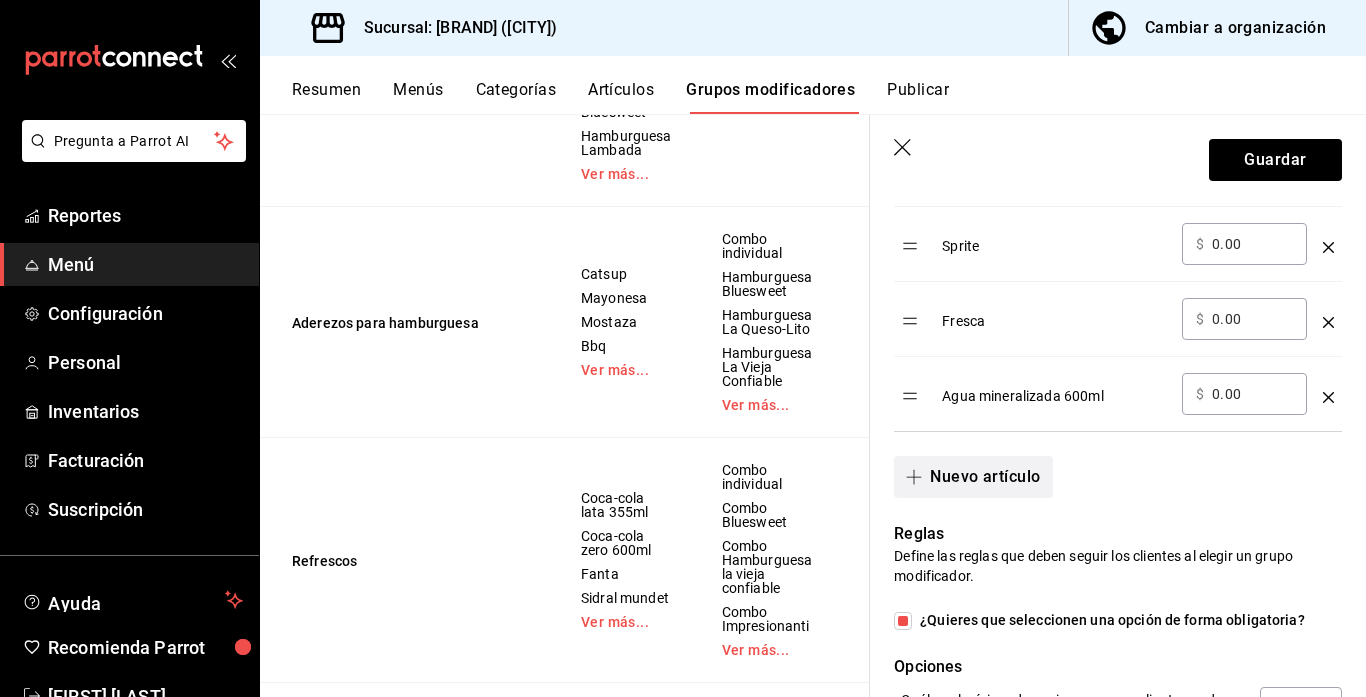 click on "Nuevo artículo" at bounding box center (973, 477) 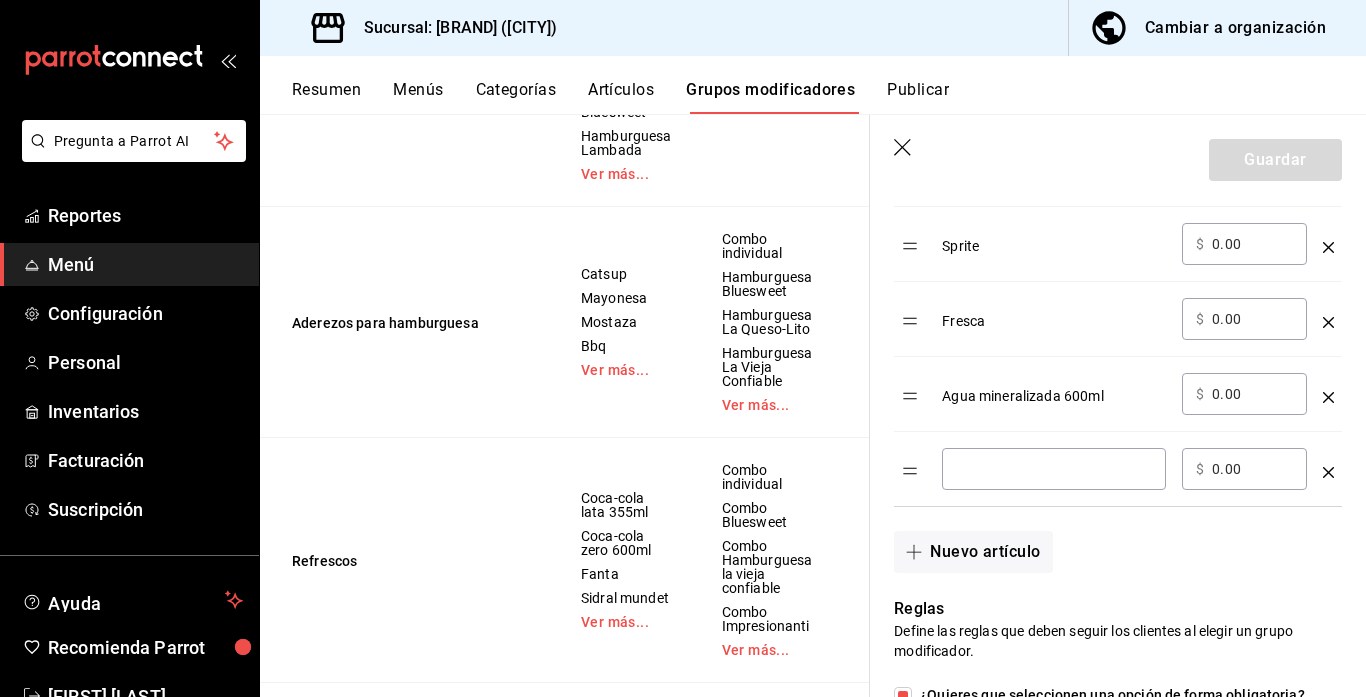 click at bounding box center (1054, 469) 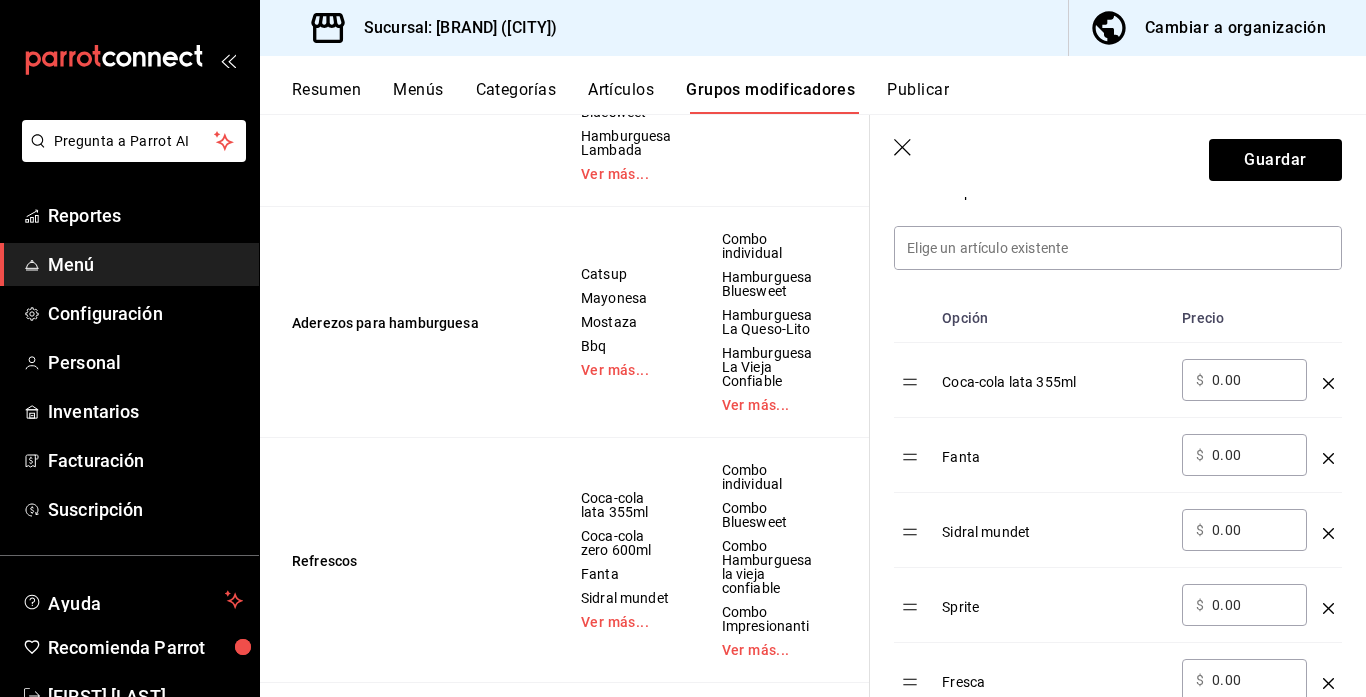 scroll, scrollTop: 822, scrollLeft: 0, axis: vertical 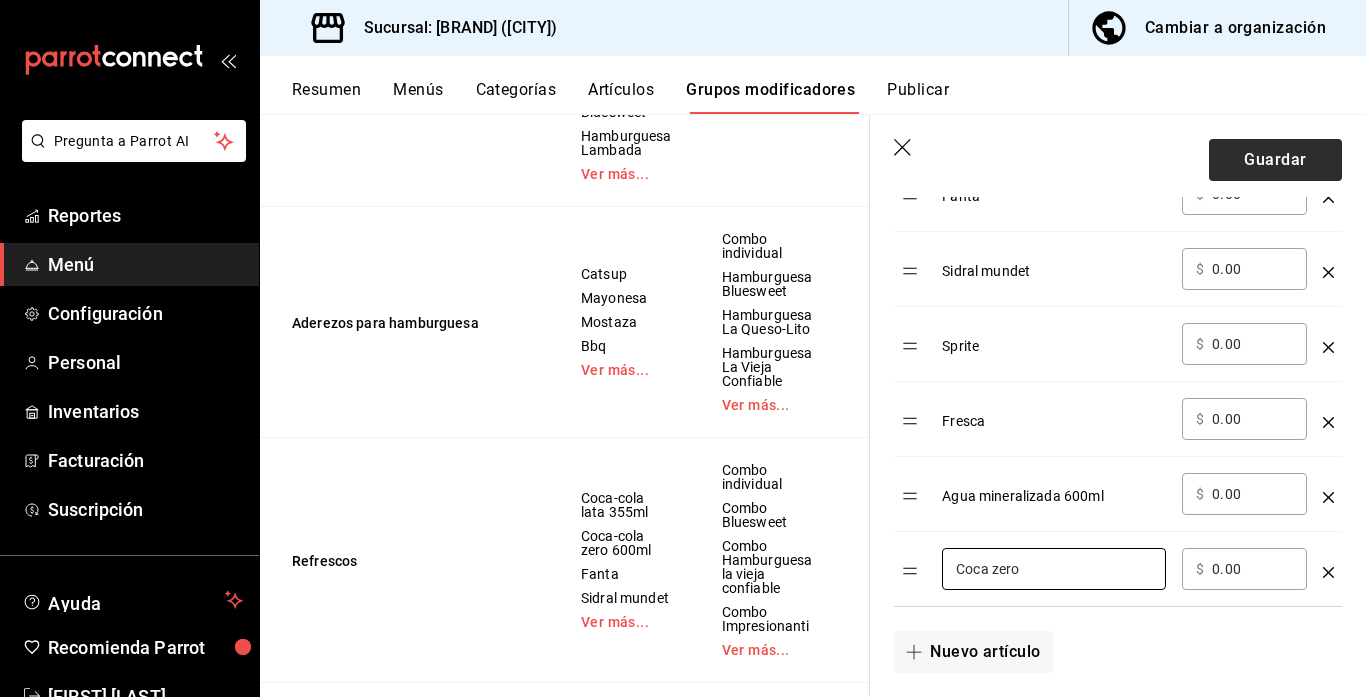 type on "Coca zero" 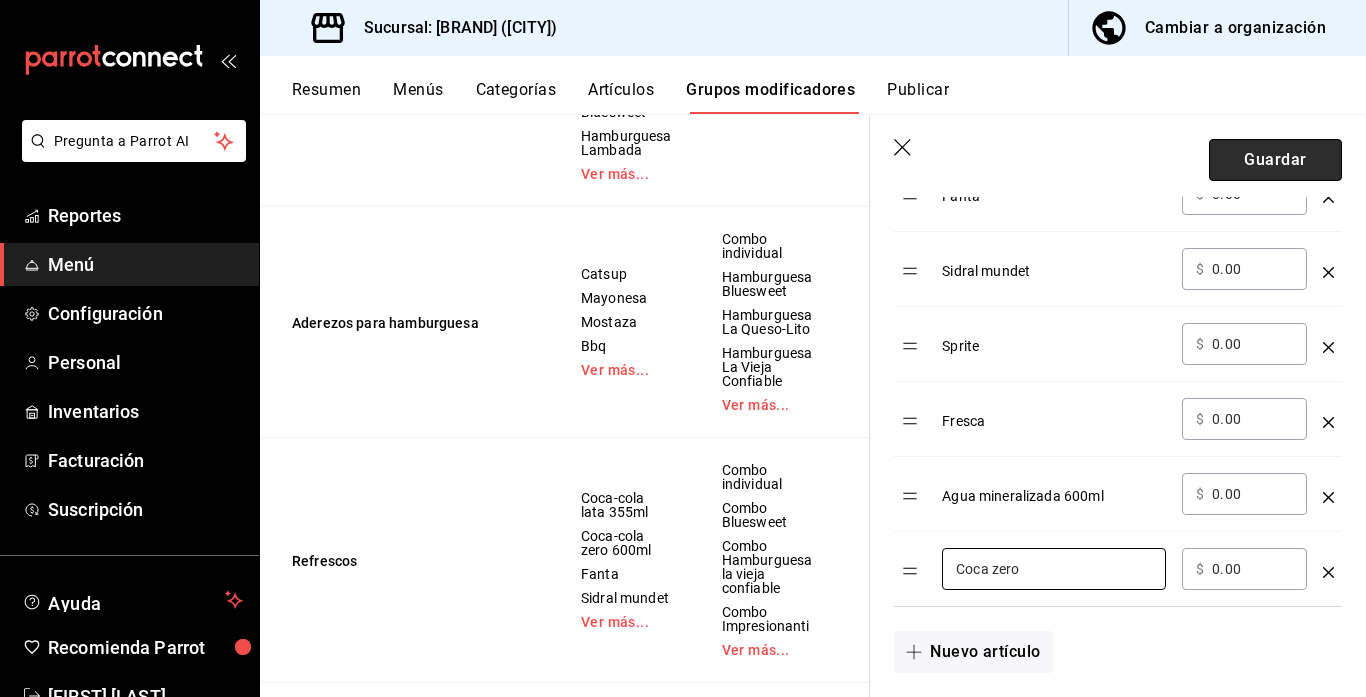 click on "Guardar" at bounding box center (1275, 160) 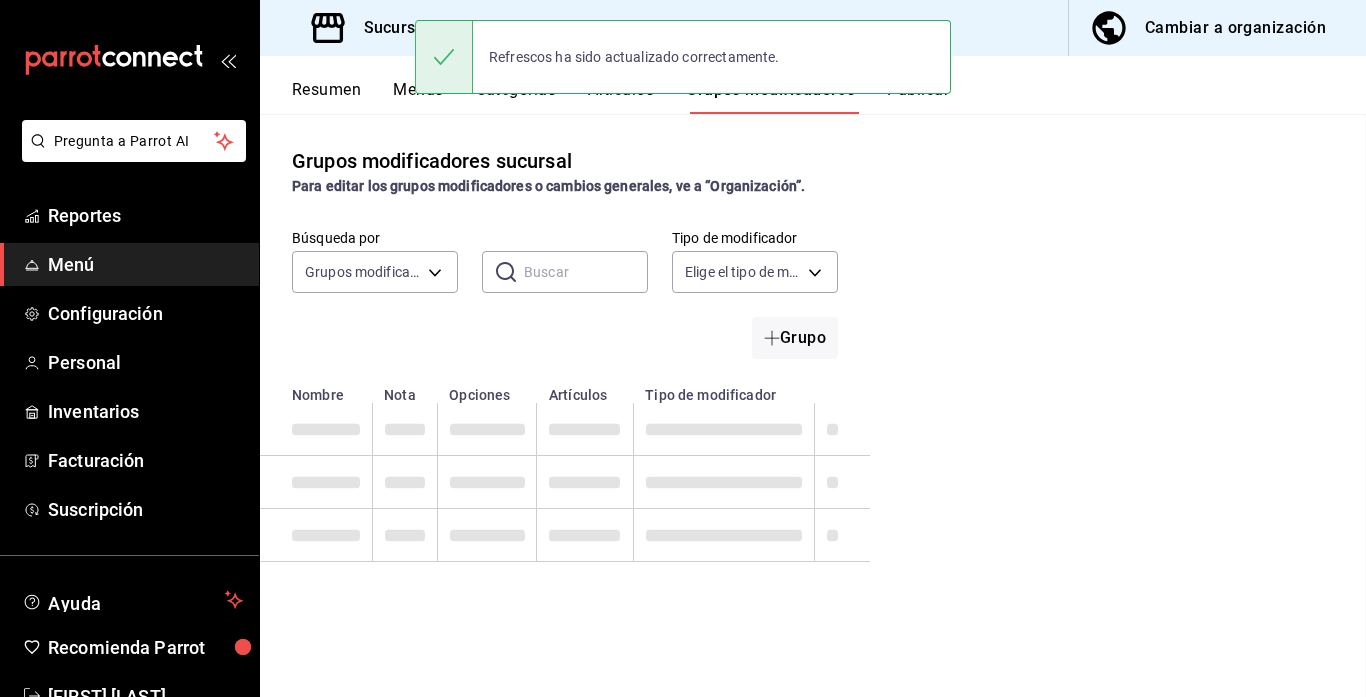 scroll, scrollTop: 0, scrollLeft: 0, axis: both 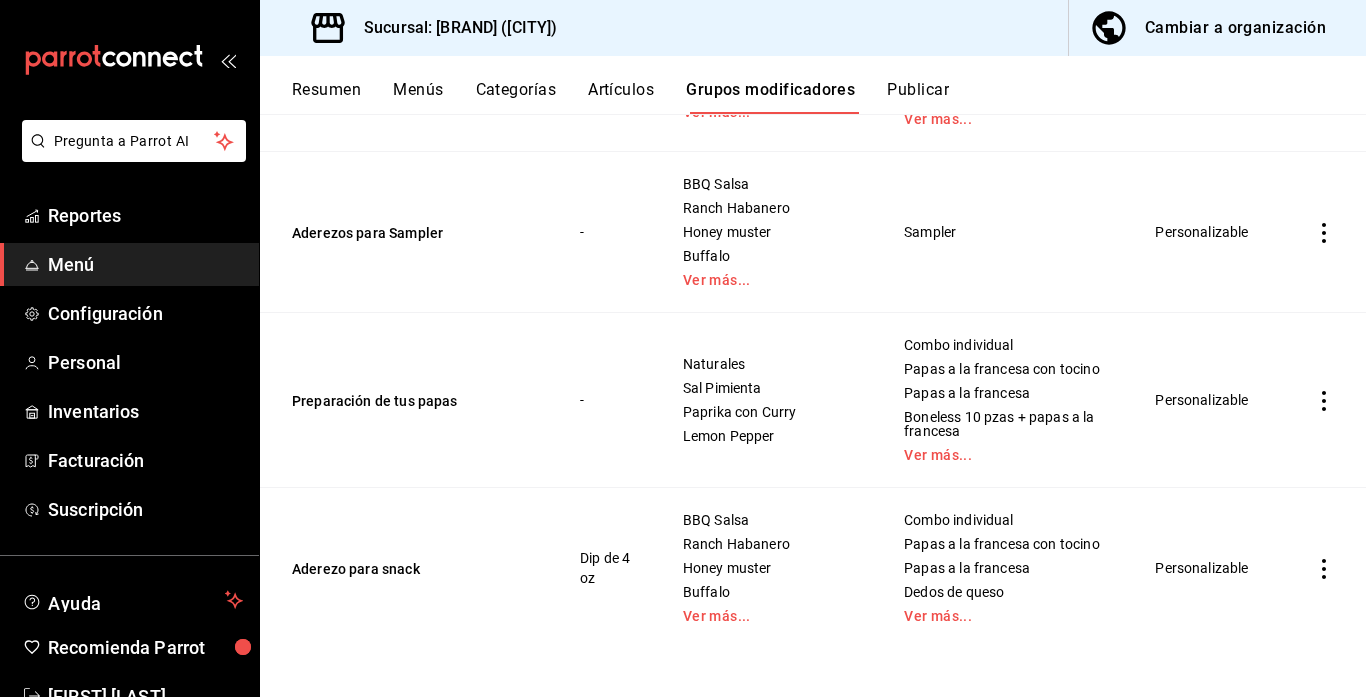click 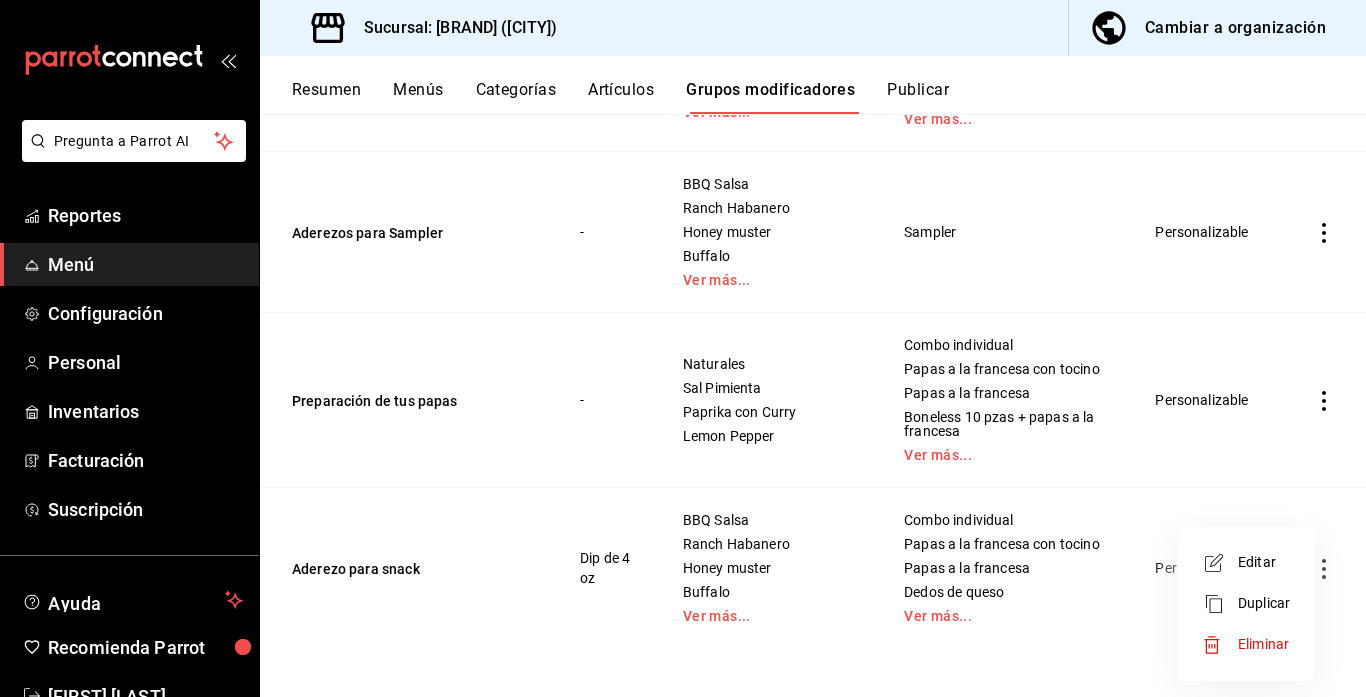 click on "Editar" at bounding box center (1264, 562) 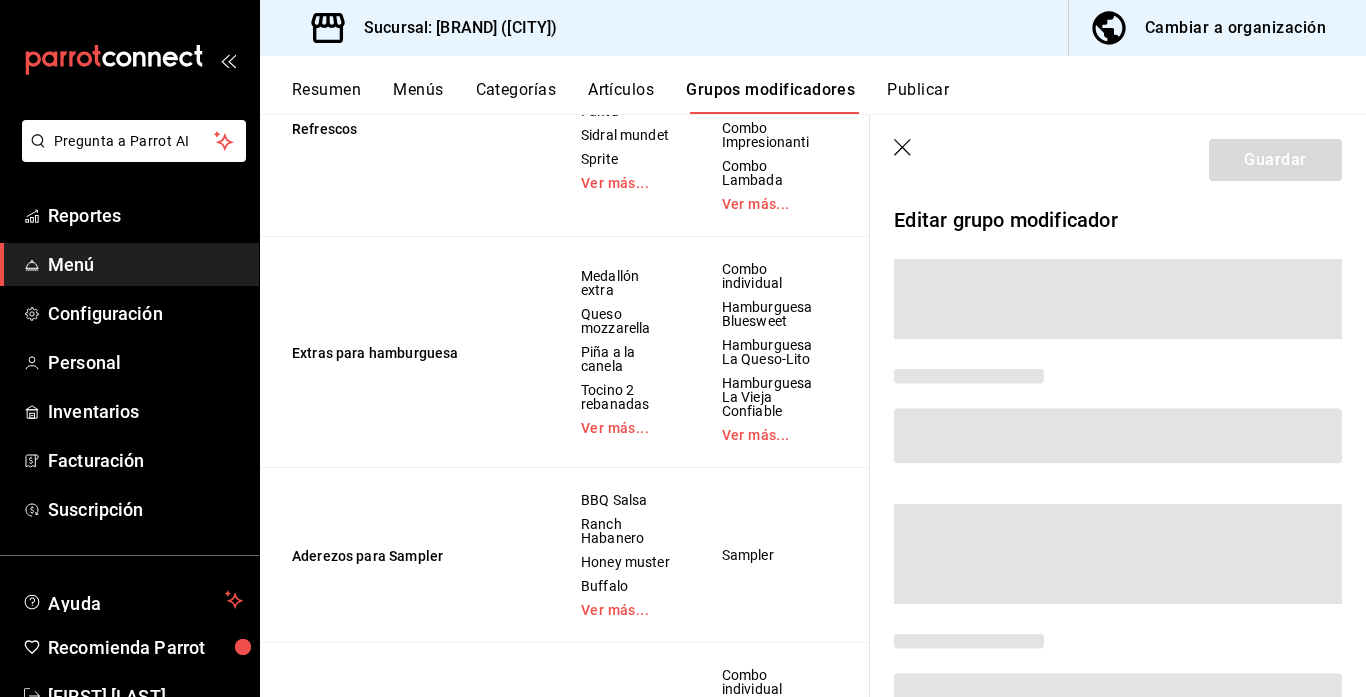 scroll, scrollTop: 1065, scrollLeft: 0, axis: vertical 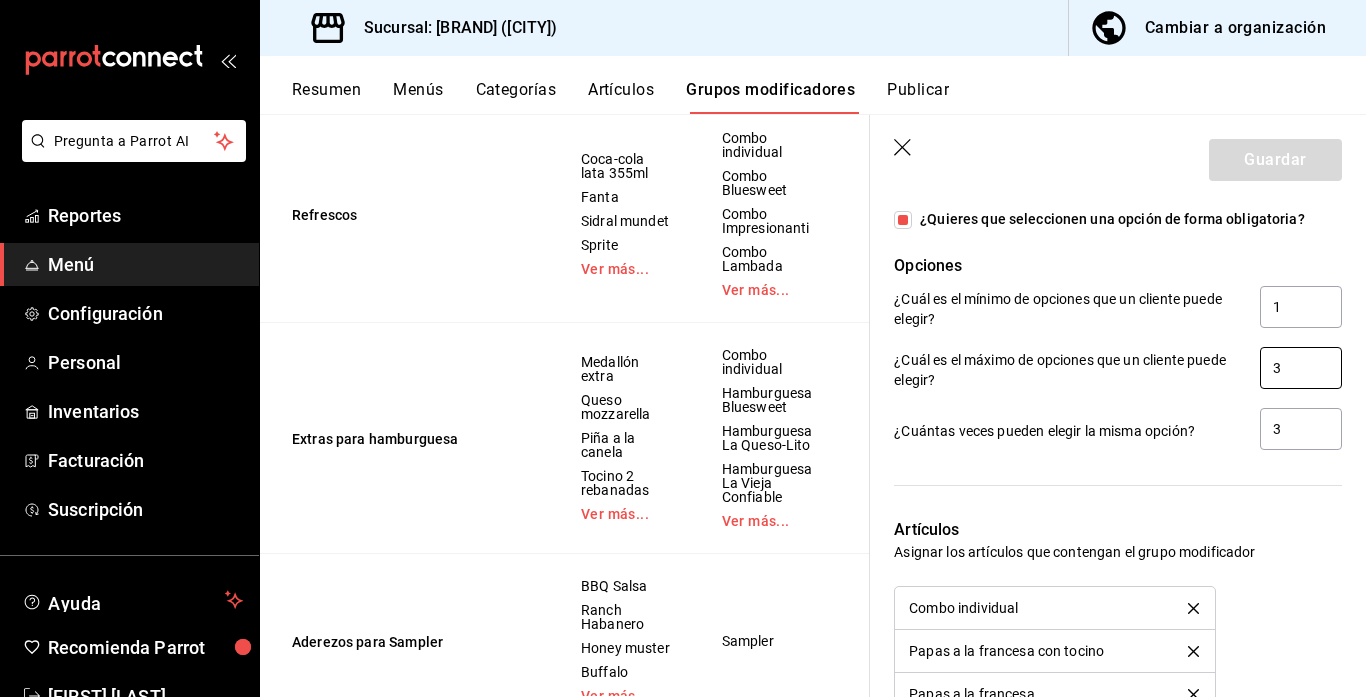 click on "3" at bounding box center [1301, 368] 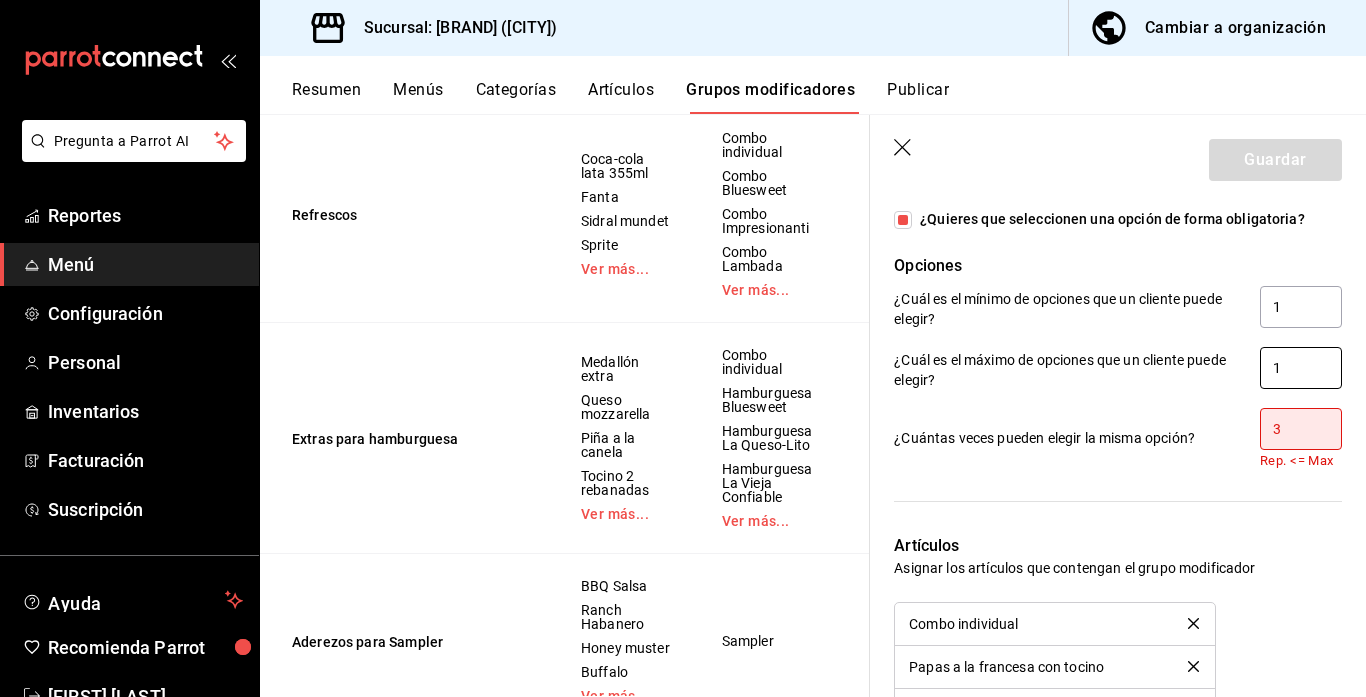 type on "1" 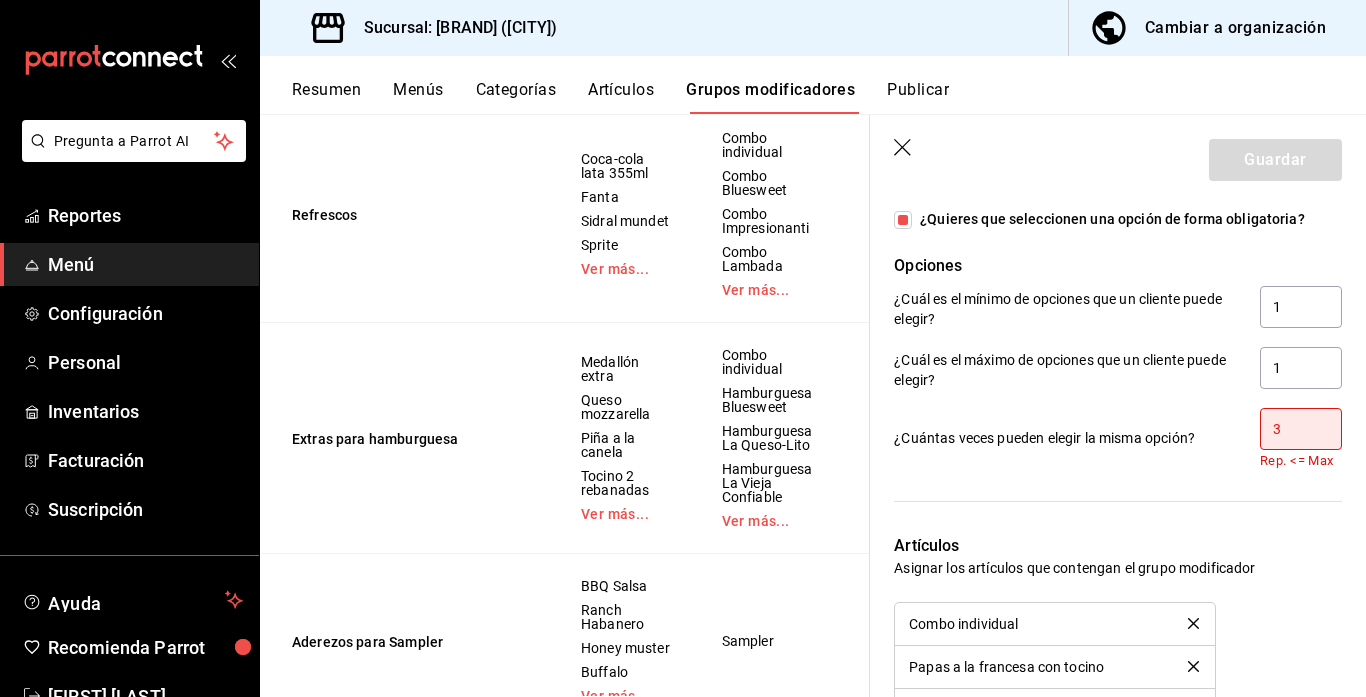 click on "3" at bounding box center (1301, 429) 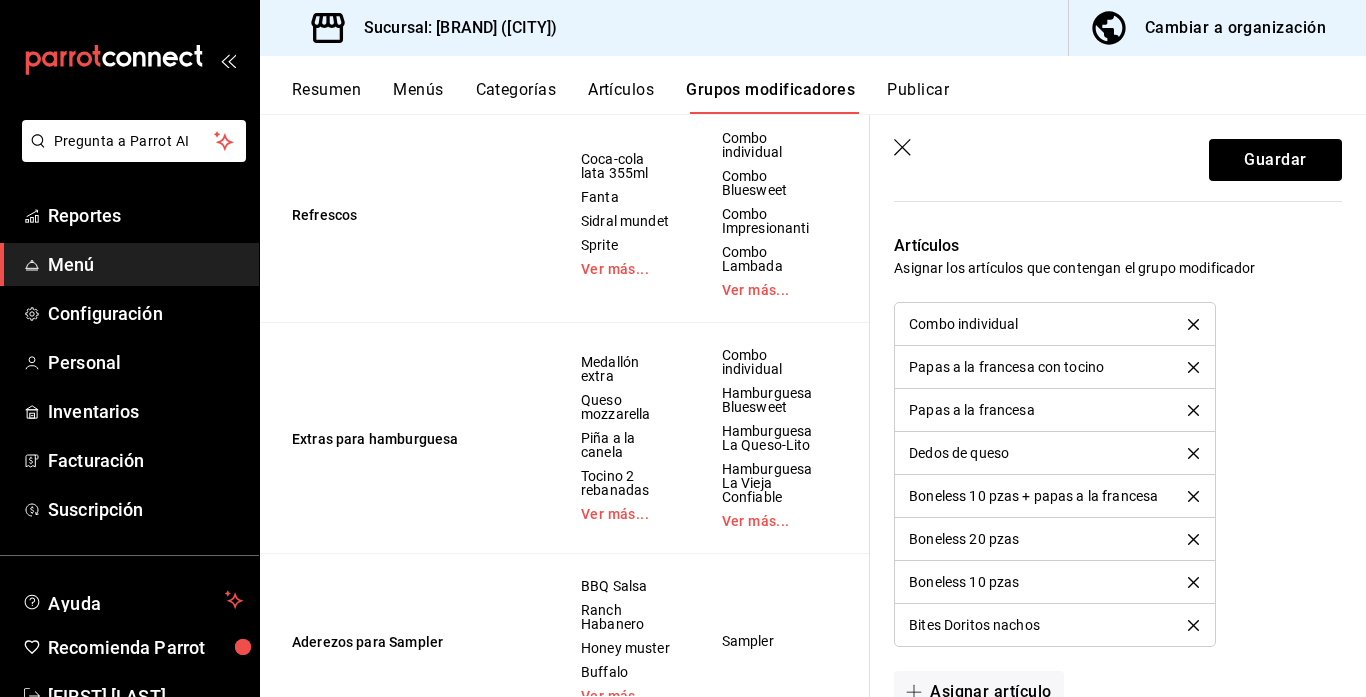 scroll, scrollTop: 1985, scrollLeft: 0, axis: vertical 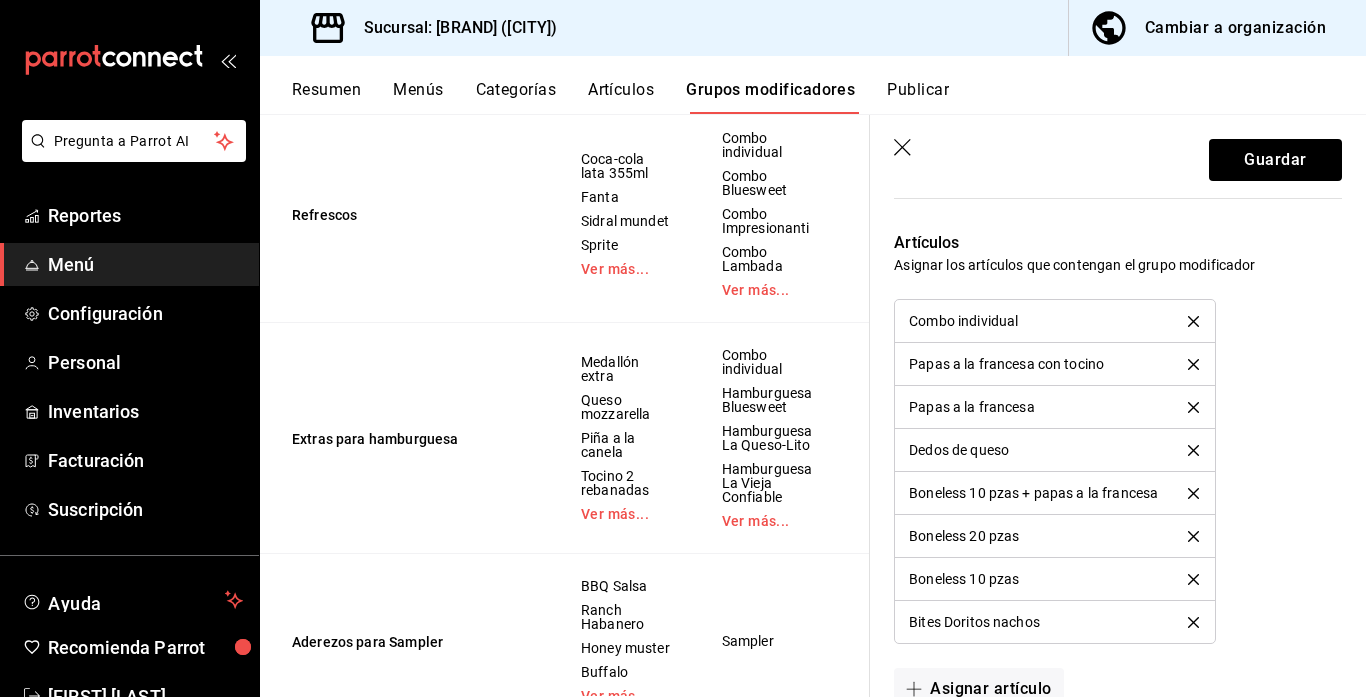 type on "1" 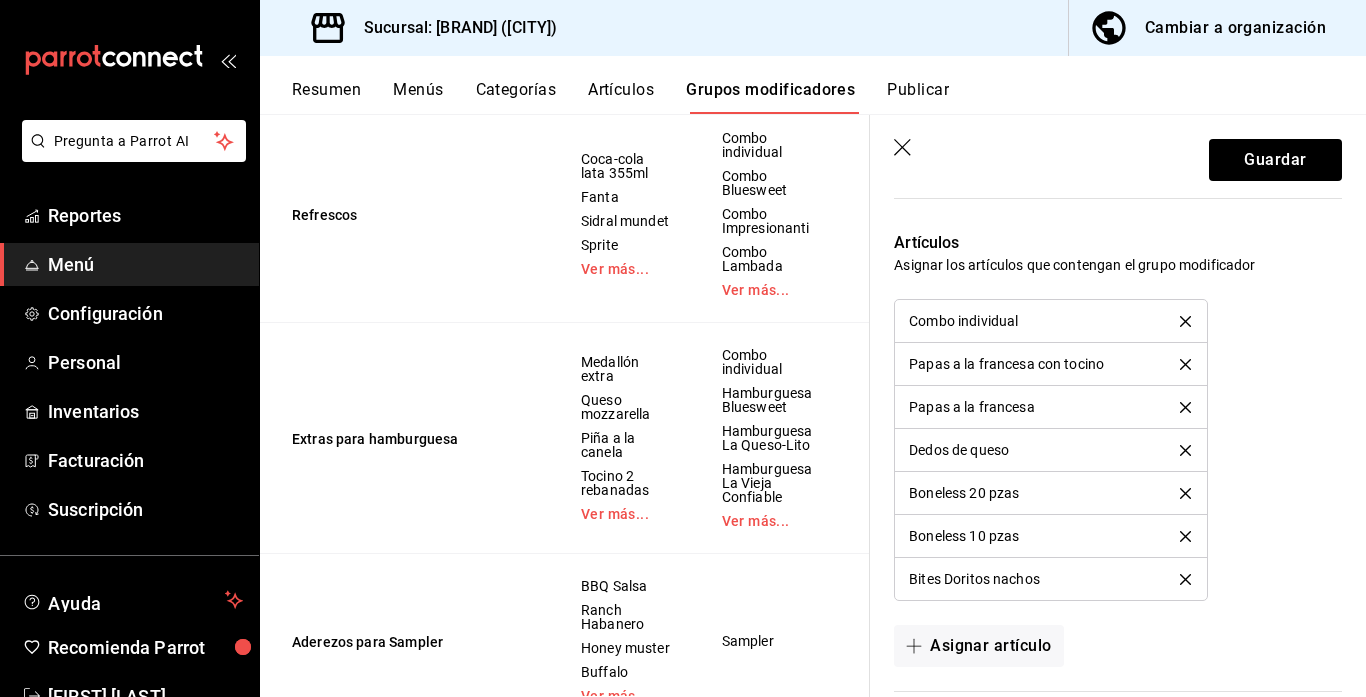 click 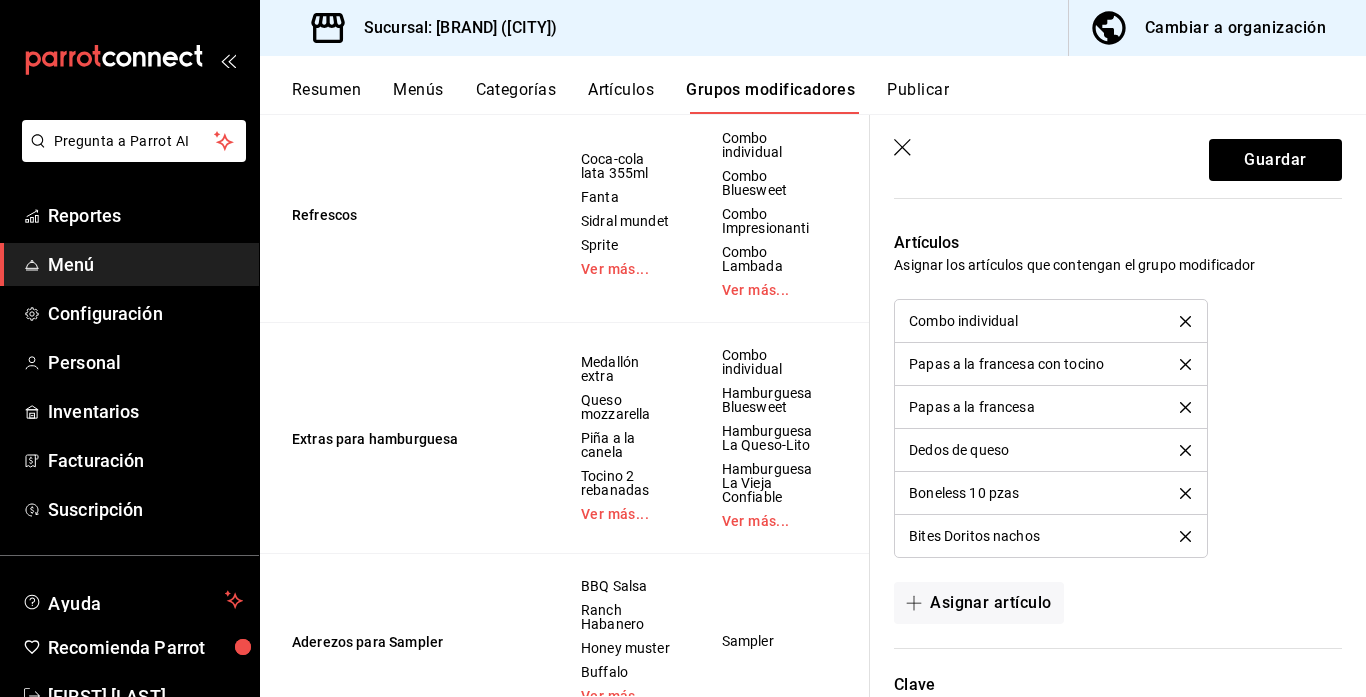drag, startPoint x: 1186, startPoint y: 491, endPoint x: 1270, endPoint y: 413, distance: 114.62984 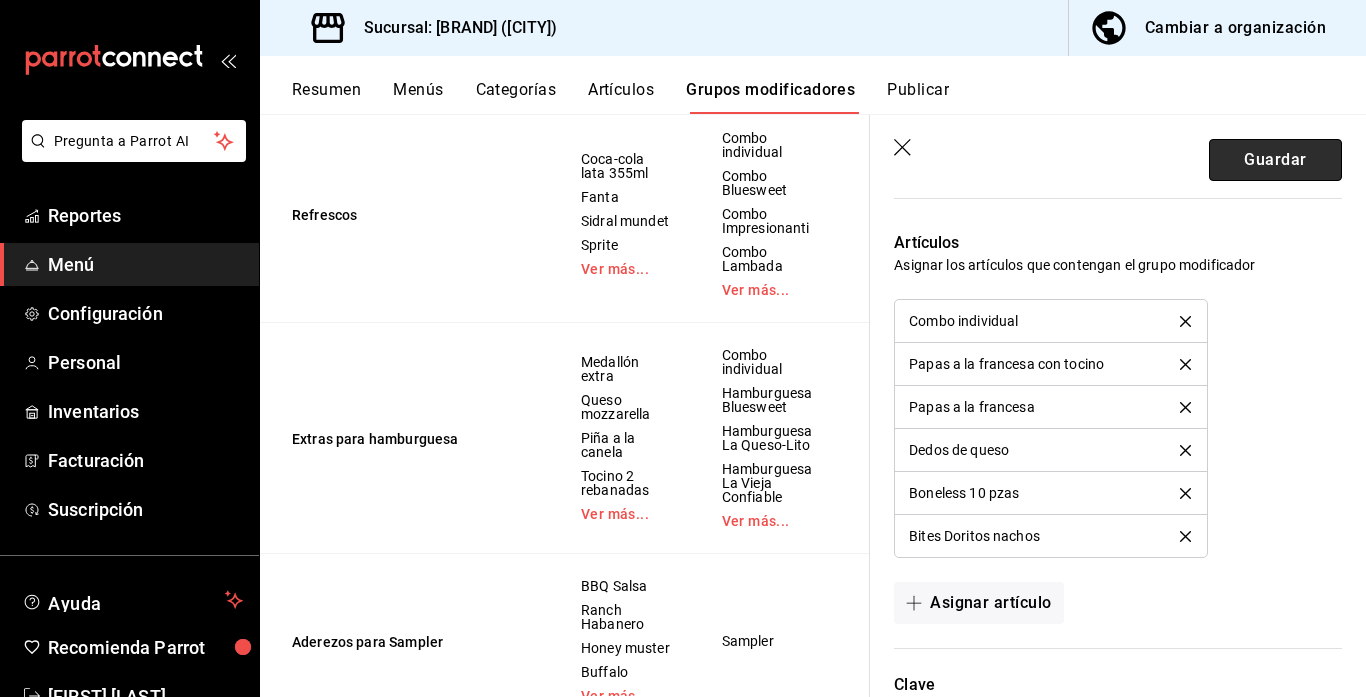 click on "Guardar" at bounding box center [1275, 160] 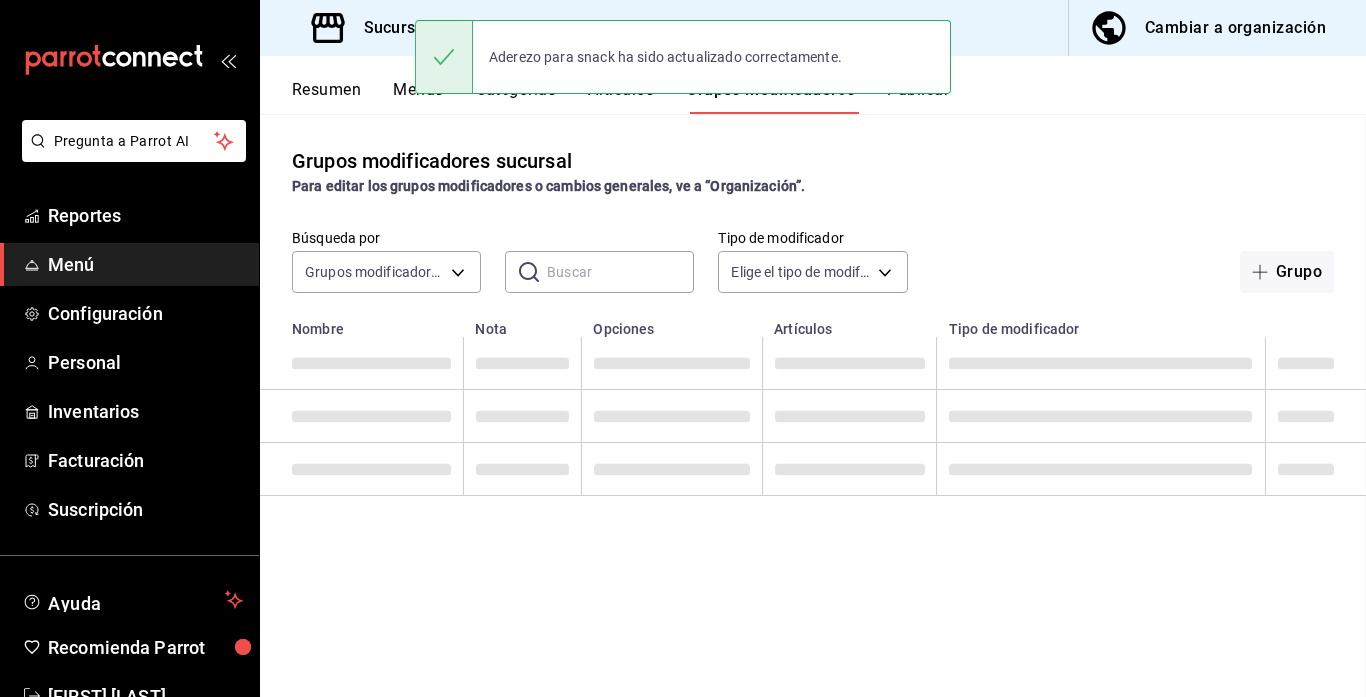 scroll, scrollTop: 0, scrollLeft: 0, axis: both 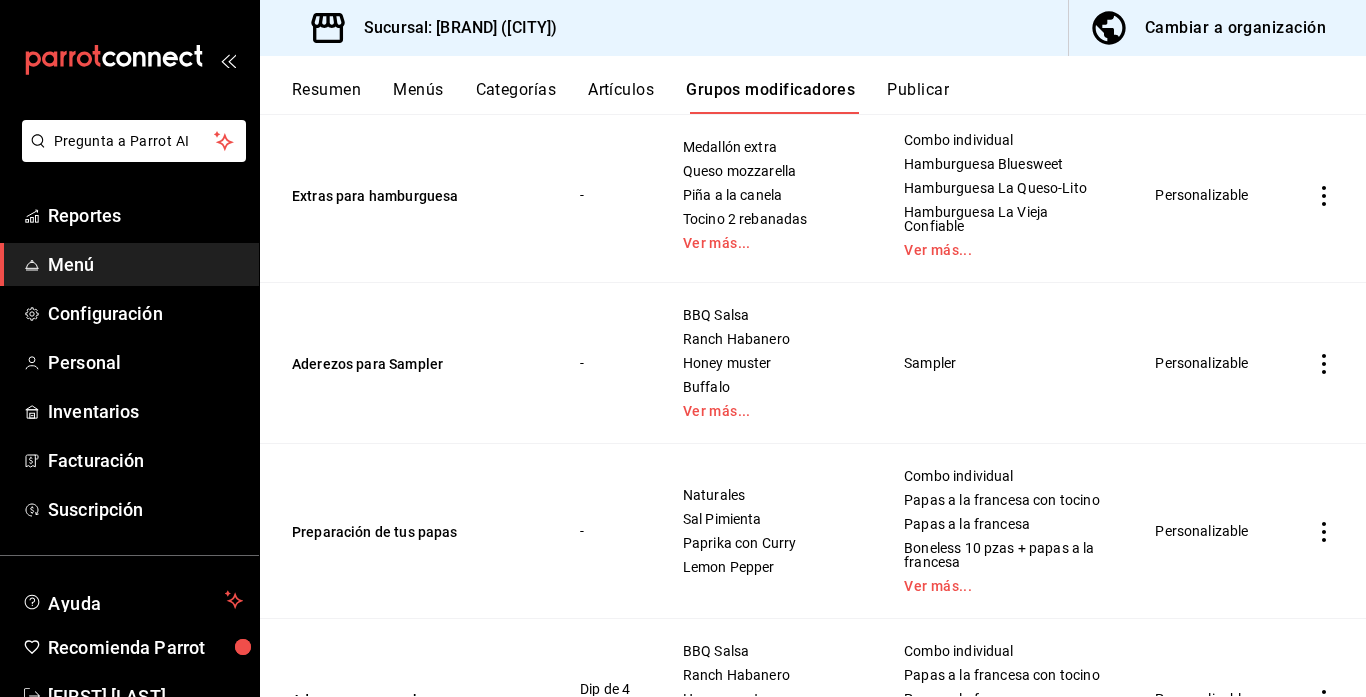 click 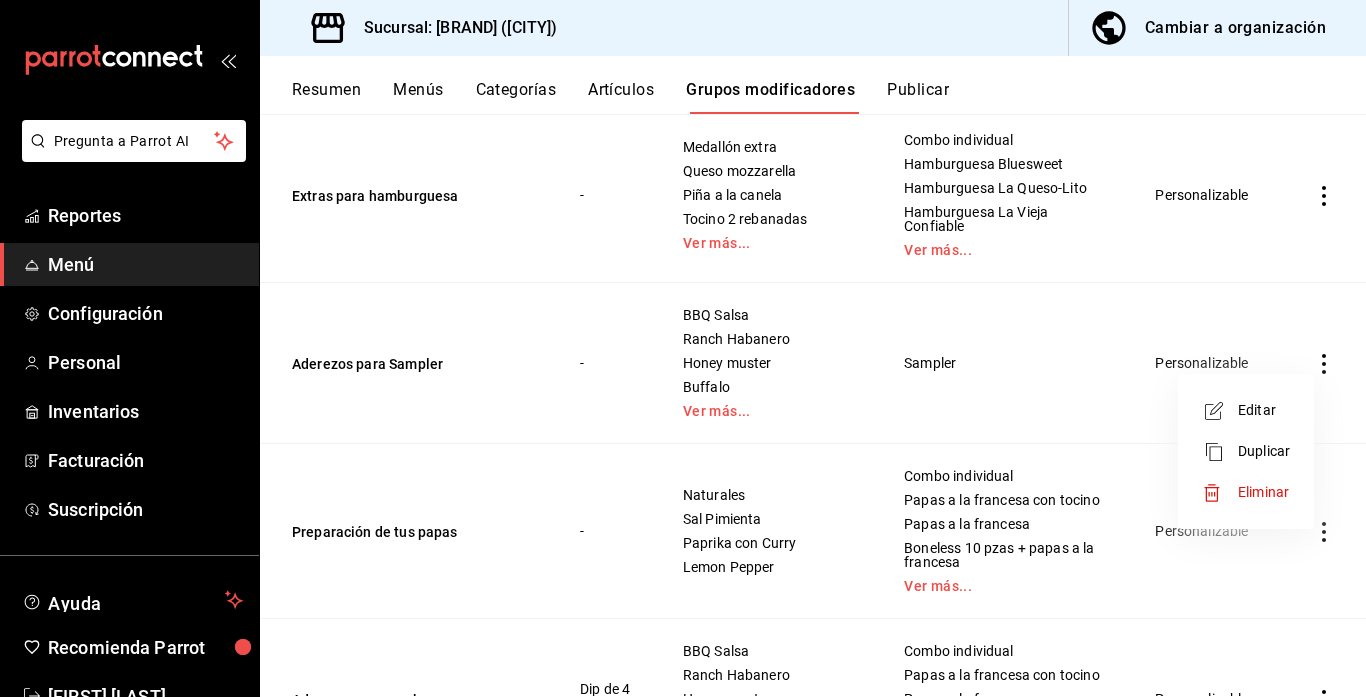 click on "Editar" at bounding box center (1264, 410) 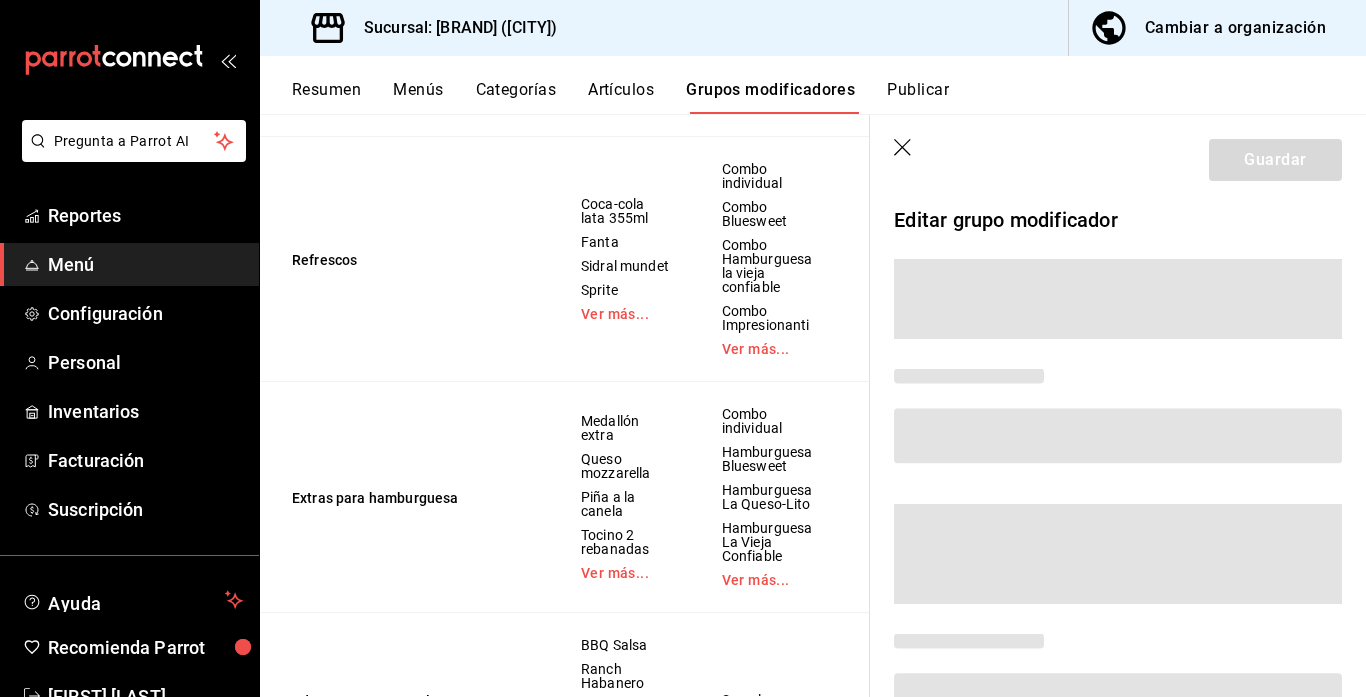 scroll, scrollTop: 955, scrollLeft: 0, axis: vertical 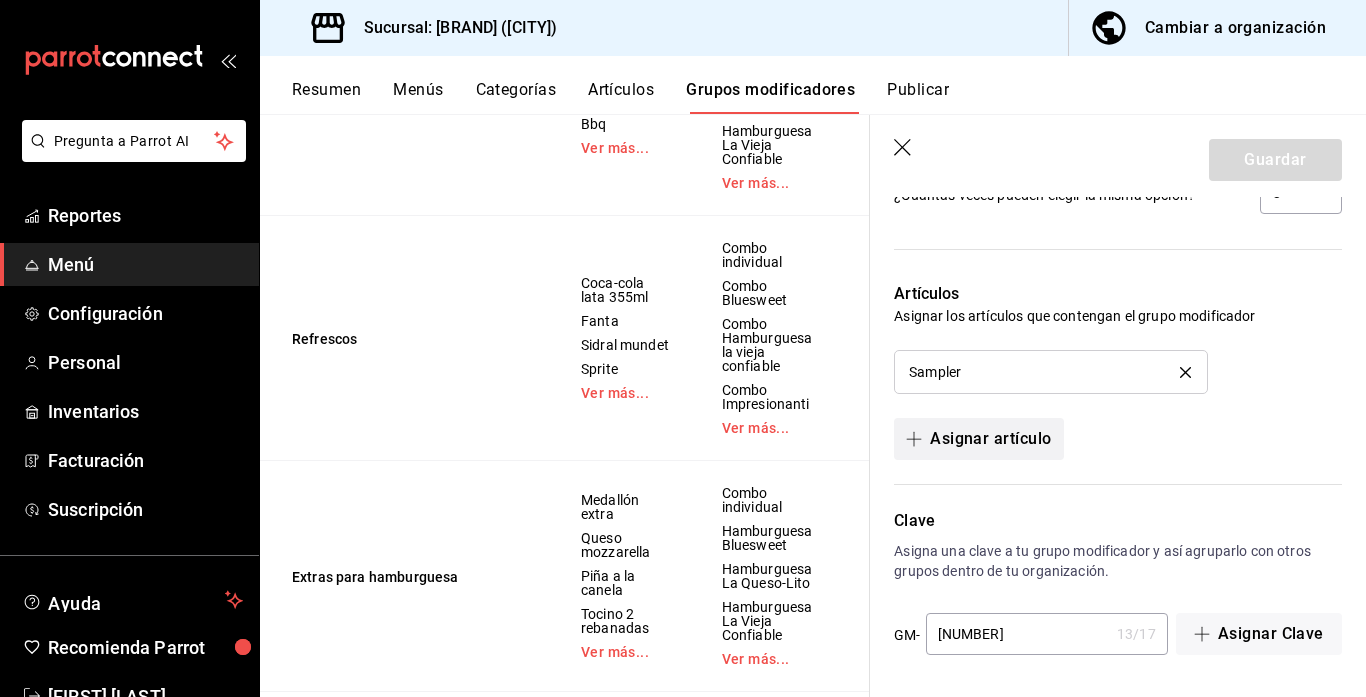 click on "Asignar artículo" at bounding box center (978, 439) 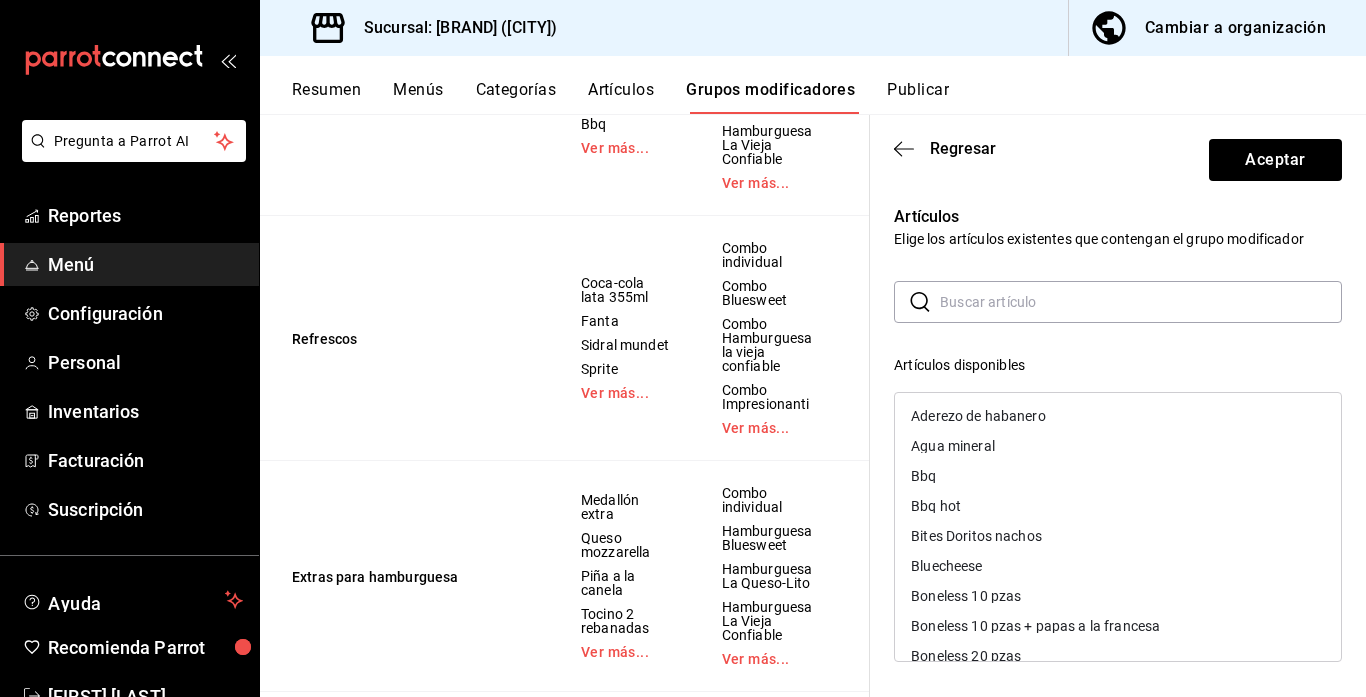 click at bounding box center (1141, 302) 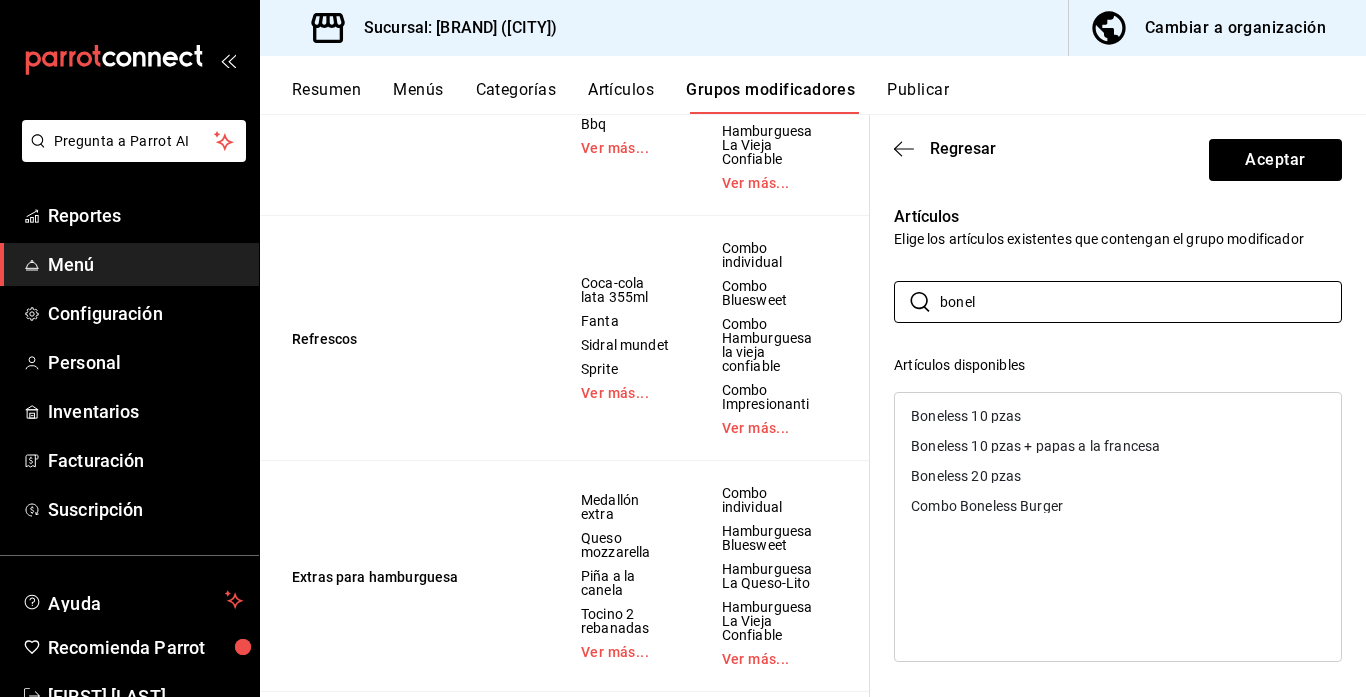type on "bonel" 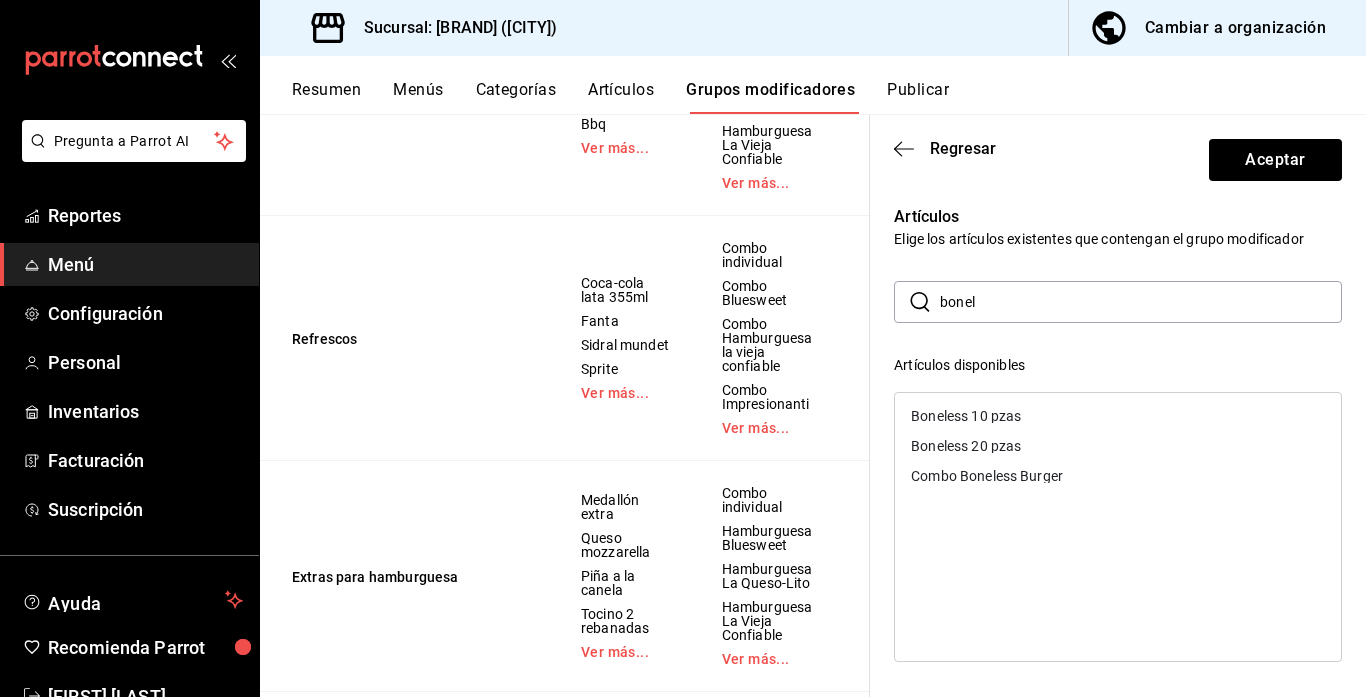 click on "Boneless 10 pzas" at bounding box center (966, 416) 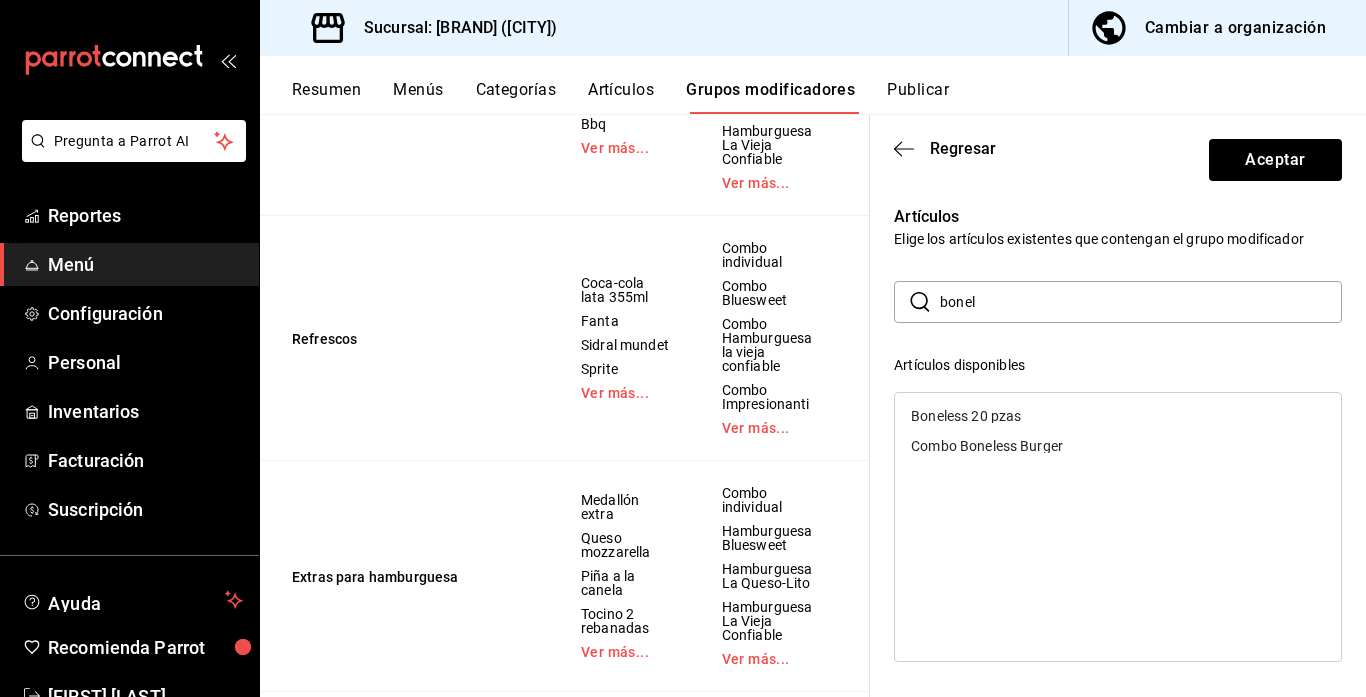 click on "Artículos Elige los artículos existentes que contengan el grupo modificador ​ [MODIFIER] ​ Artículos disponibles Boneless 20 pzas Combo Boneless Burger Artículos seleccionados Sampler Boneless 10 pzas + papas a la francesa Boneless 10 pzas" at bounding box center (1106, 588) 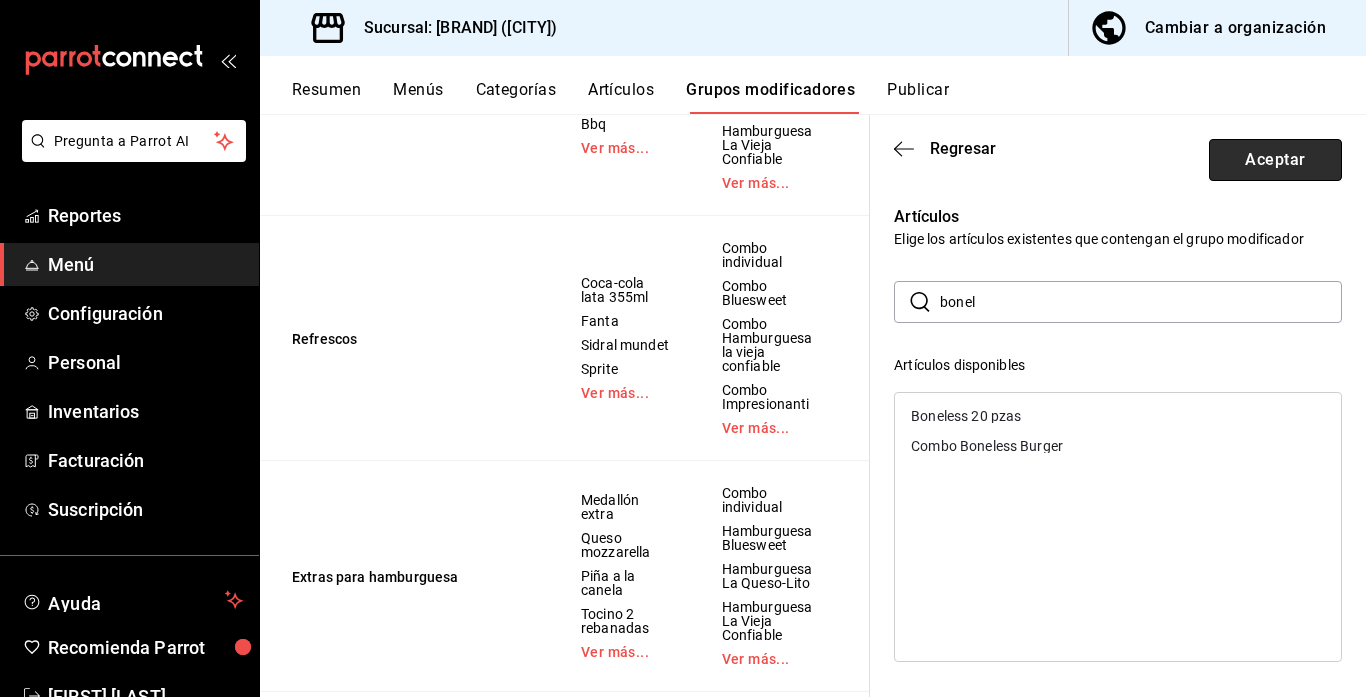 click on "Aceptar" at bounding box center (1275, 160) 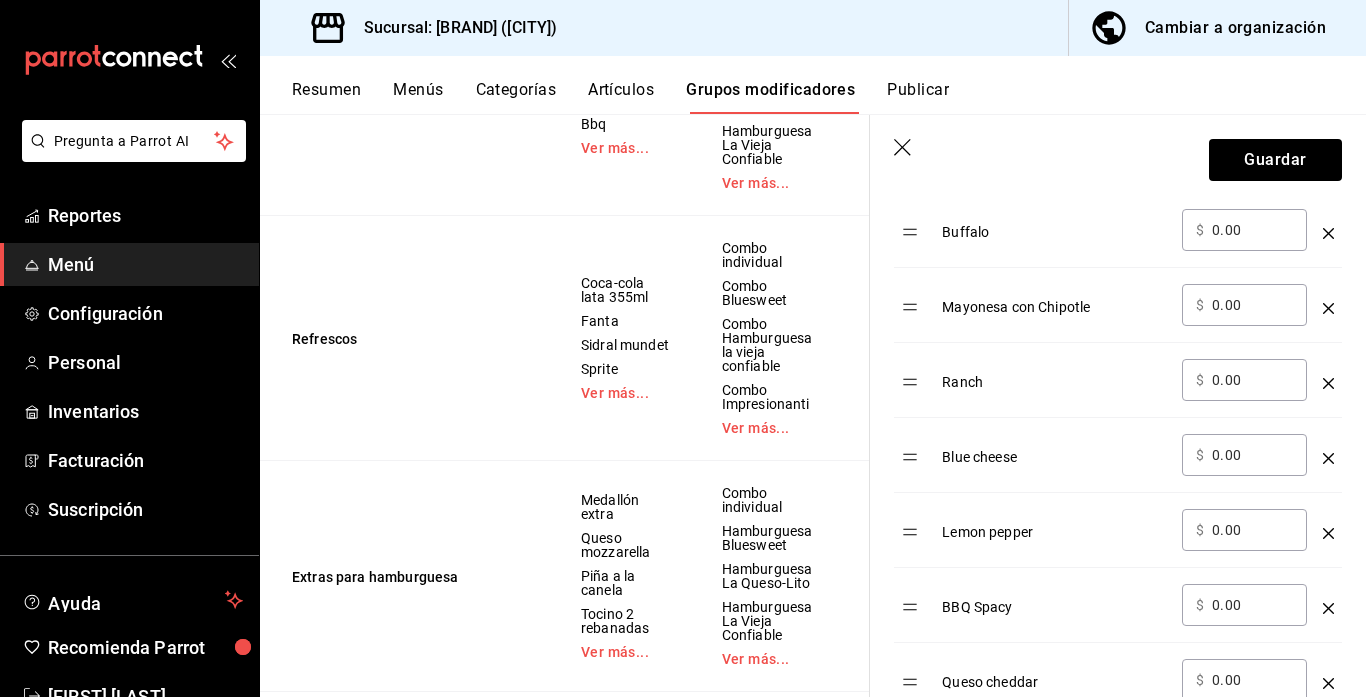 scroll, scrollTop: 0, scrollLeft: 0, axis: both 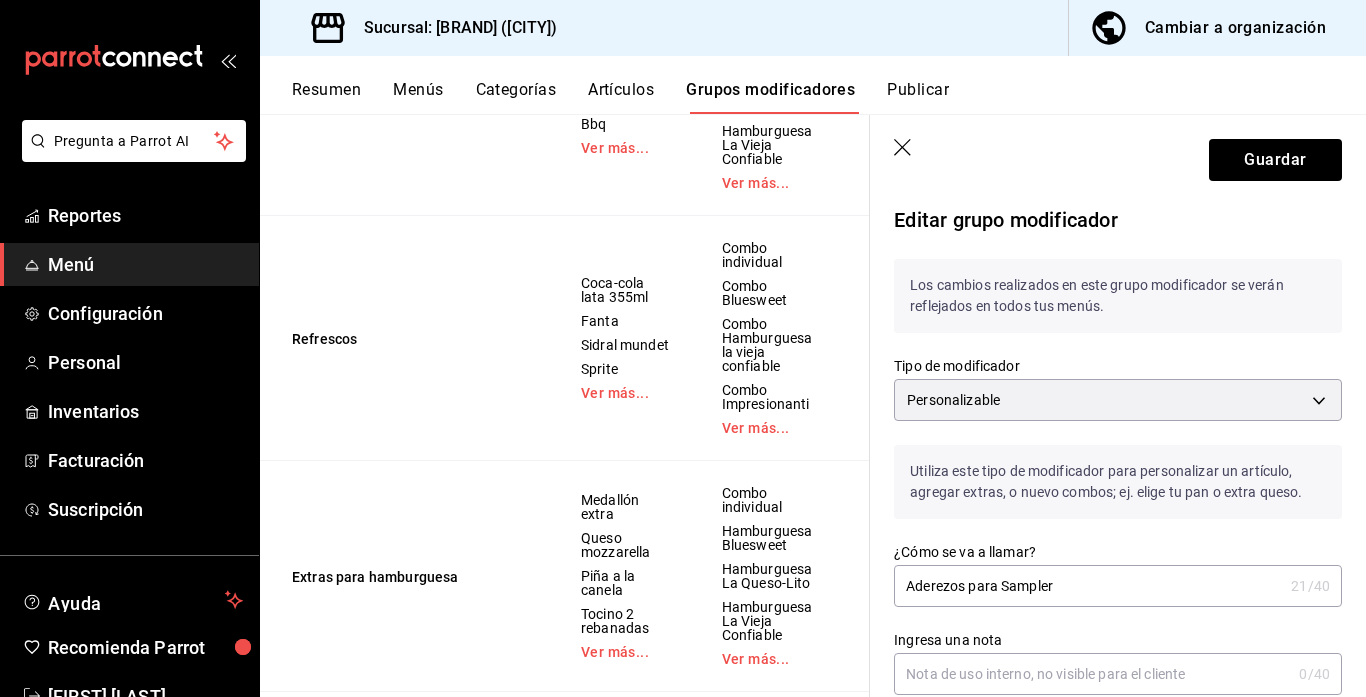 click on "Aderezos para Sampler" at bounding box center (1088, 586) 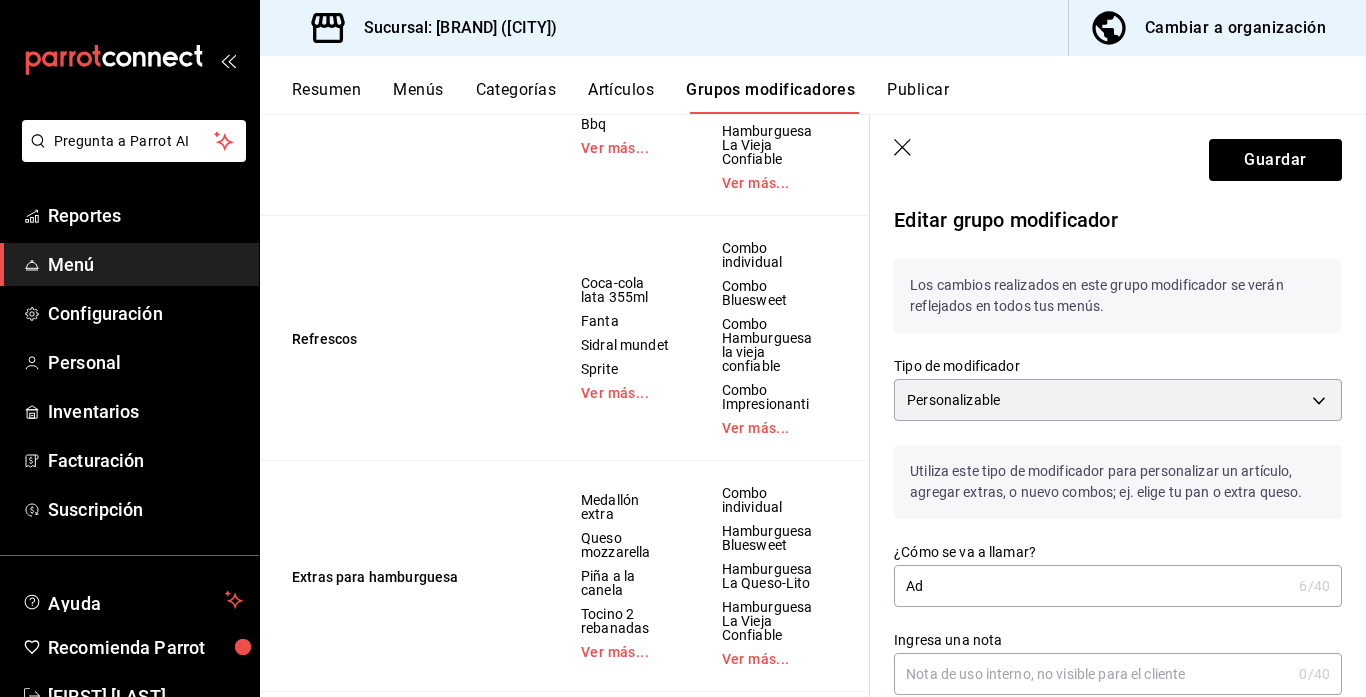 type on "A" 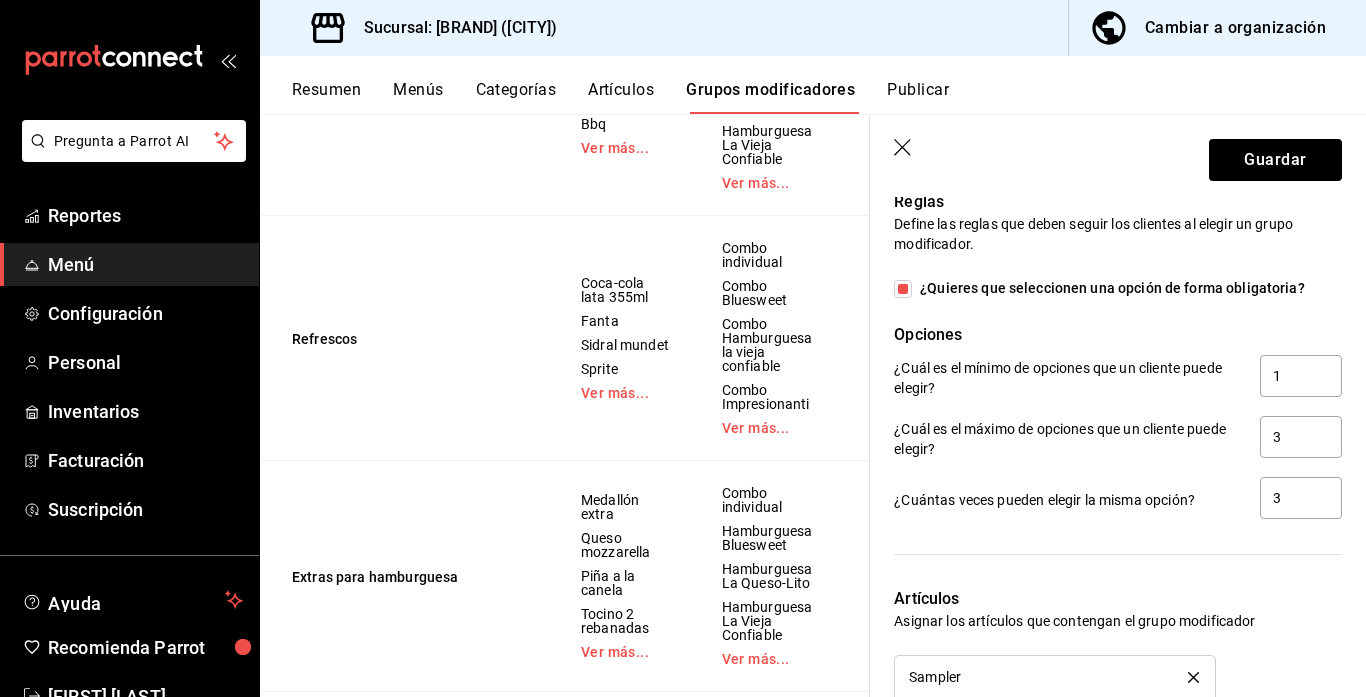 scroll, scrollTop: 1629, scrollLeft: 0, axis: vertical 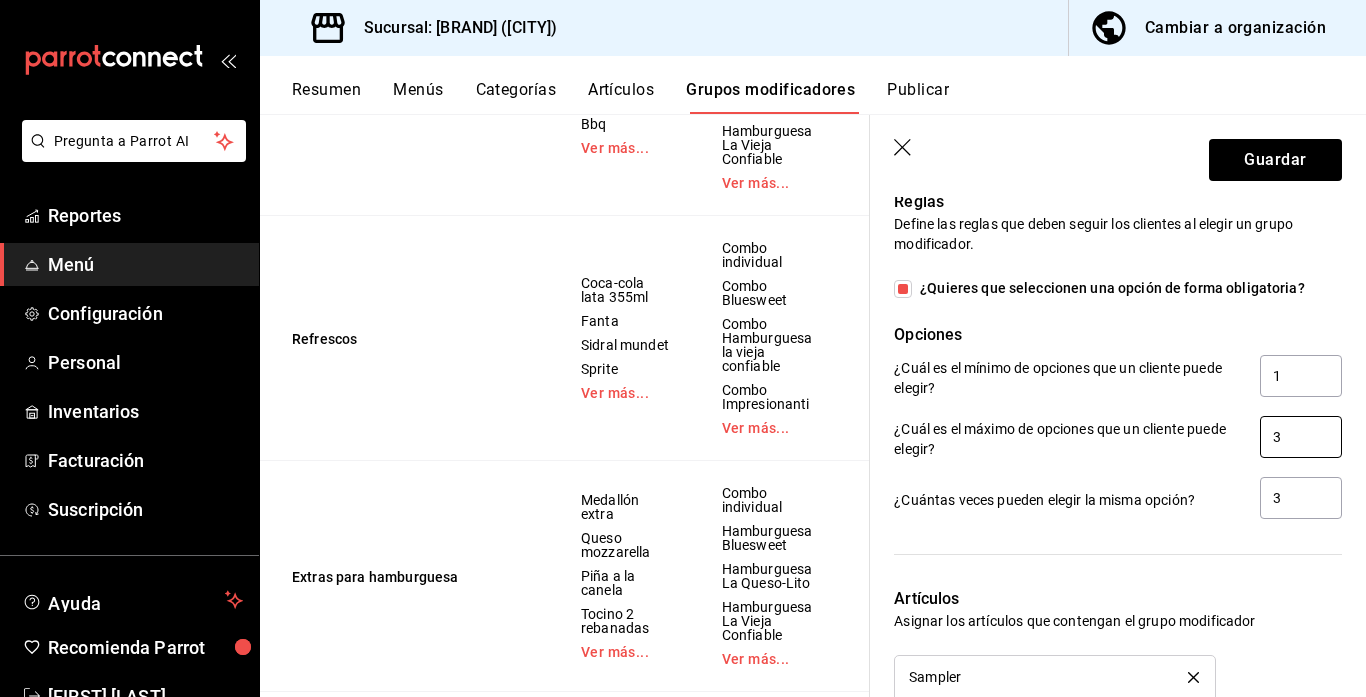 type on "Elige 2 aderezos" 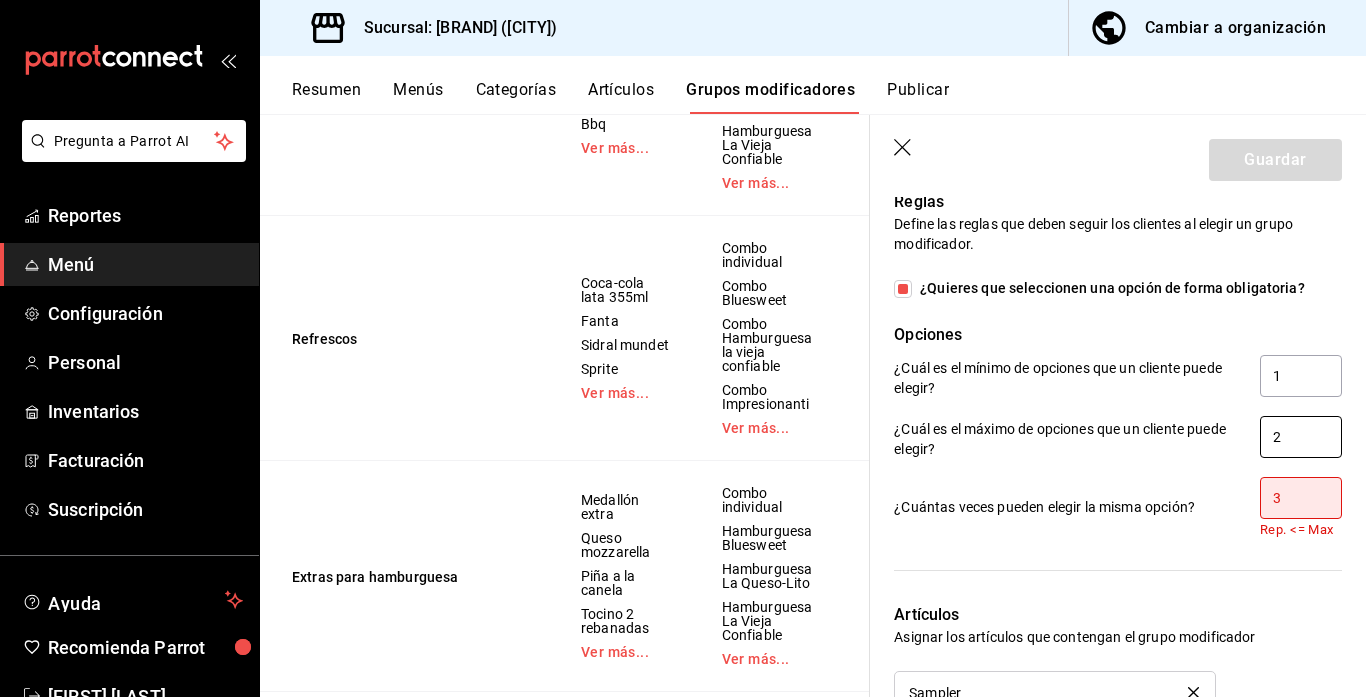 type on "2" 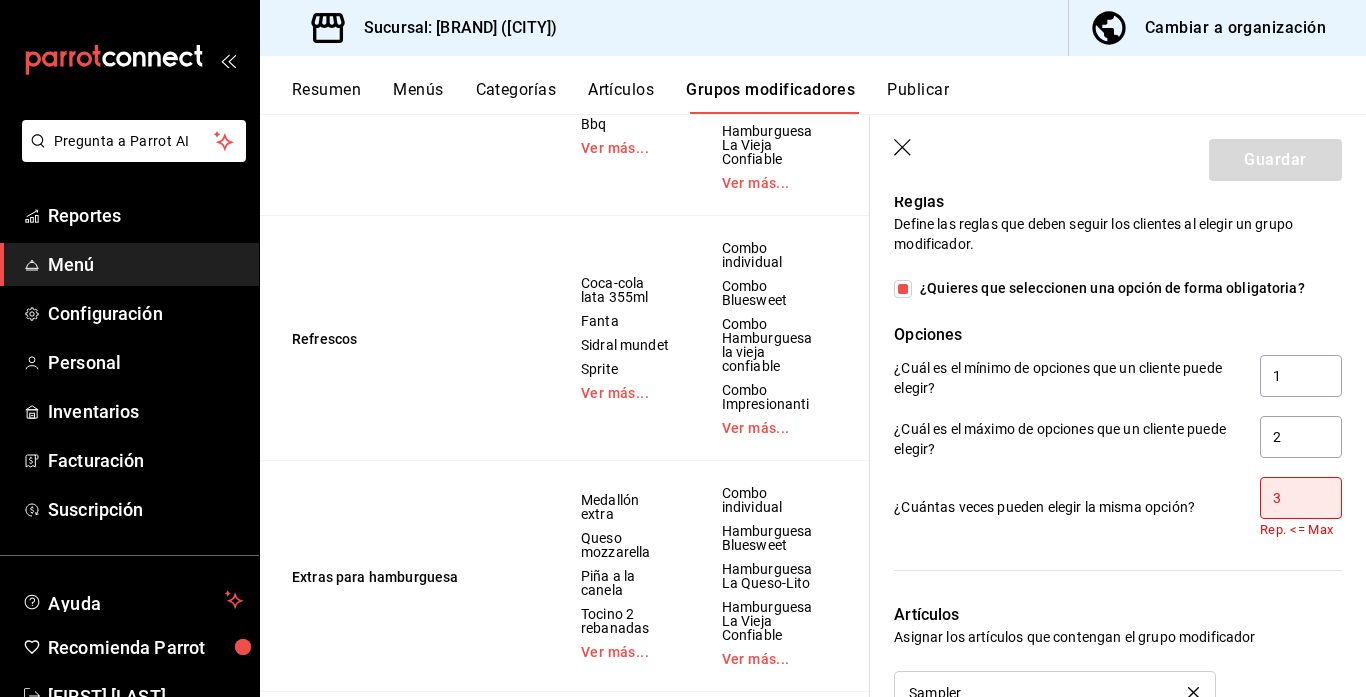 click on "3" at bounding box center (1301, 498) 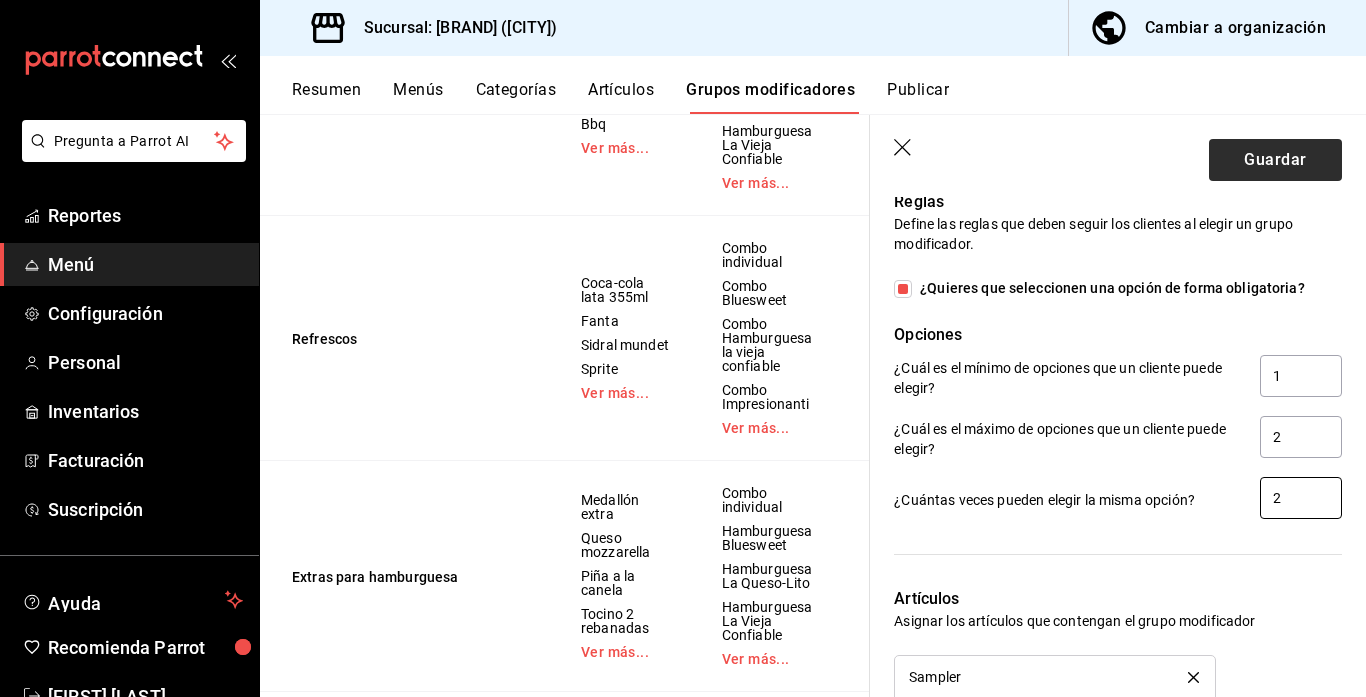 type on "2" 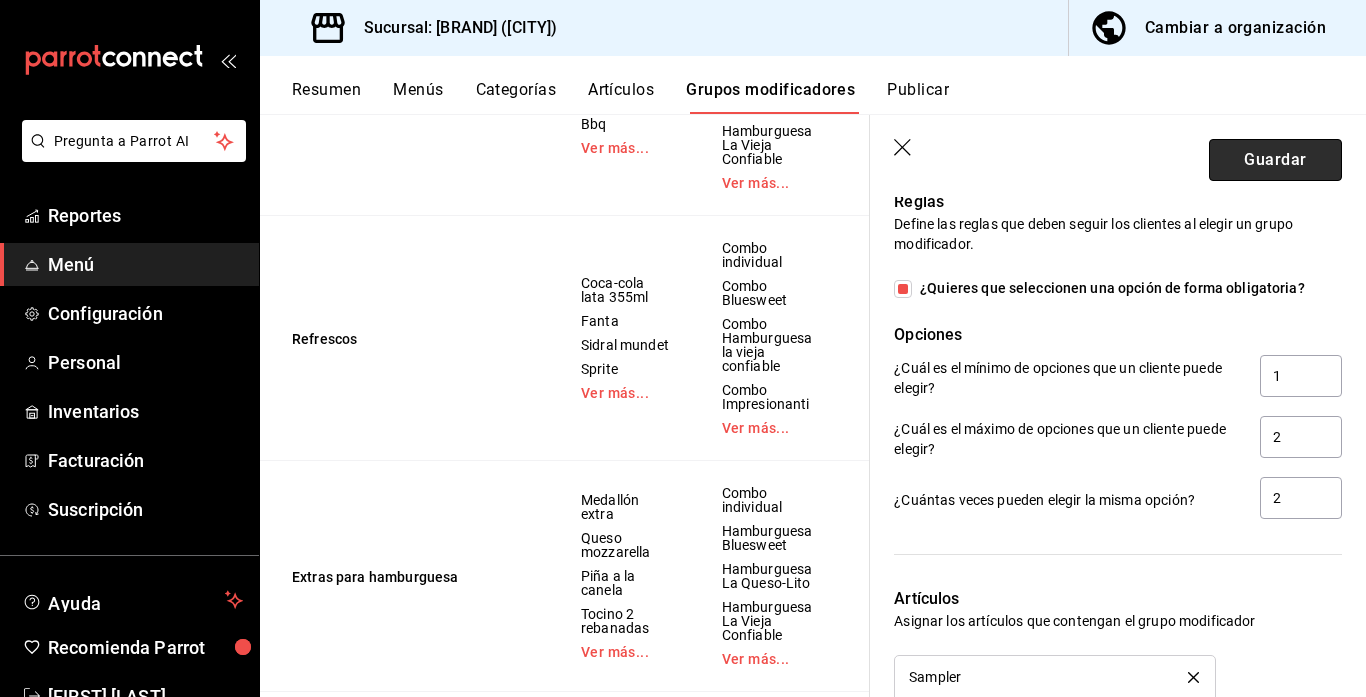 click on "Guardar" at bounding box center [1275, 160] 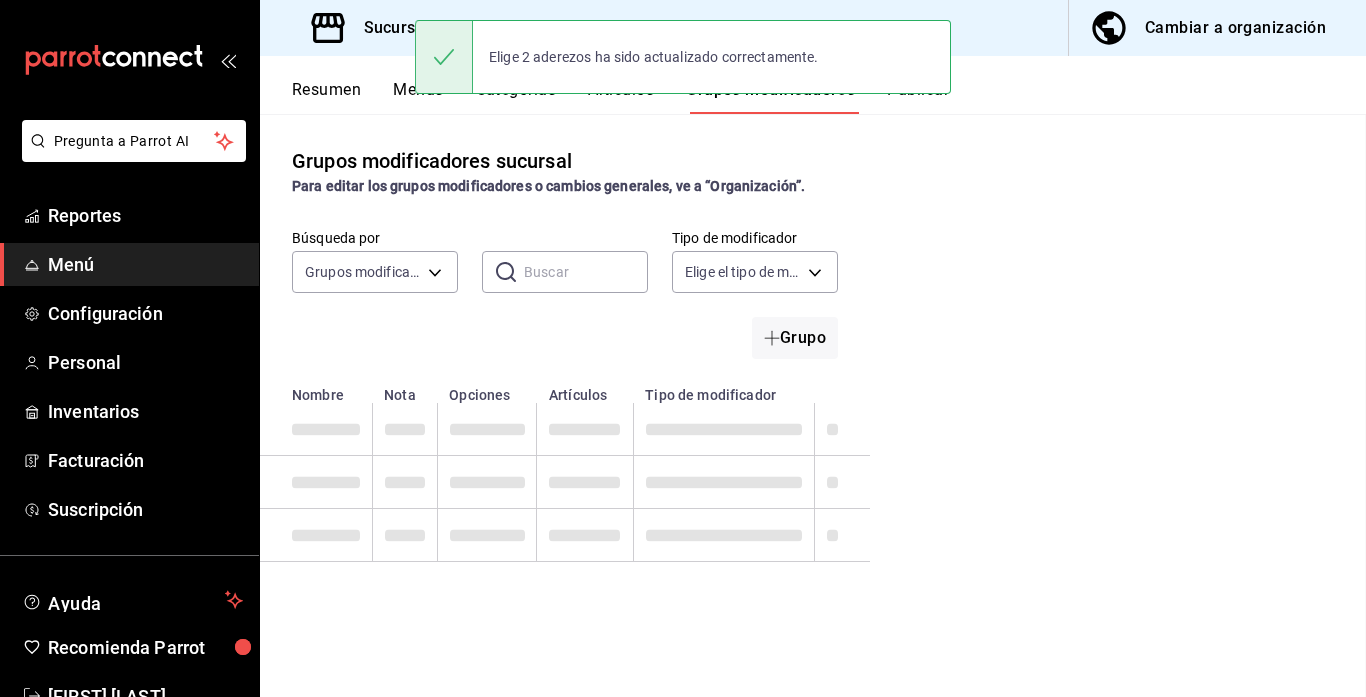 scroll, scrollTop: 0, scrollLeft: 0, axis: both 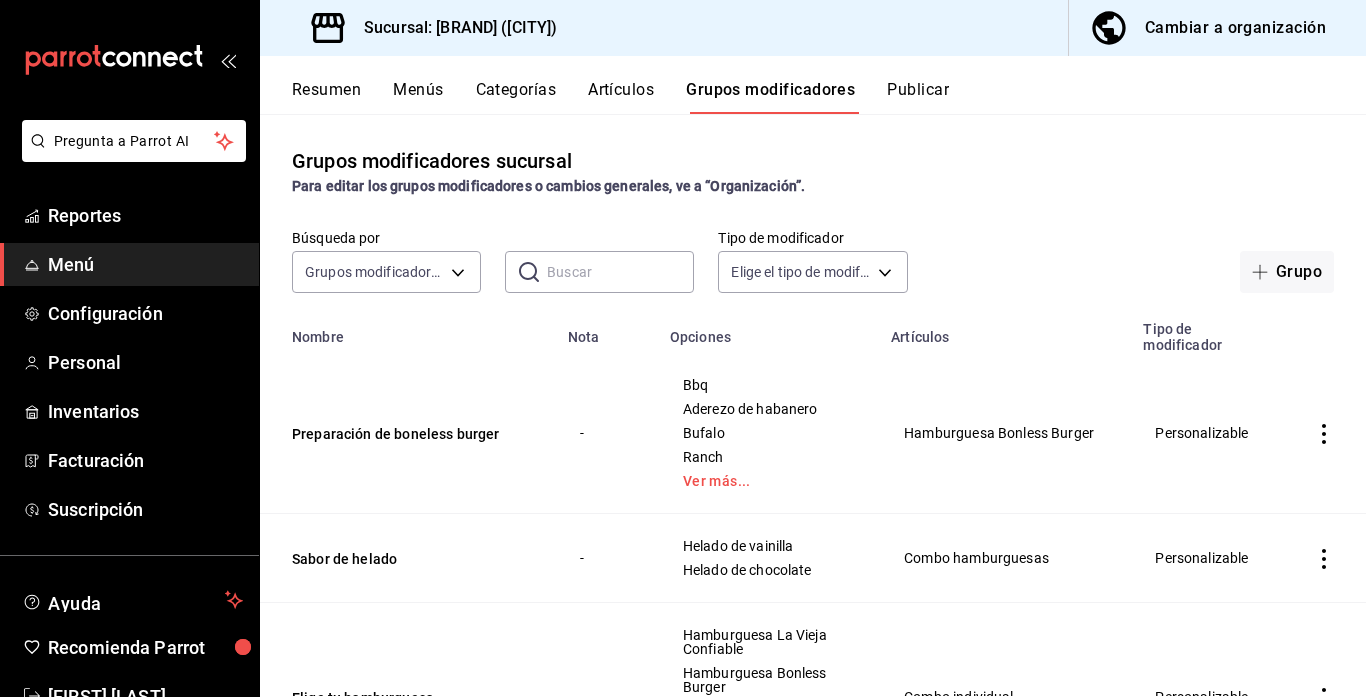 click on "Categorías" at bounding box center [516, 97] 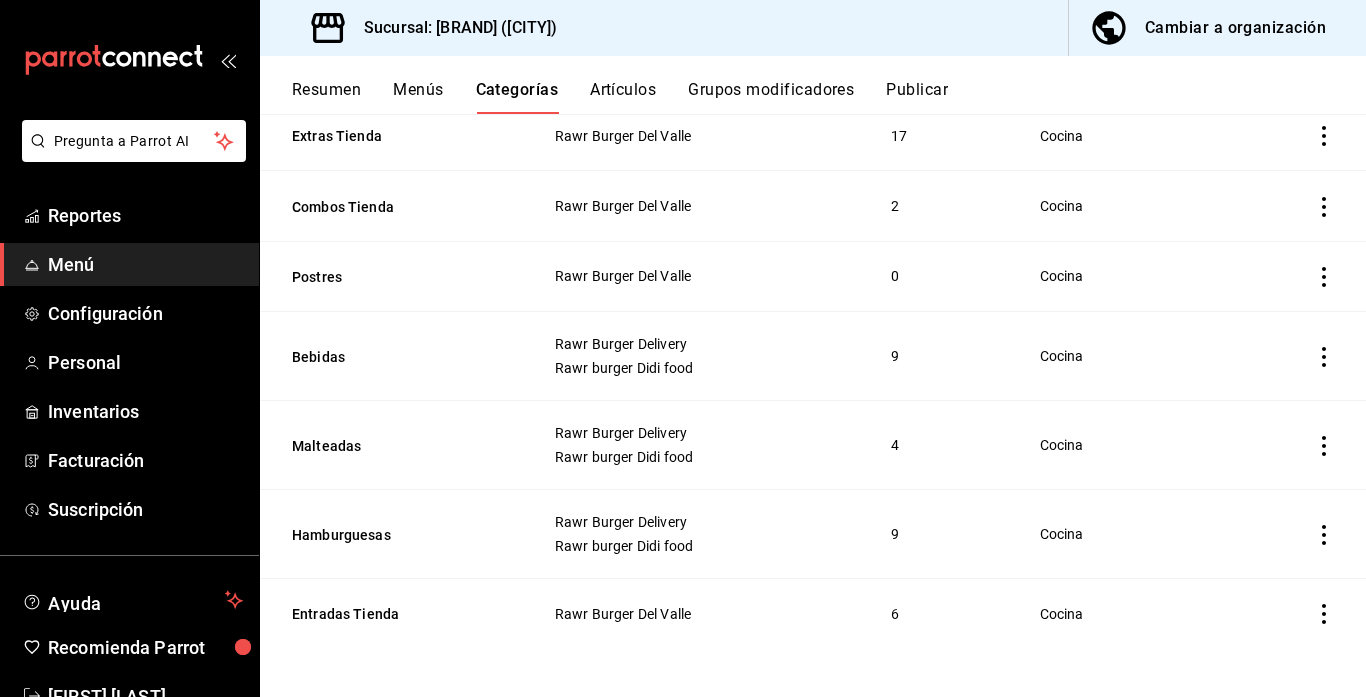 scroll, scrollTop: 448, scrollLeft: 0, axis: vertical 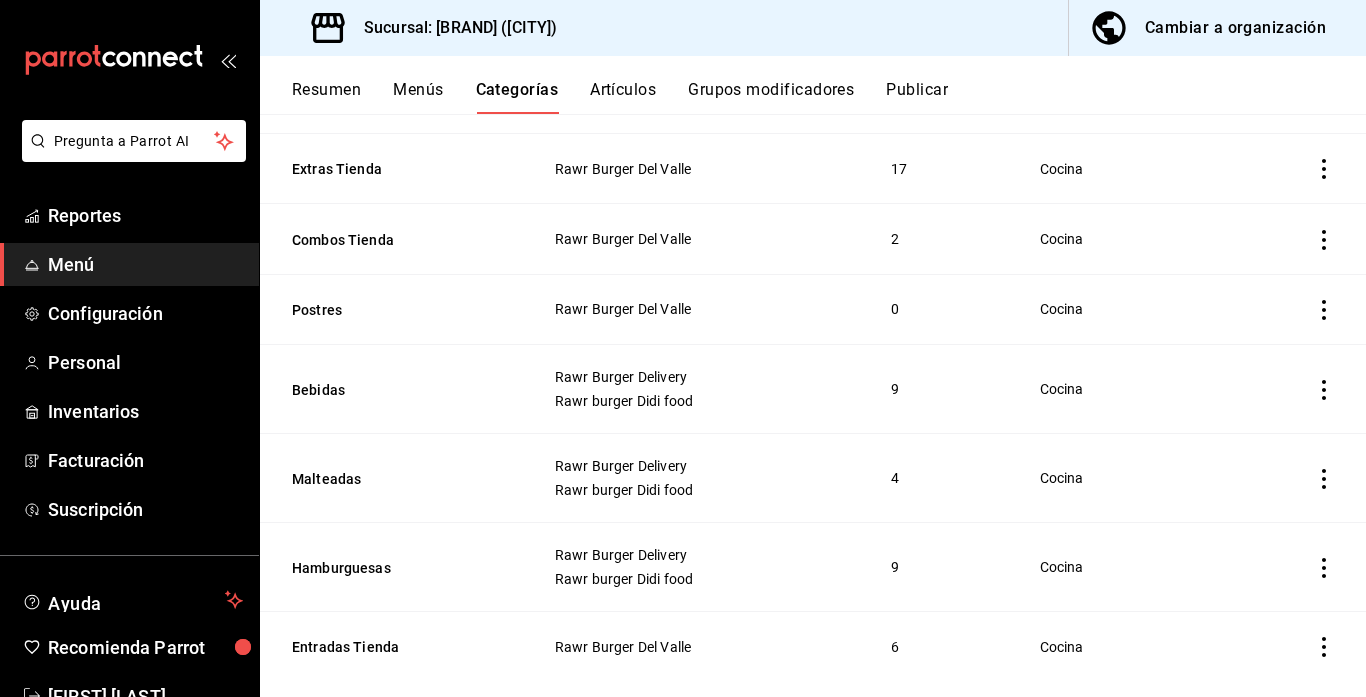 click on "Resumen" at bounding box center [326, 97] 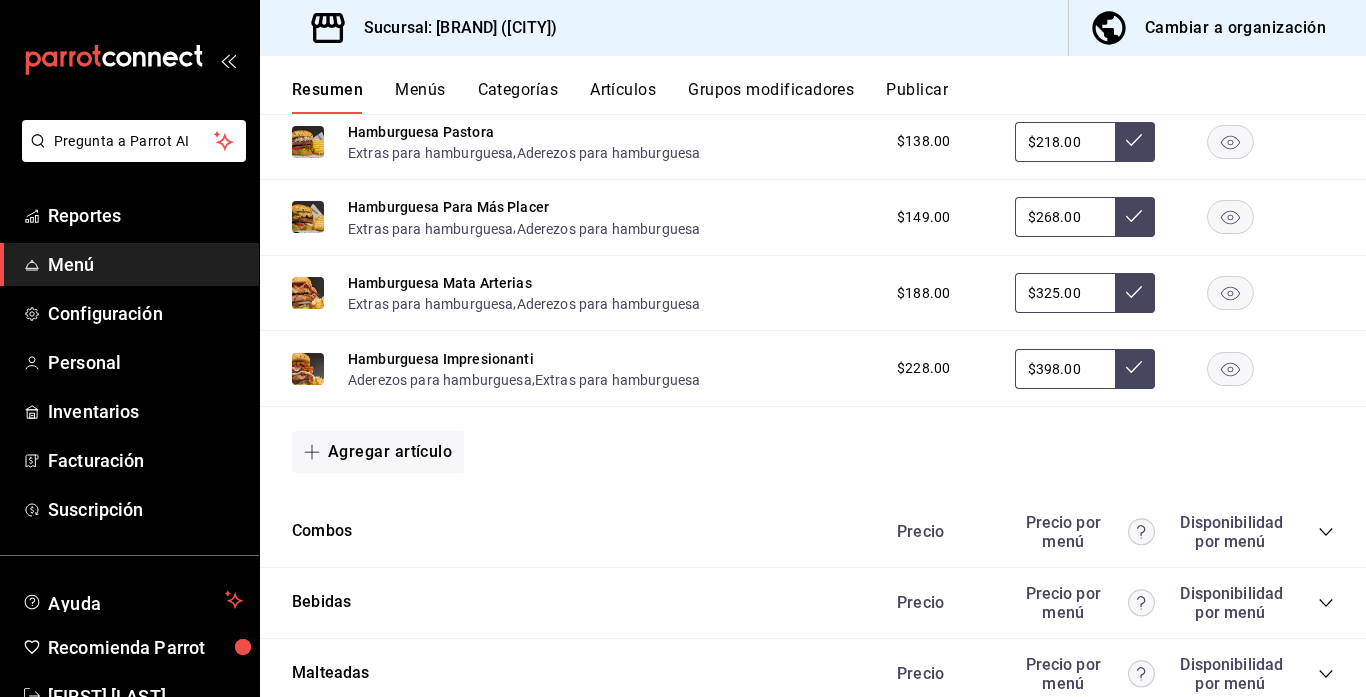 scroll, scrollTop: 1794, scrollLeft: 0, axis: vertical 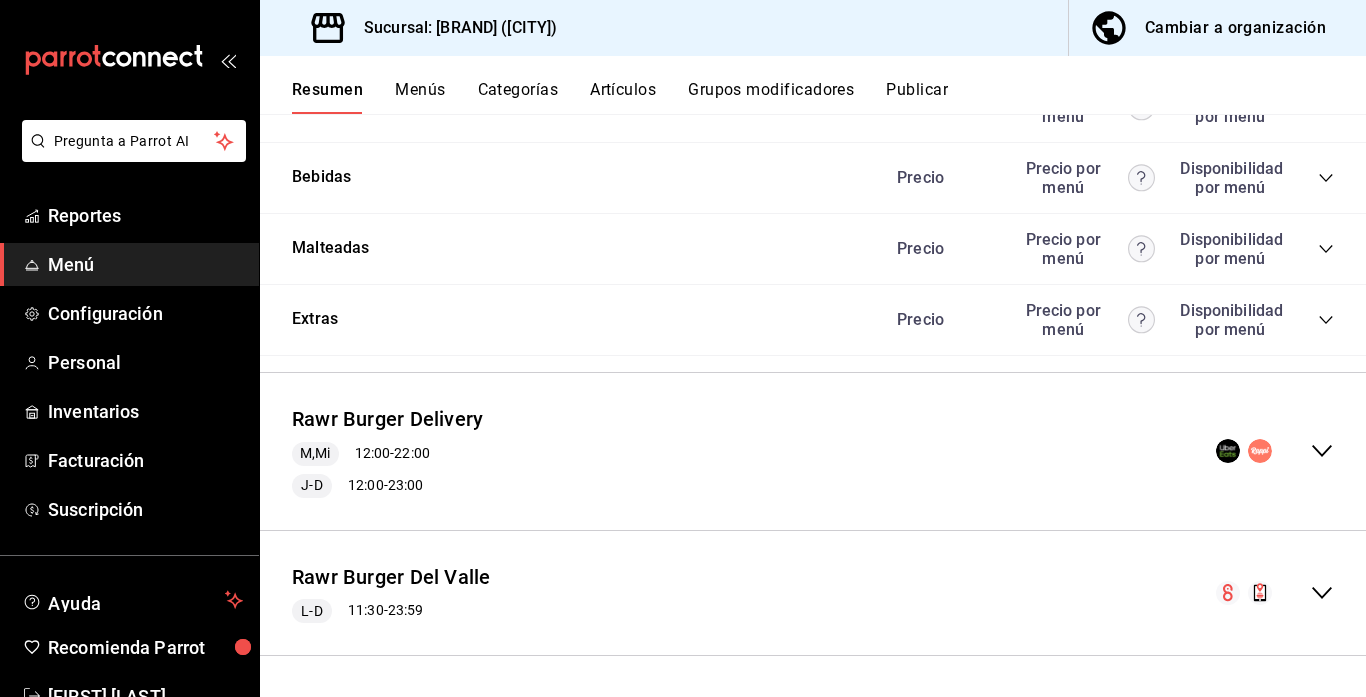 click 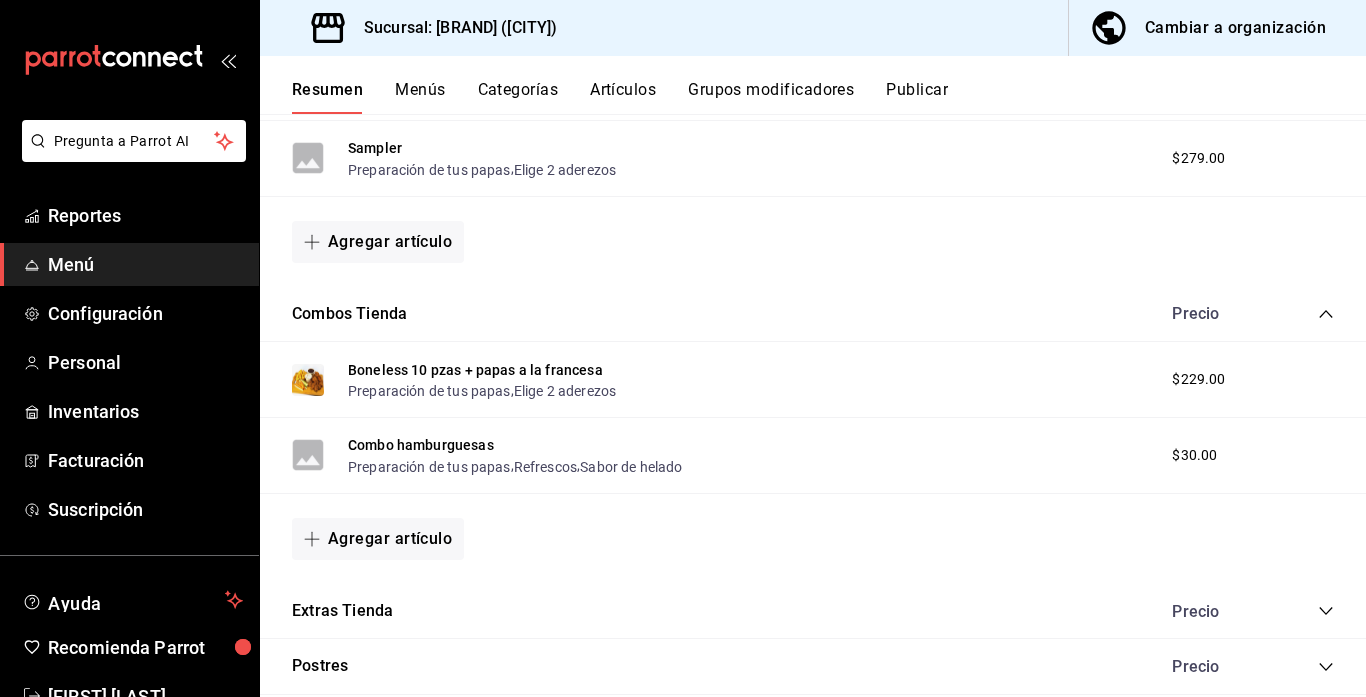 scroll, scrollTop: 2789, scrollLeft: 0, axis: vertical 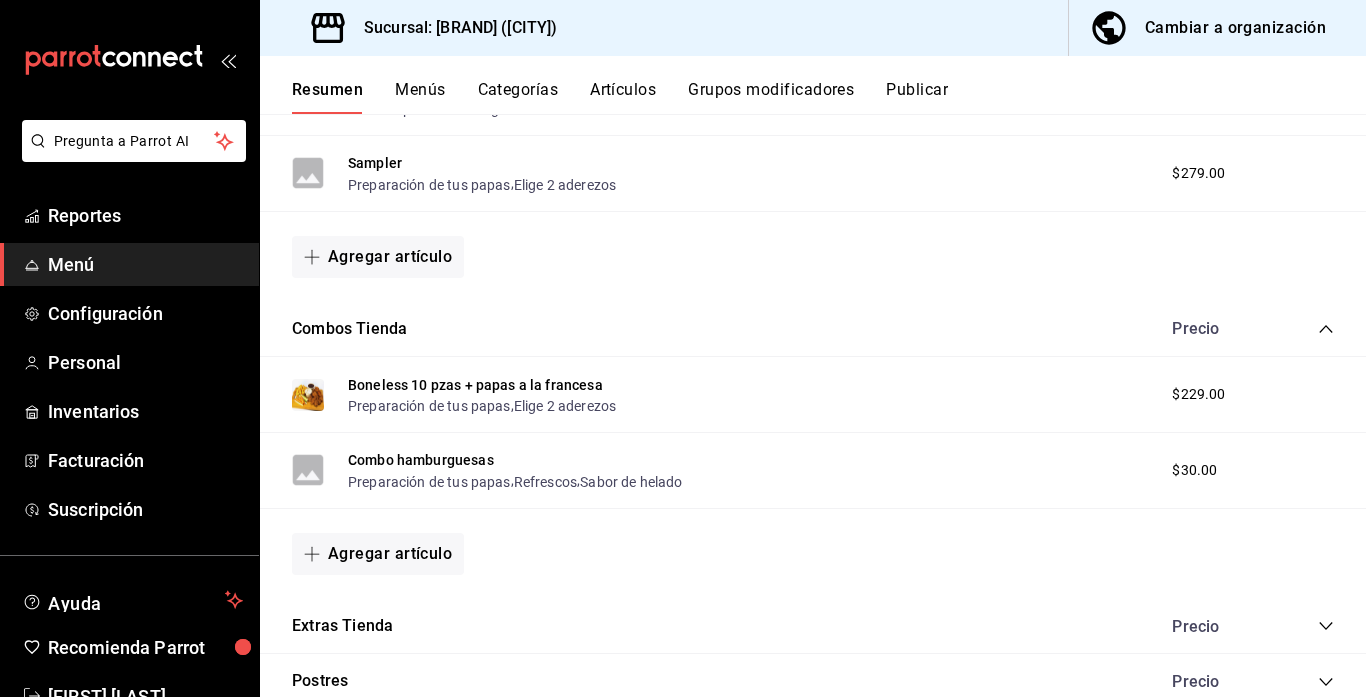 click on "Categorías" at bounding box center [518, 97] 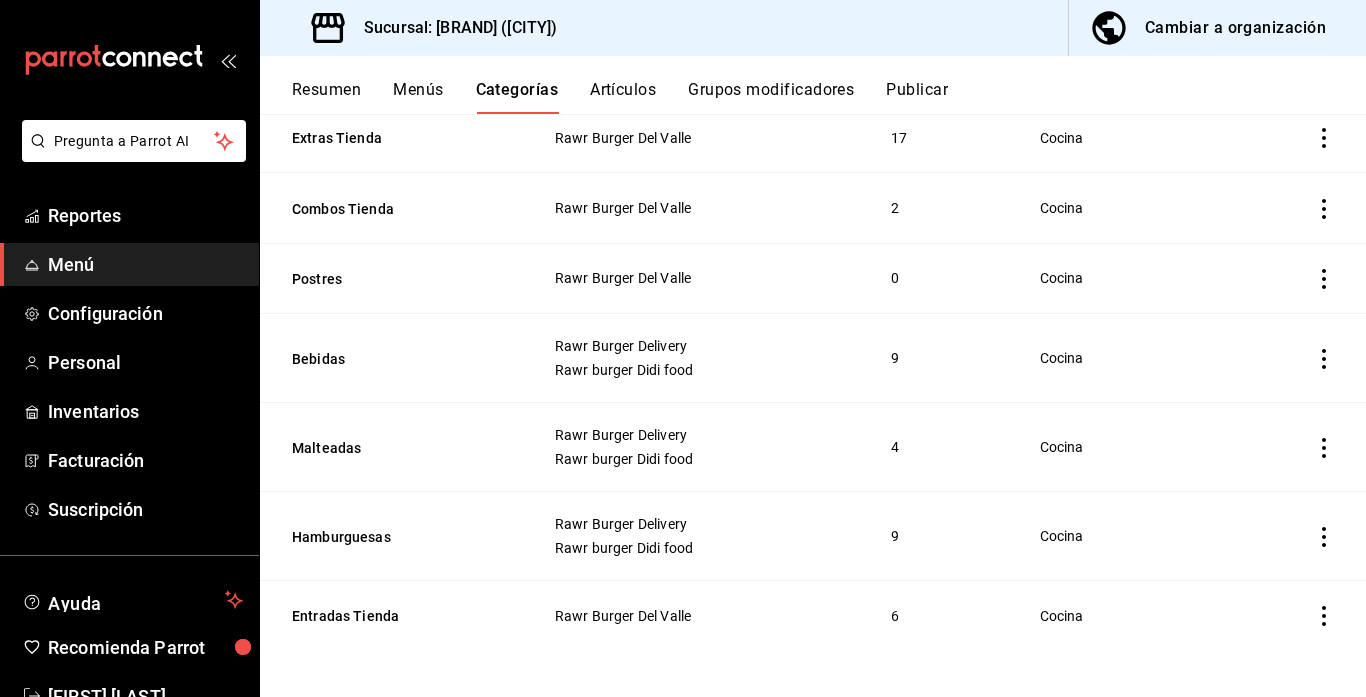 scroll, scrollTop: 481, scrollLeft: 0, axis: vertical 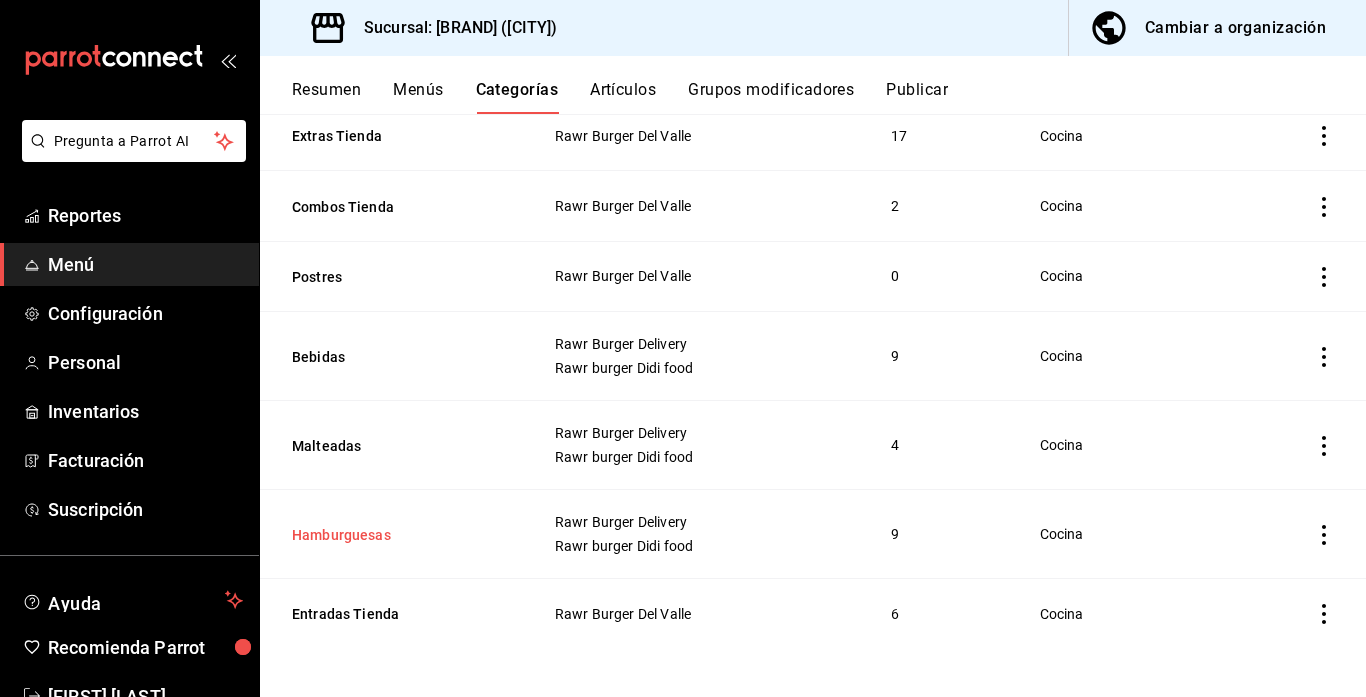 click on "Hamburguesas" at bounding box center [392, 535] 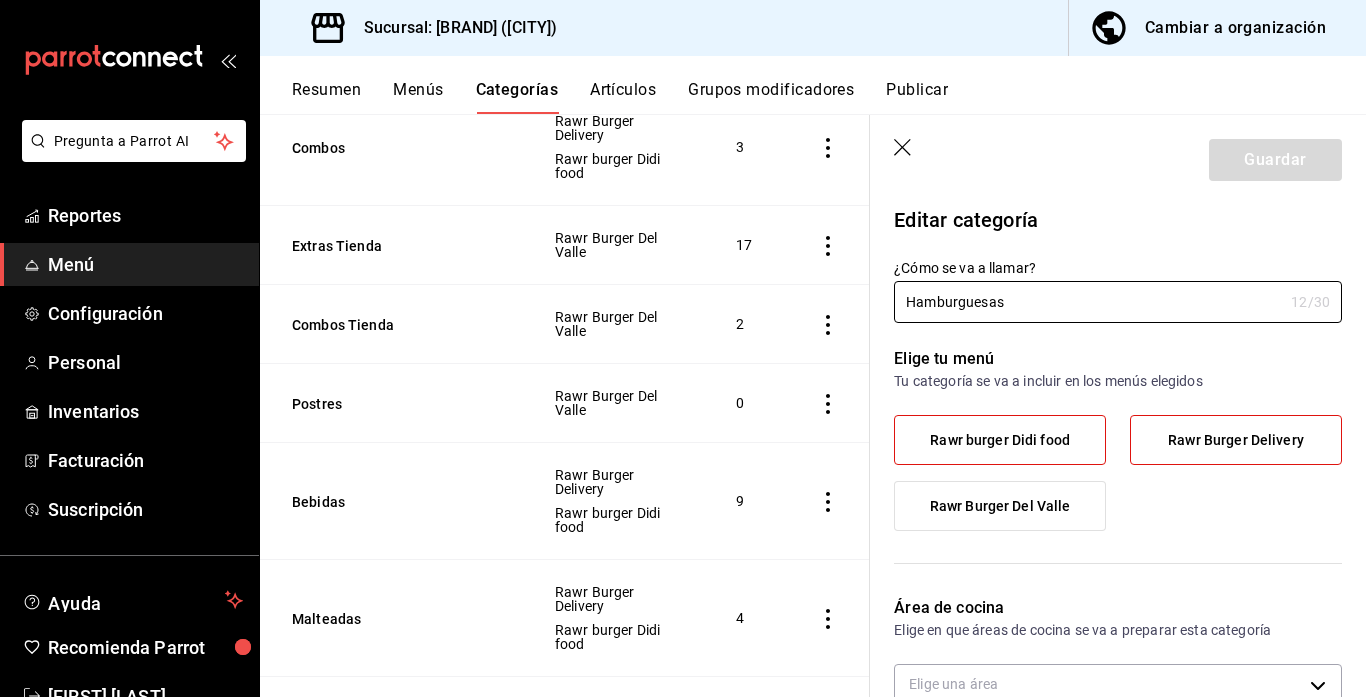 type on "[UUID]" 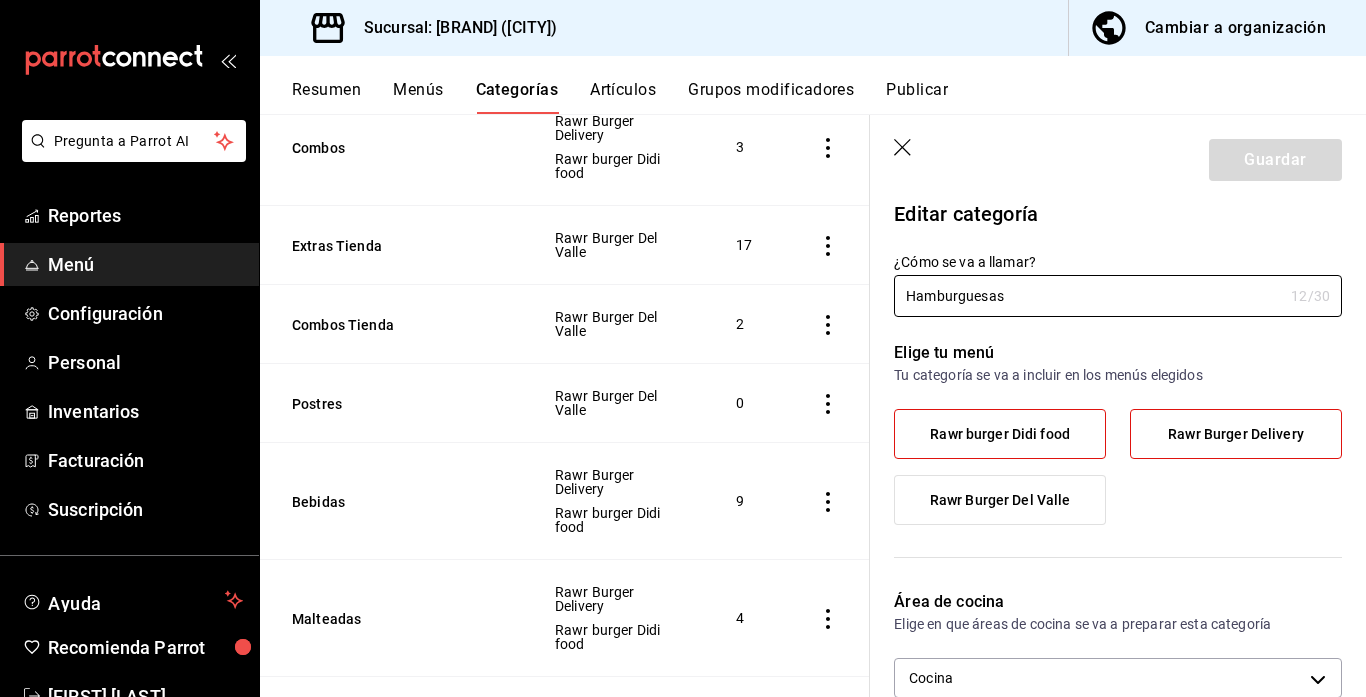 scroll, scrollTop: 7, scrollLeft: 0, axis: vertical 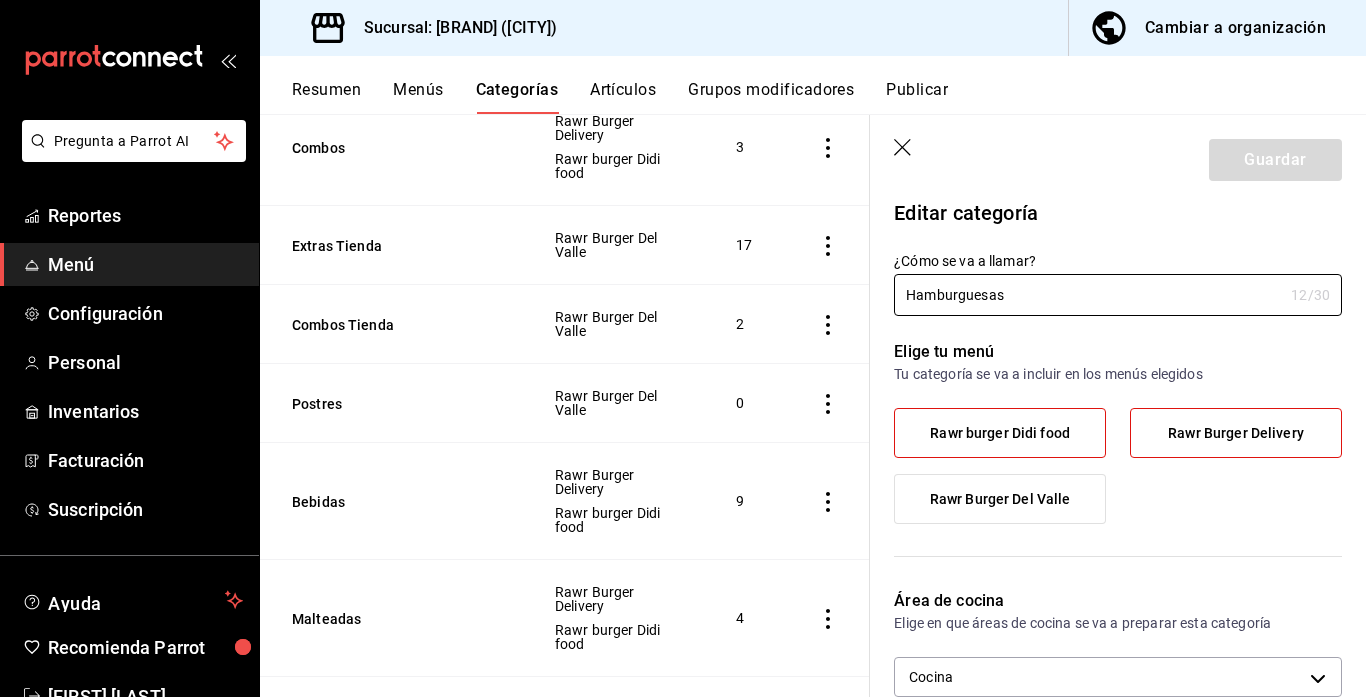 click on "Rawr Burger Del Valle" at bounding box center (1000, 499) 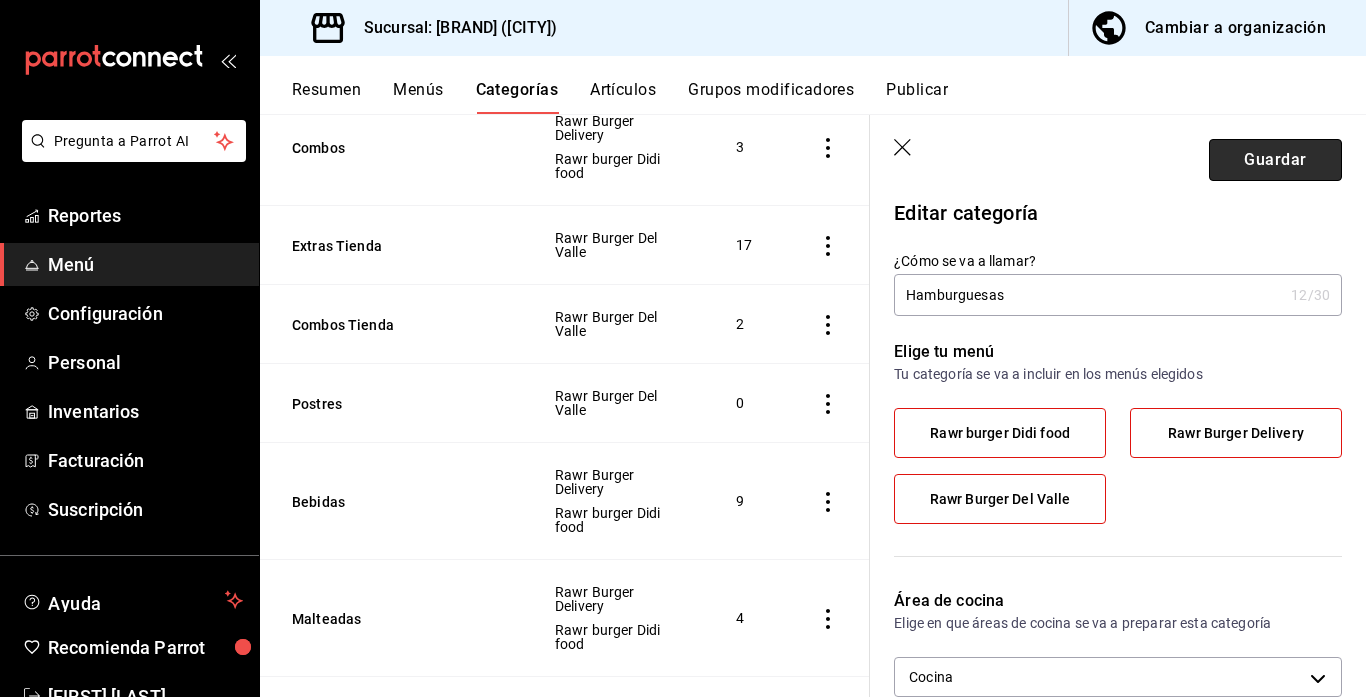 click on "Guardar" at bounding box center (1275, 160) 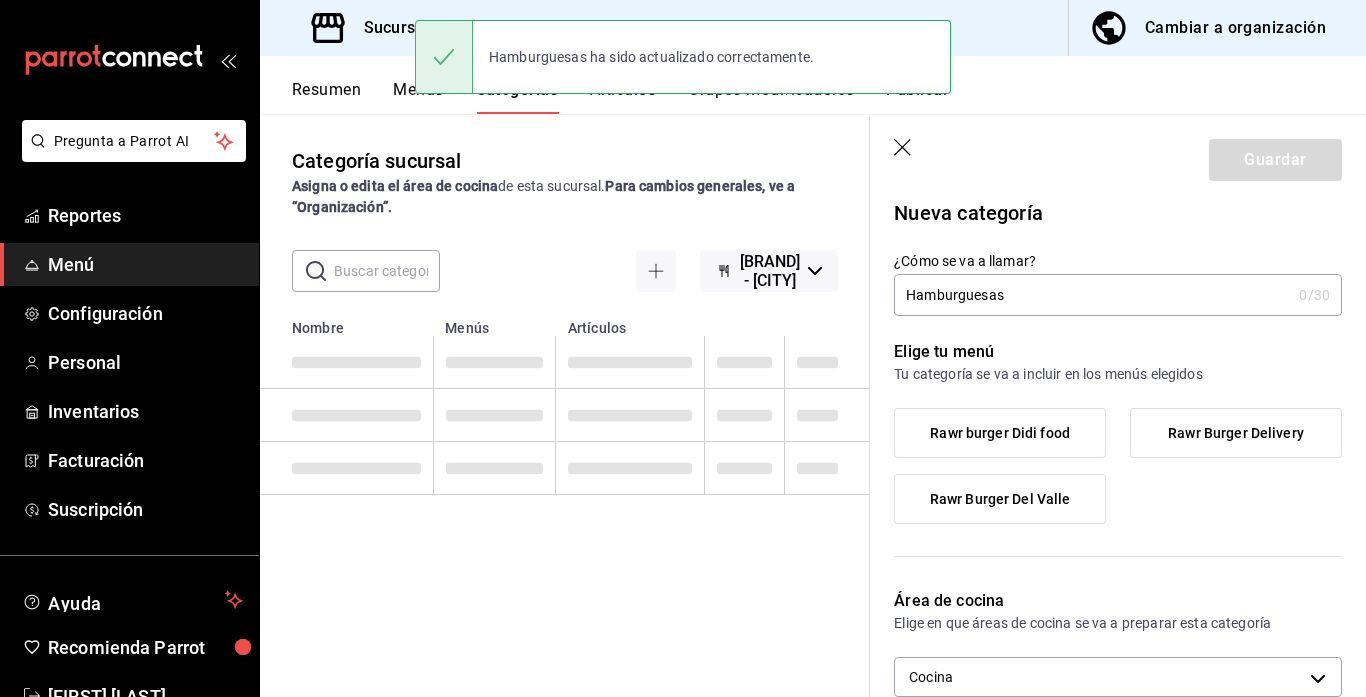 scroll, scrollTop: 0, scrollLeft: 0, axis: both 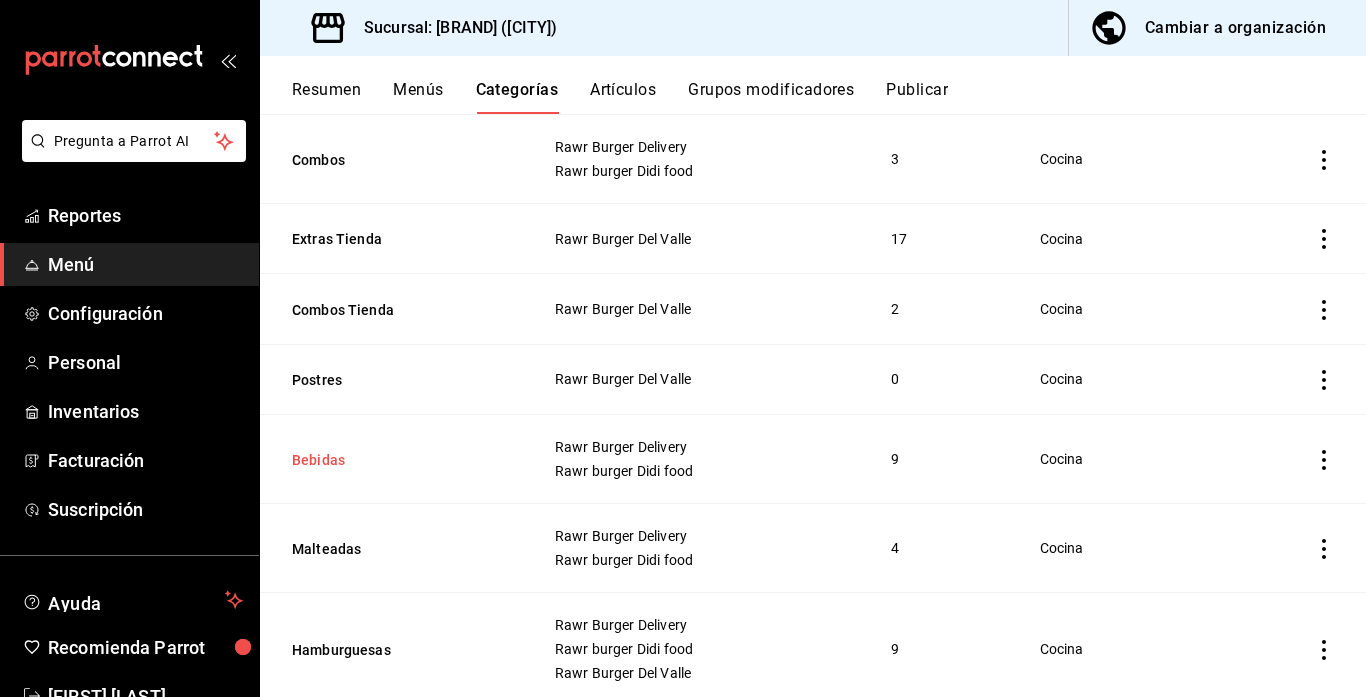 click on "Bebidas" at bounding box center (392, 460) 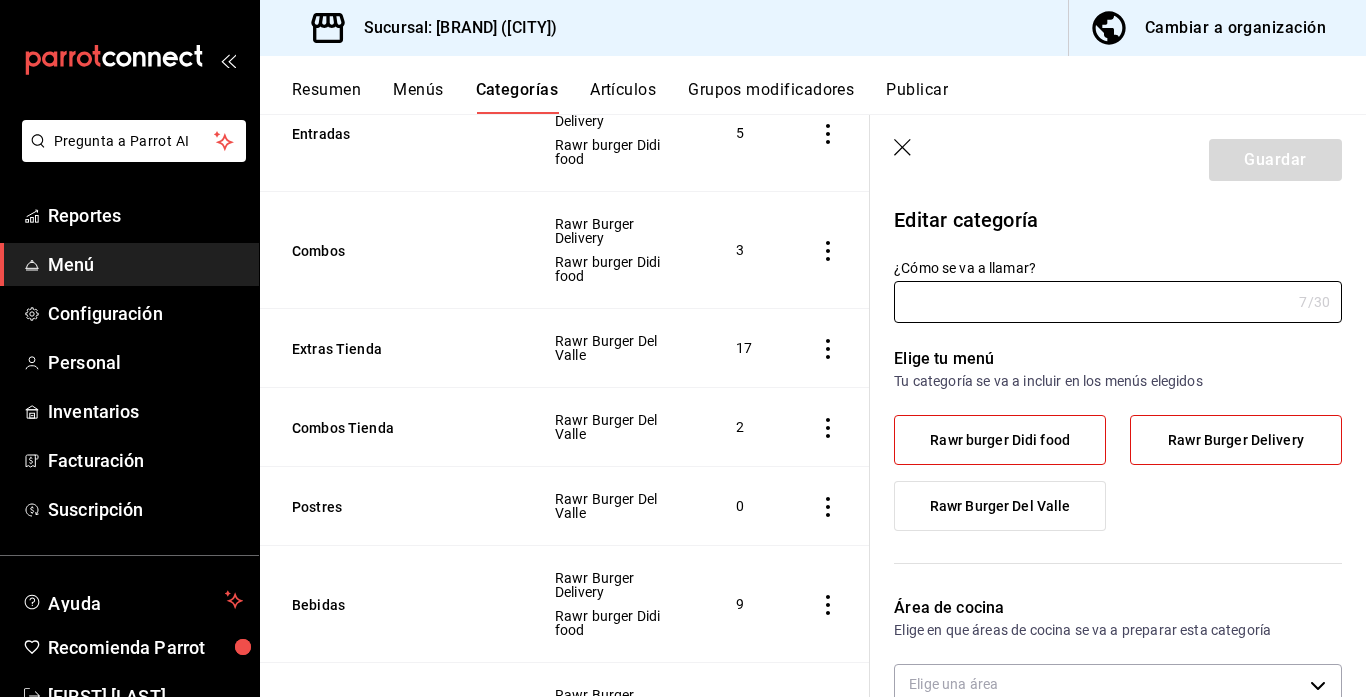 type on "Bebidas" 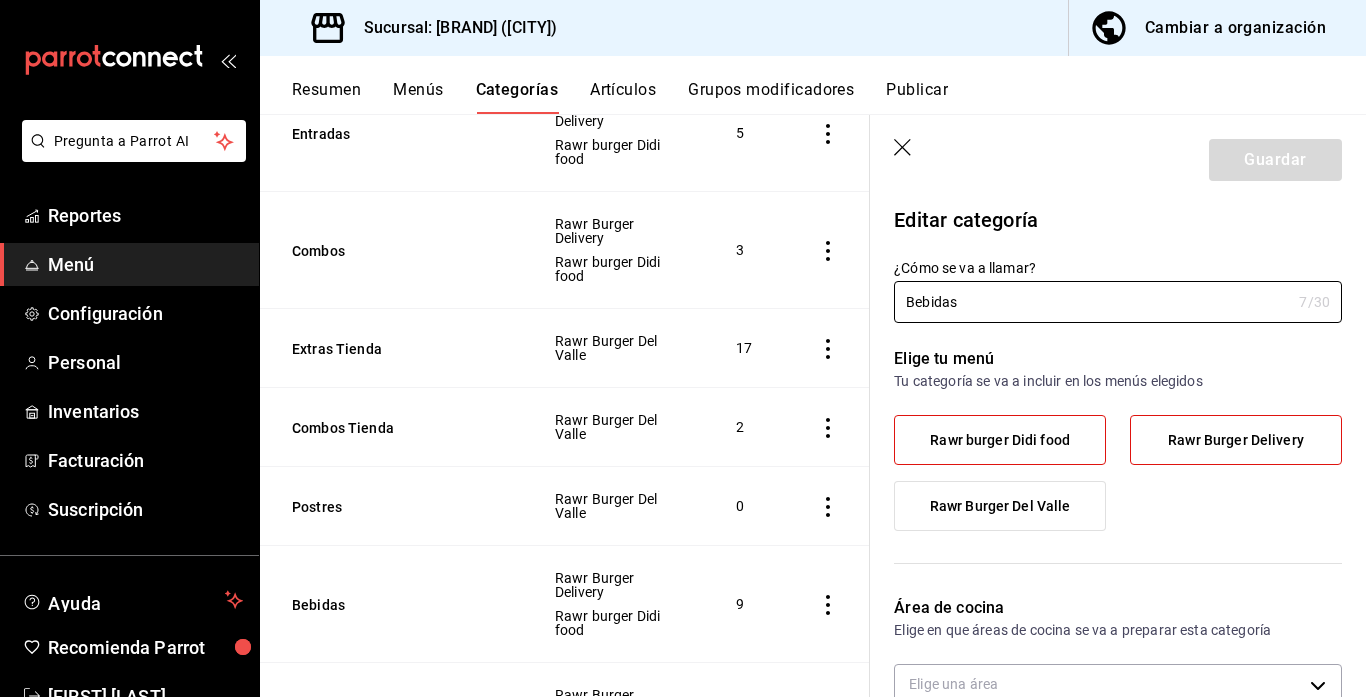 type on "[UUID]" 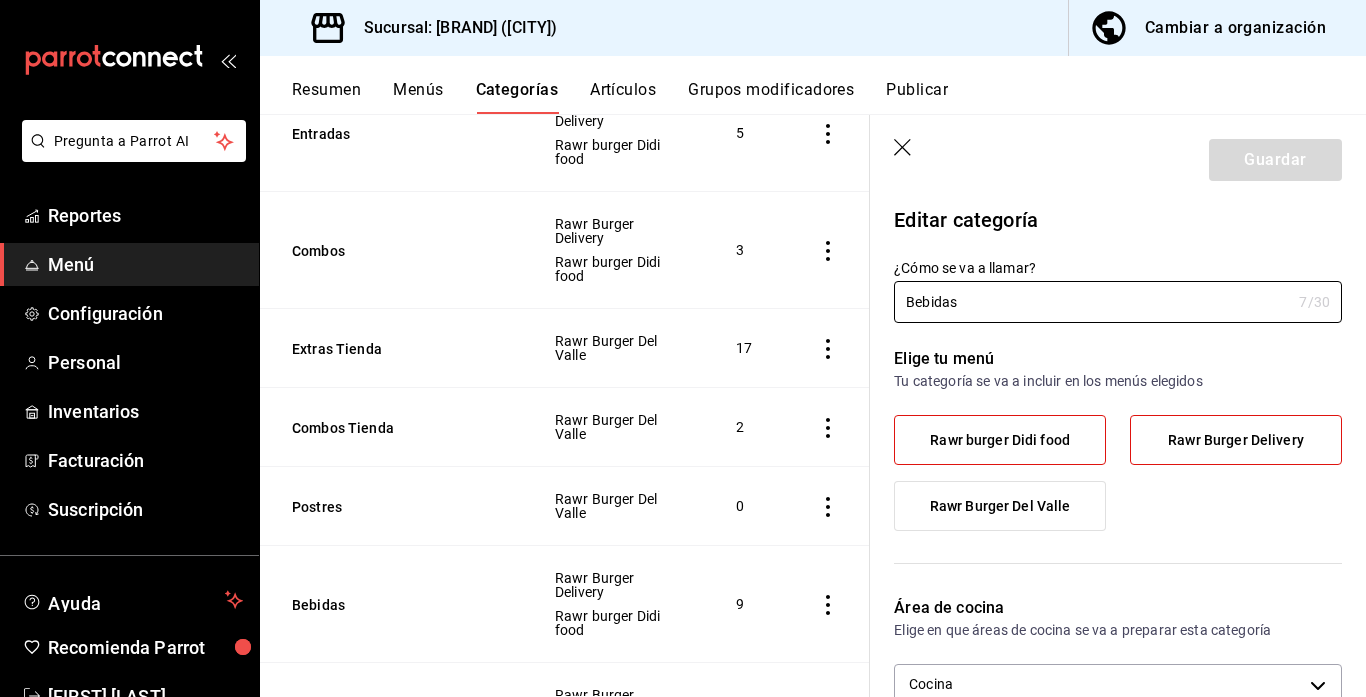 click on "Rawr Burger Del Valle" at bounding box center [1000, 506] 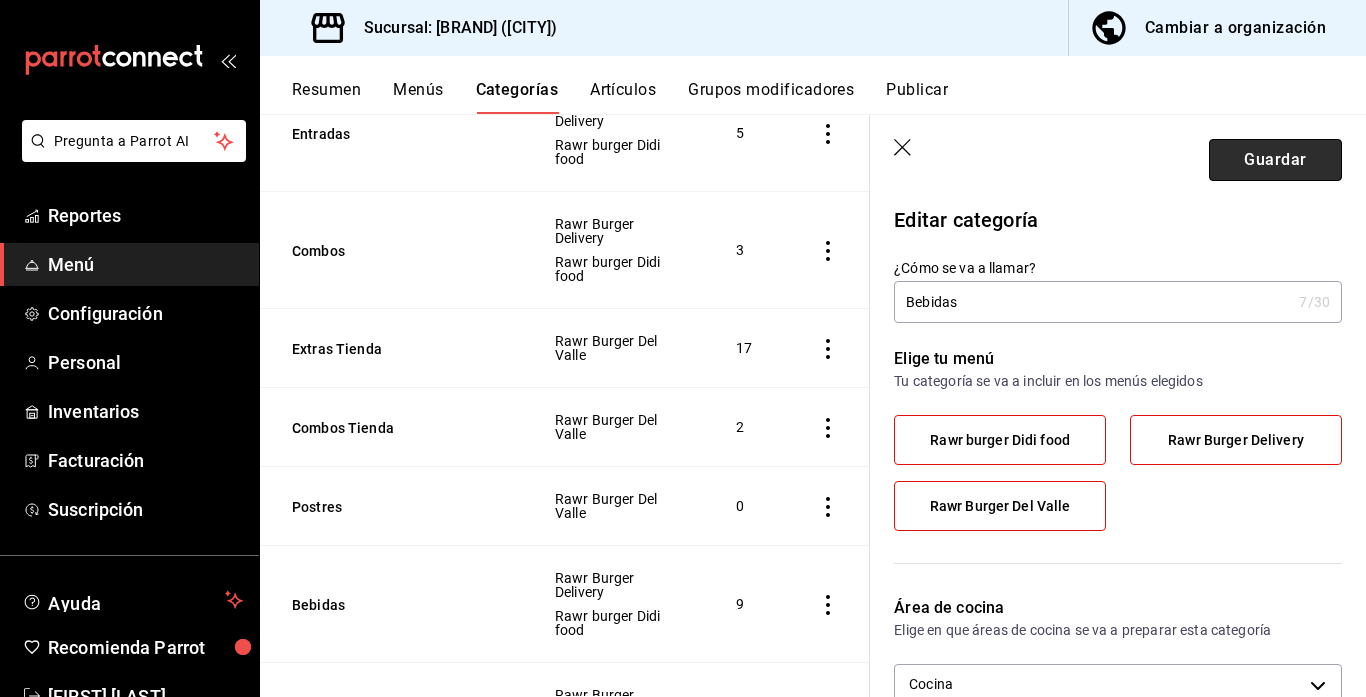 click on "Guardar" at bounding box center (1275, 160) 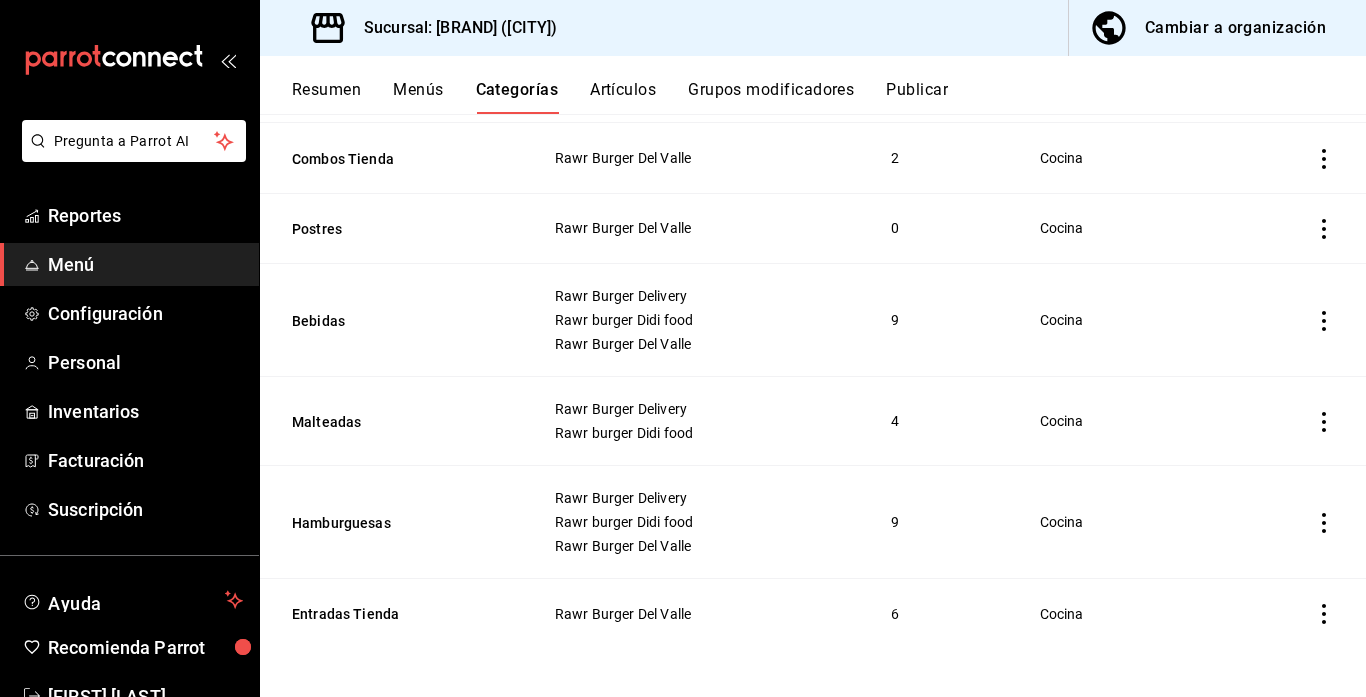 scroll, scrollTop: 0, scrollLeft: 0, axis: both 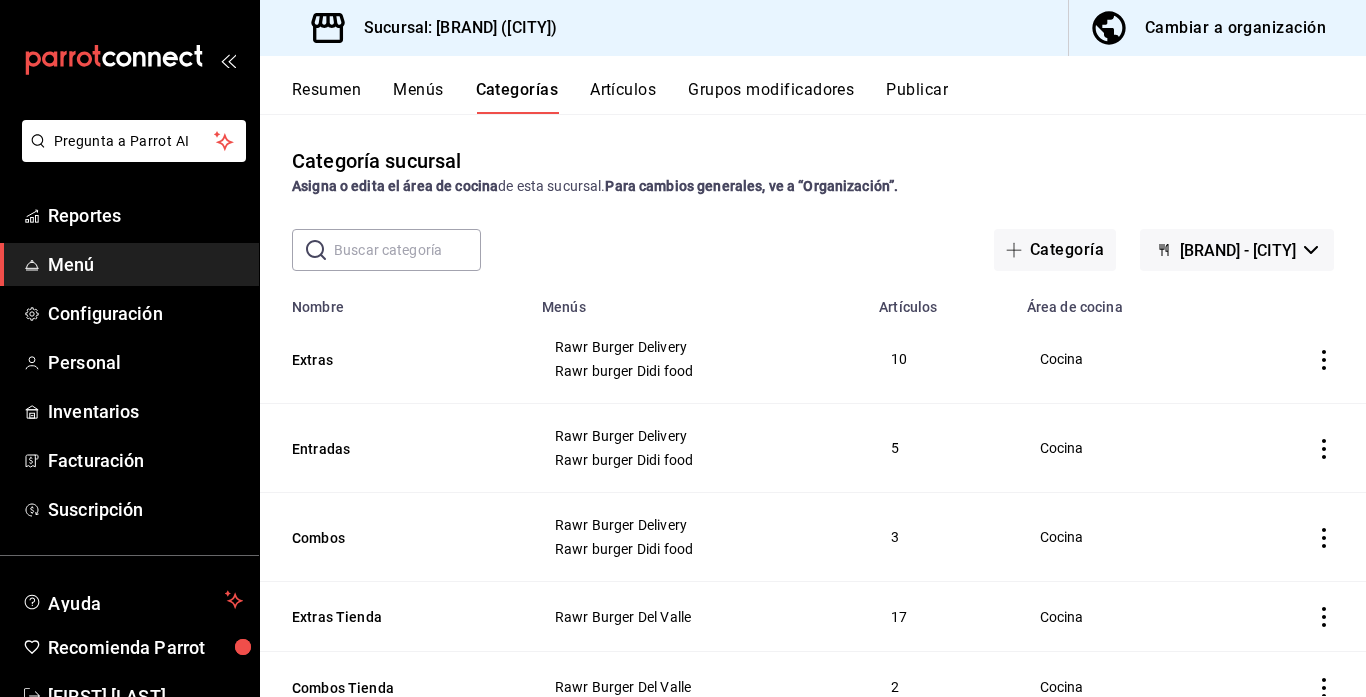 click on "Artículos" at bounding box center (623, 97) 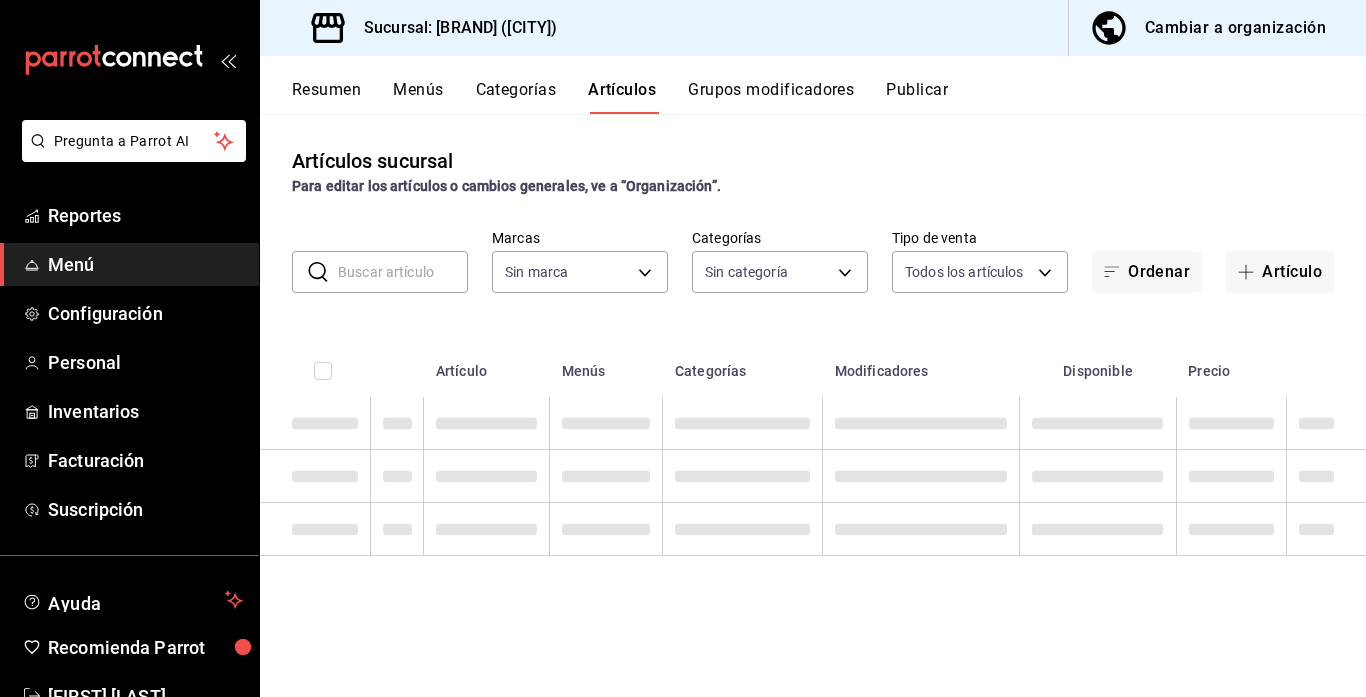 click at bounding box center (403, 272) 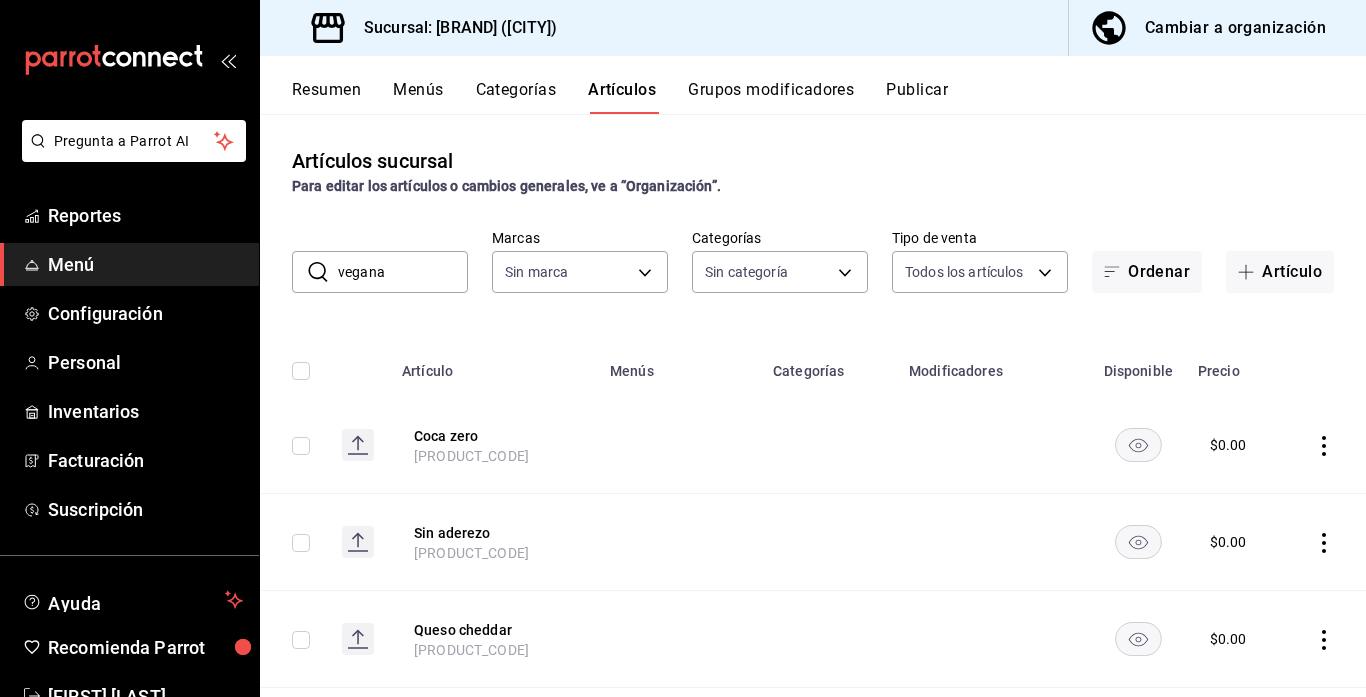 type on "vegana" 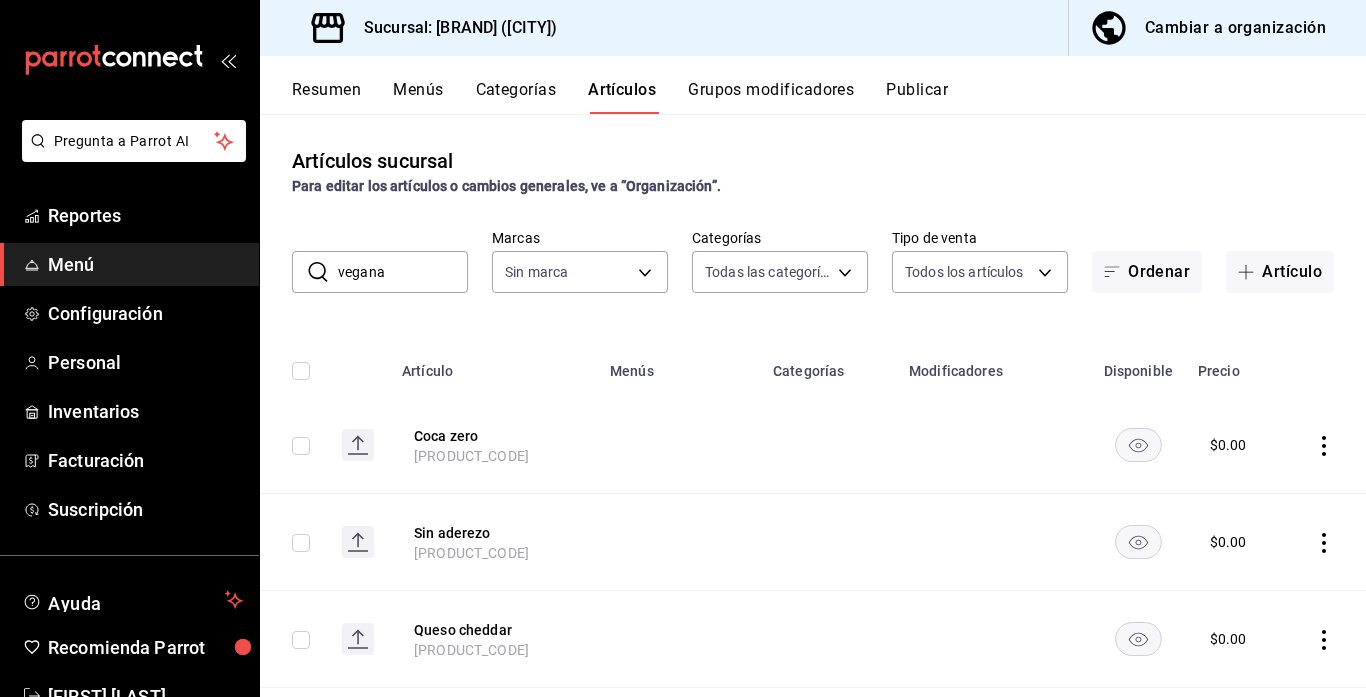 type on "[UUID],[UUID],[UUID],[UUID],[UUID],[UUID],[UUID],[UUID],[UUID],[UUID]" 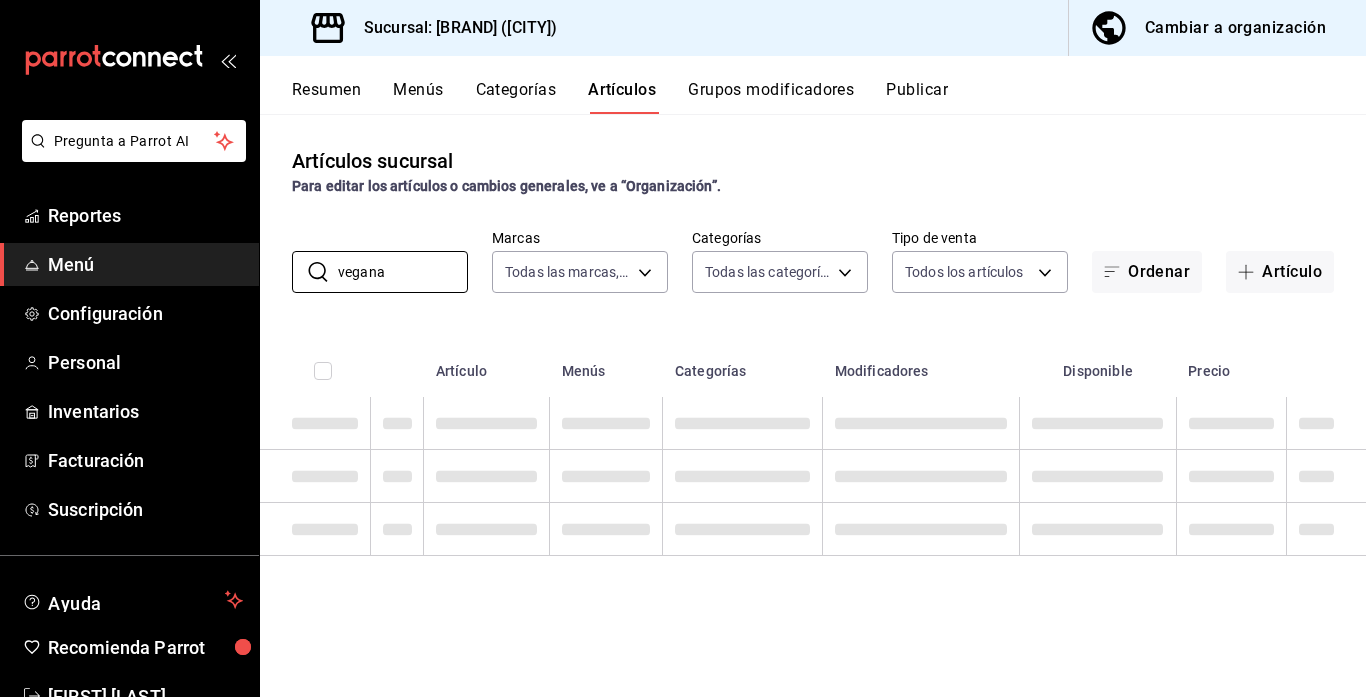type on "[UUID]" 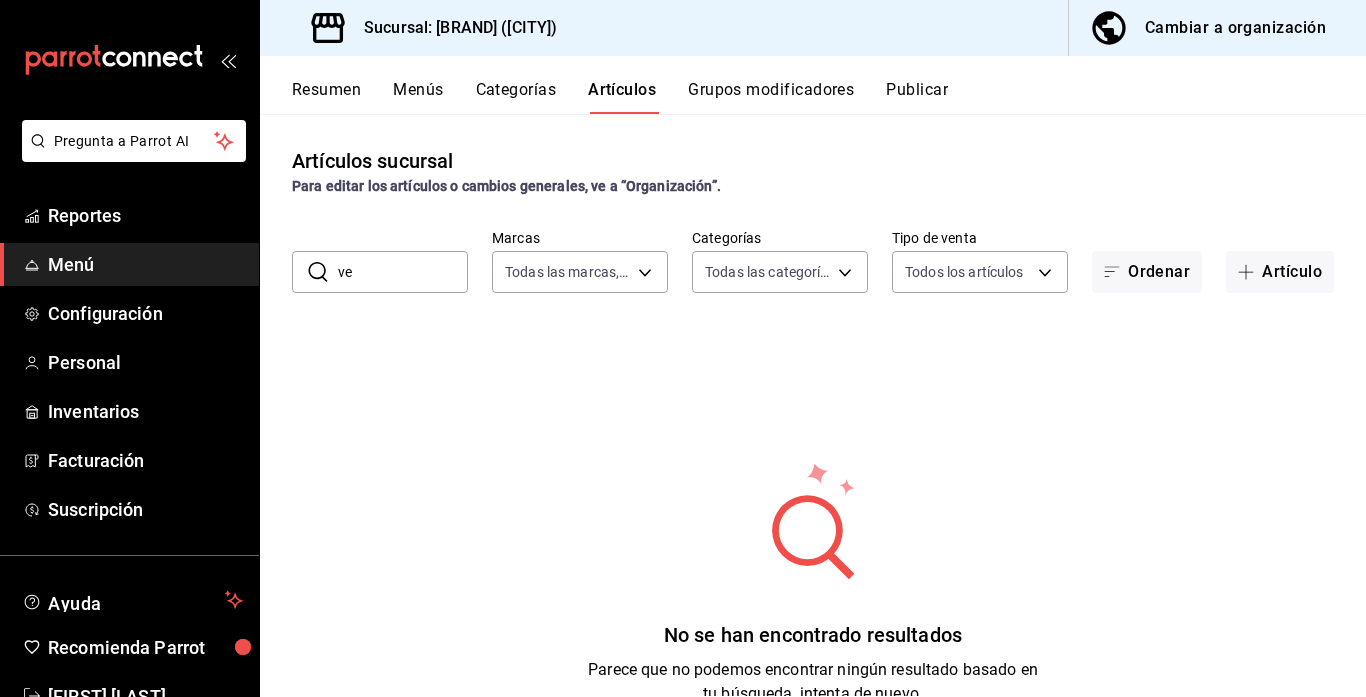 type on "v" 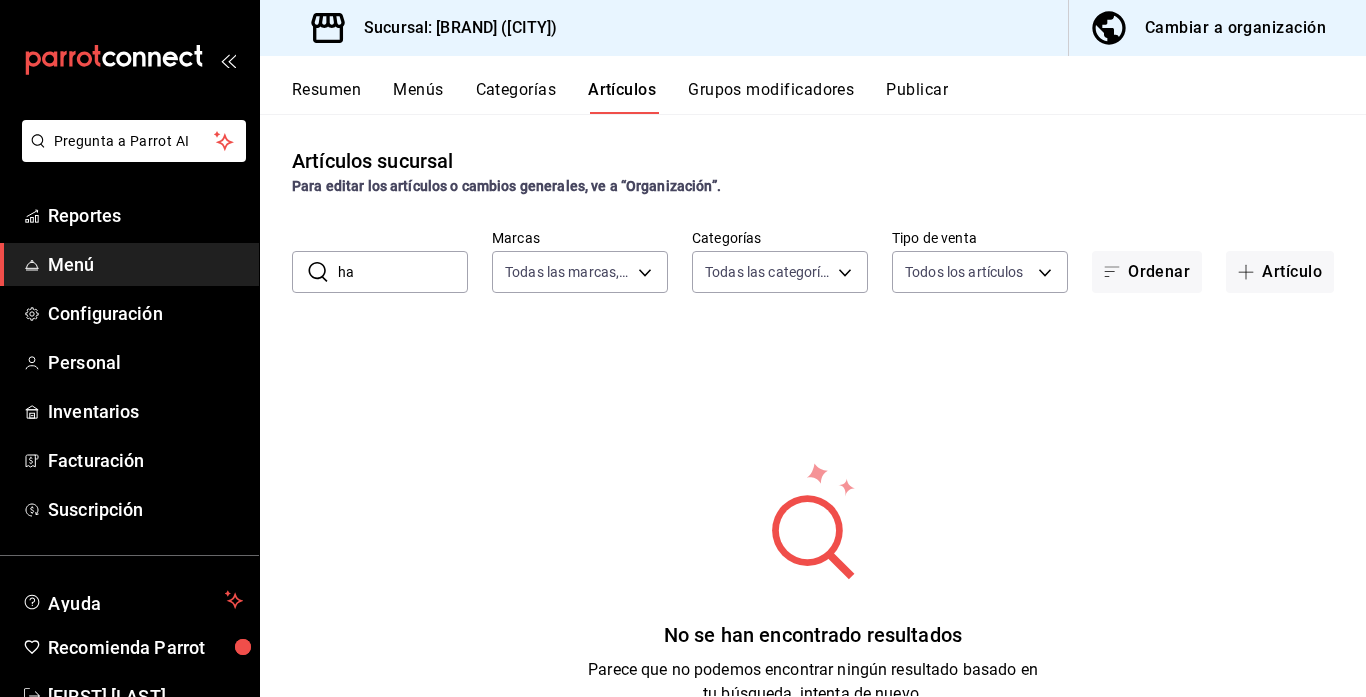 type on "h" 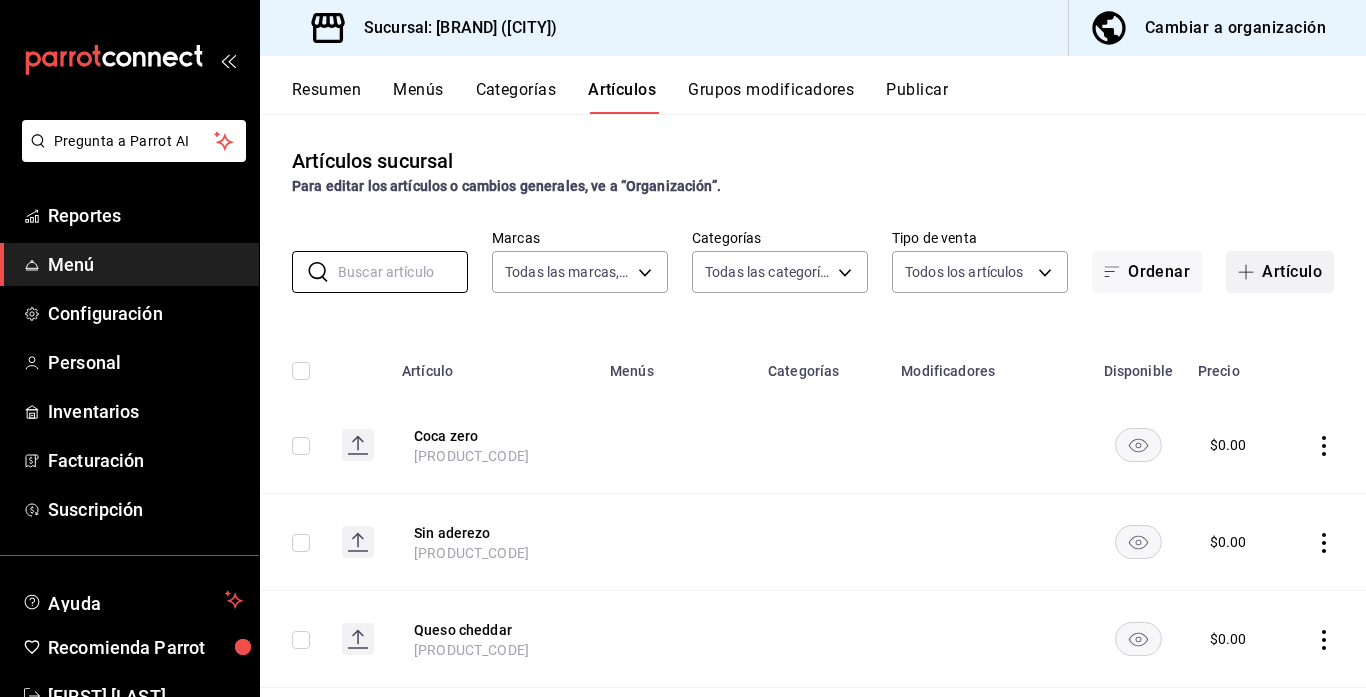 type 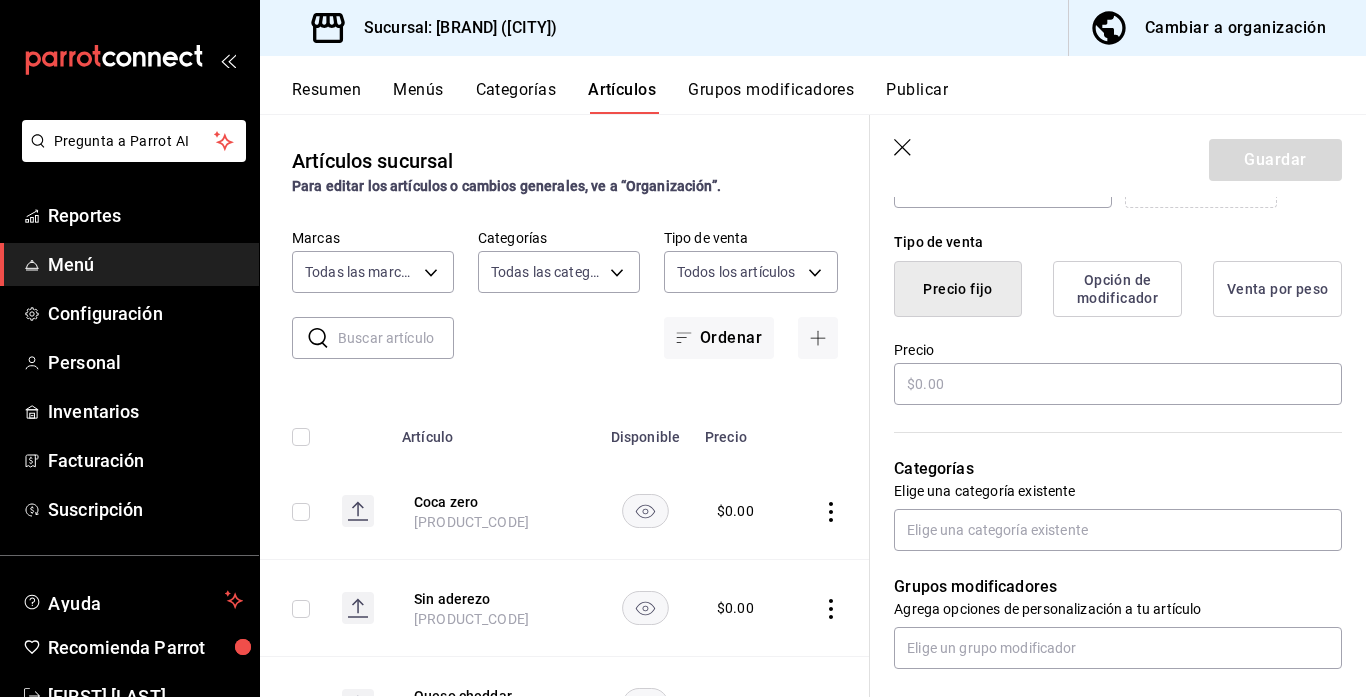 scroll, scrollTop: 464, scrollLeft: 0, axis: vertical 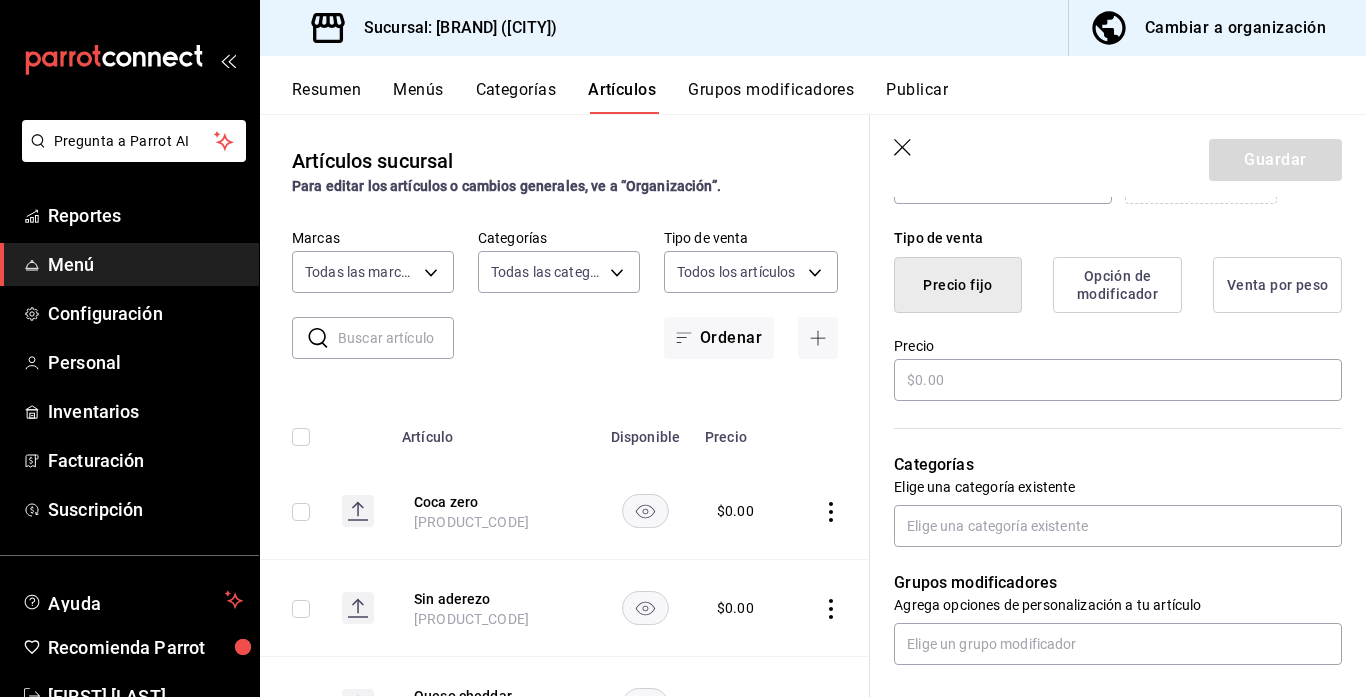 type on "Hamburguesa vegana" 